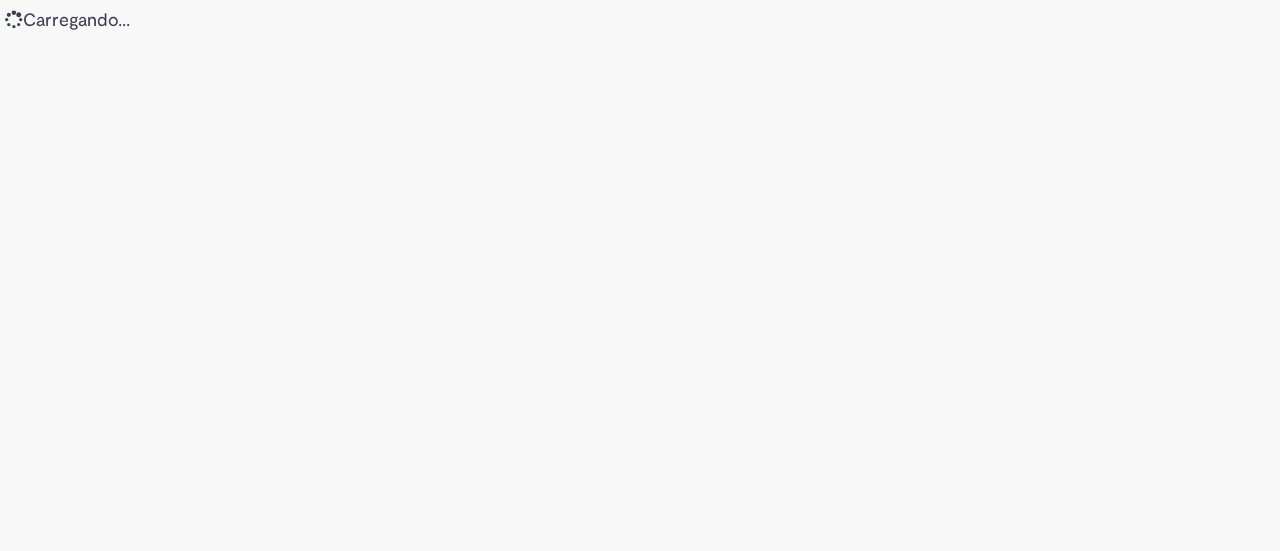 scroll, scrollTop: 0, scrollLeft: 0, axis: both 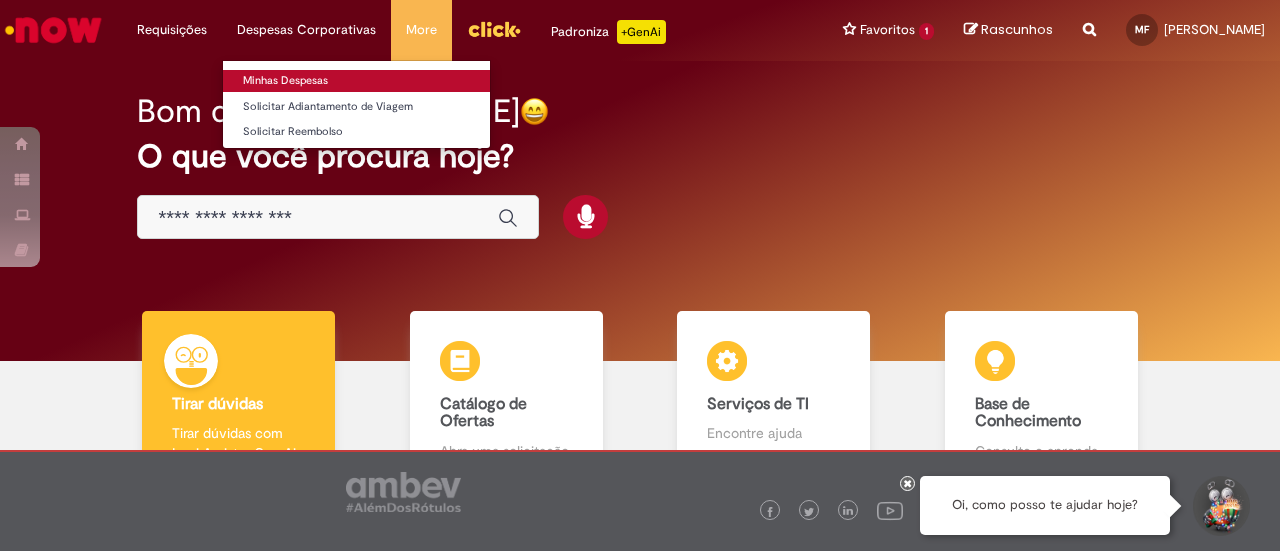 click on "Minhas Despesas" at bounding box center (356, 81) 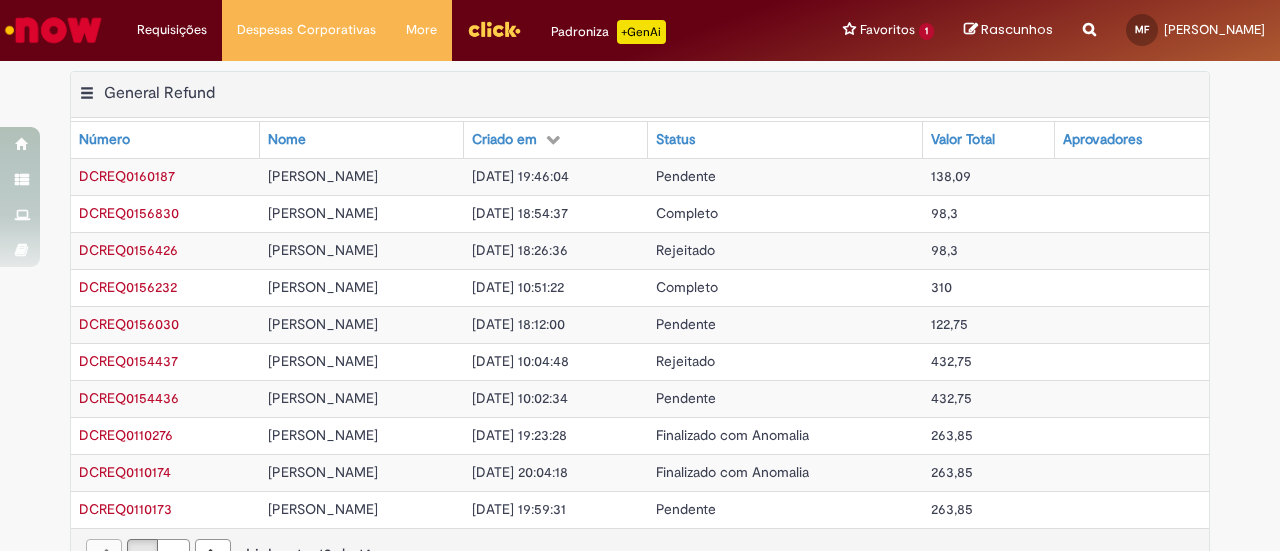 click on "Rascunhos" at bounding box center [1017, 29] 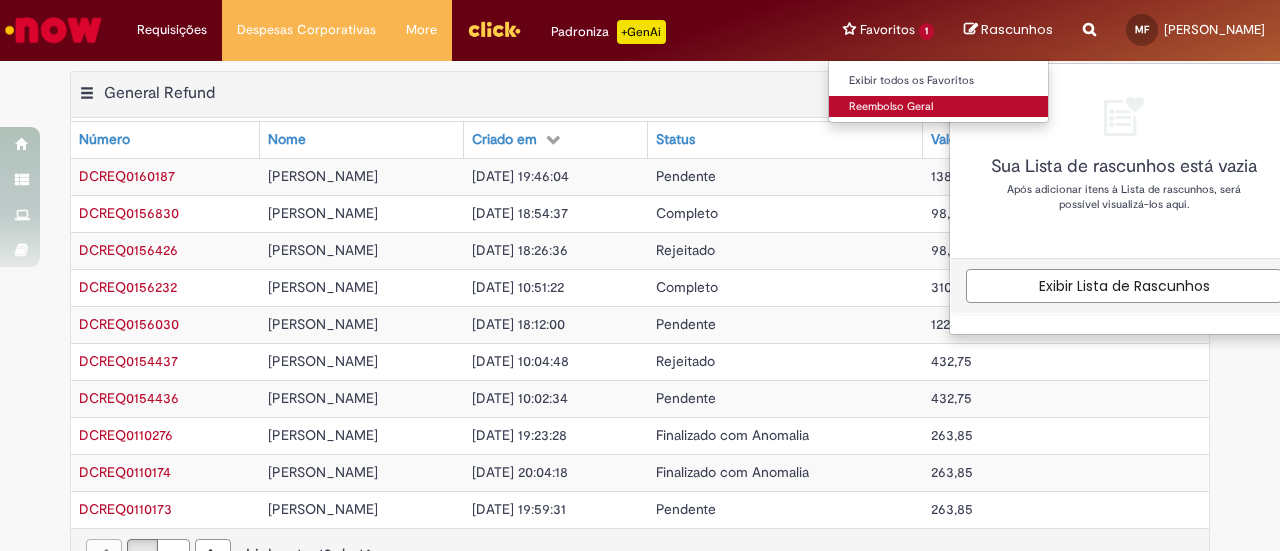 click on "Reembolso Geral" at bounding box center [939, 107] 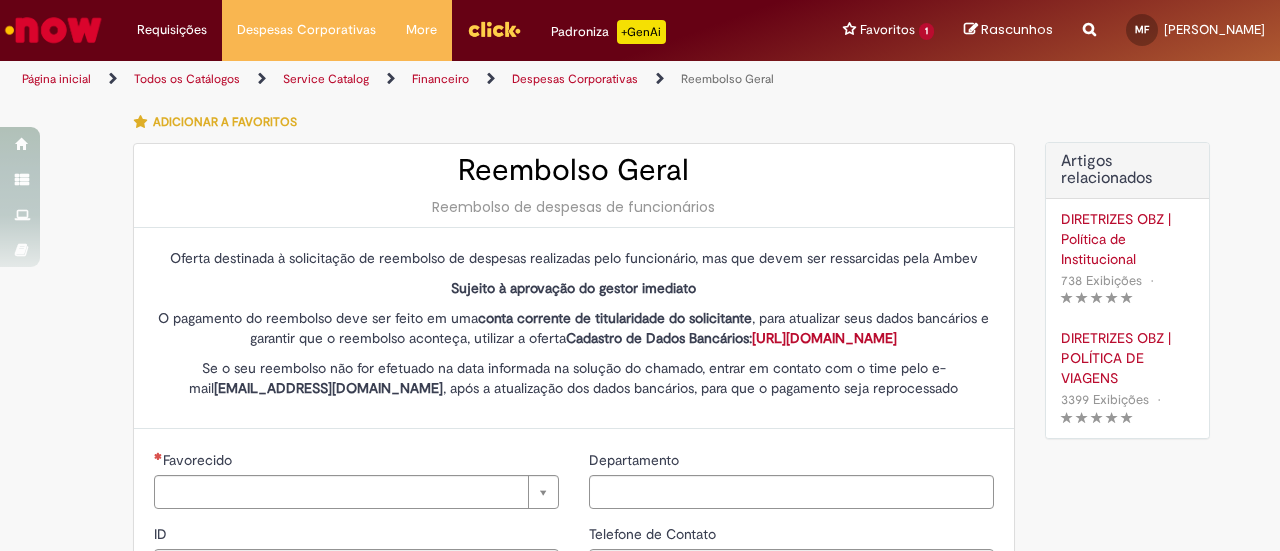 type on "********" 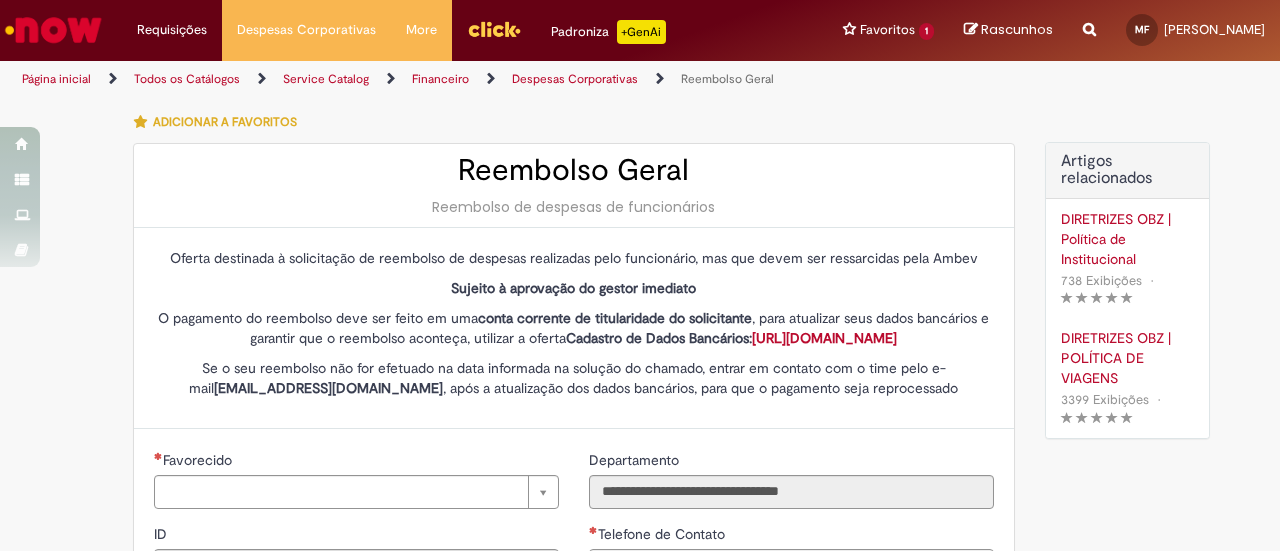 type on "**********" 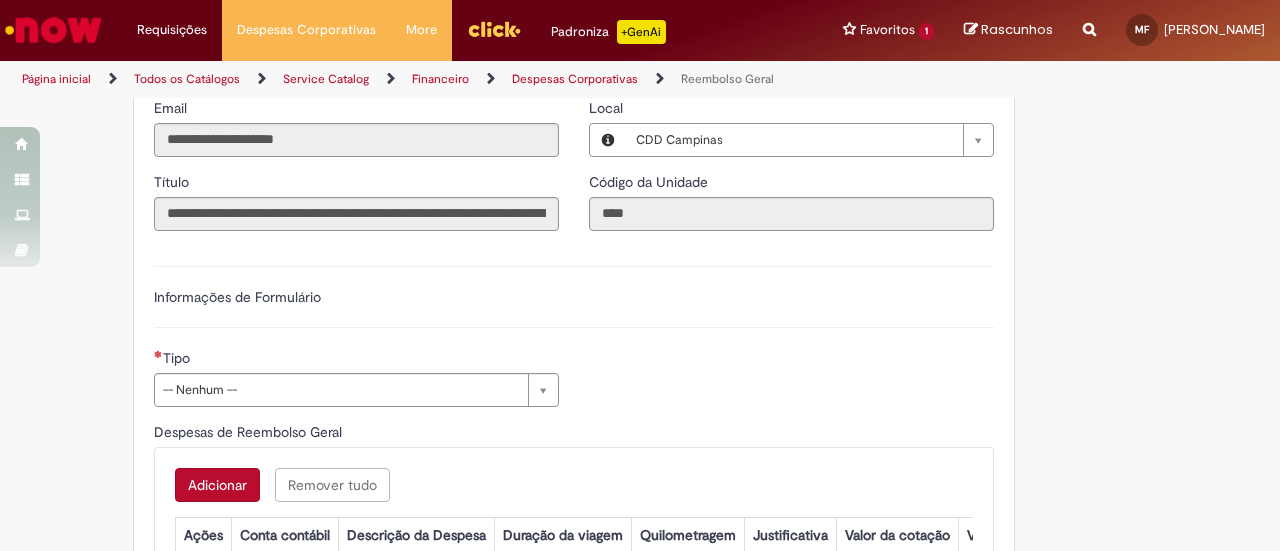 scroll, scrollTop: 600, scrollLeft: 0, axis: vertical 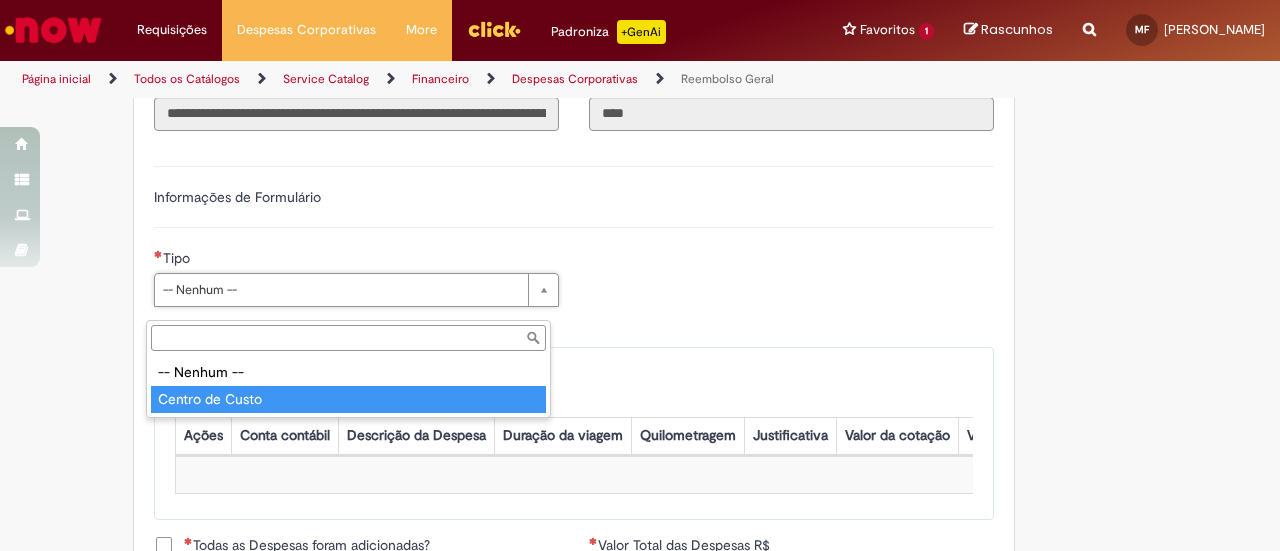 type on "**********" 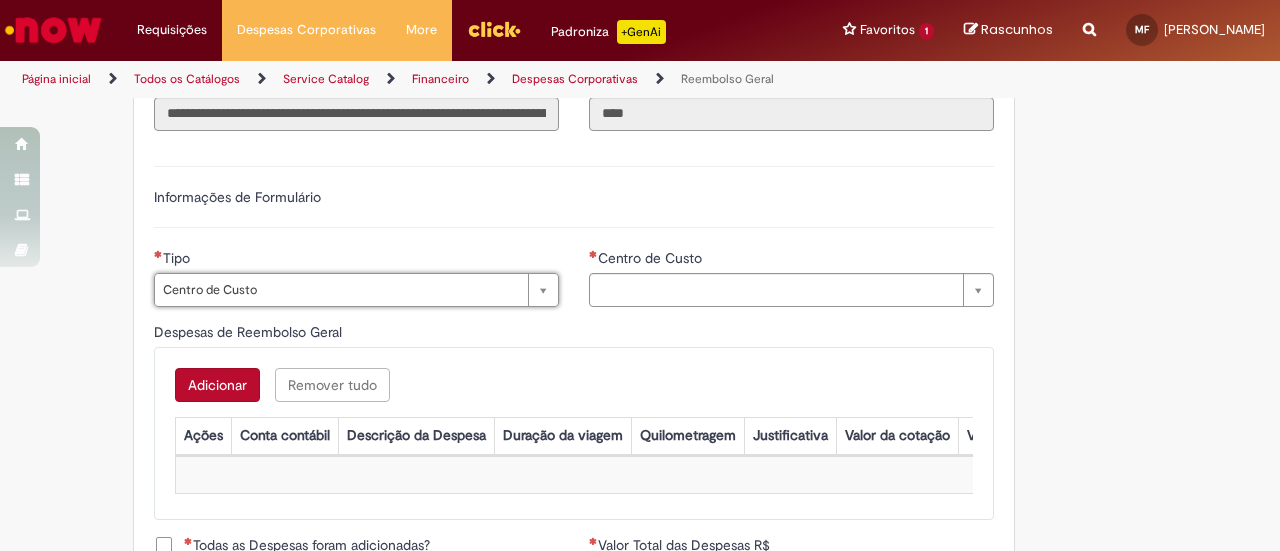 type on "**********" 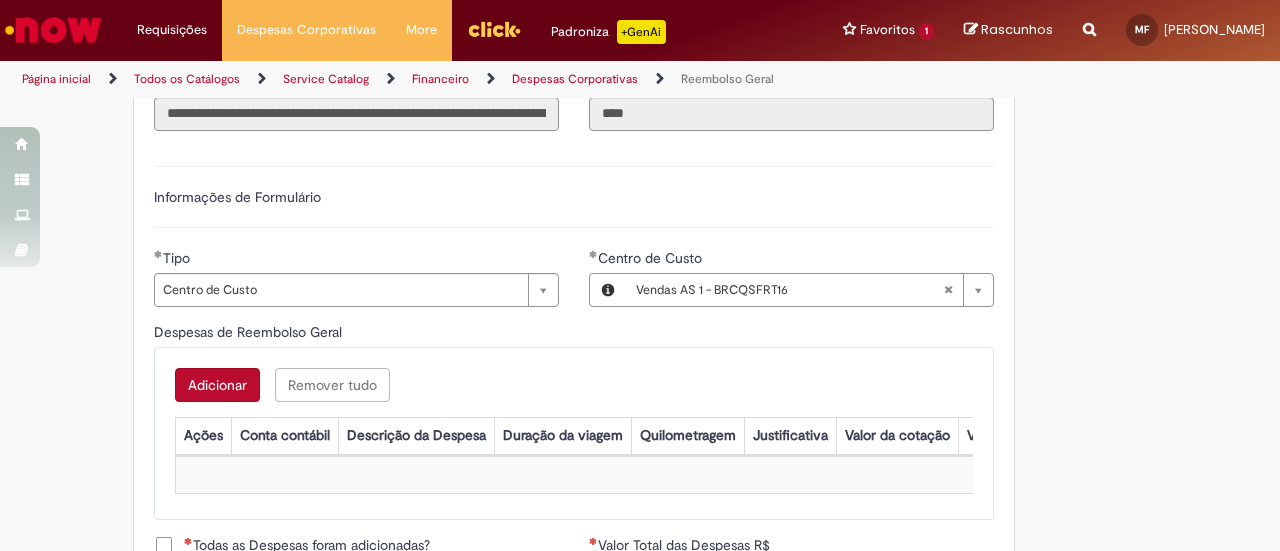 click on "Despesas de Reembolso Geral" at bounding box center (574, 334) 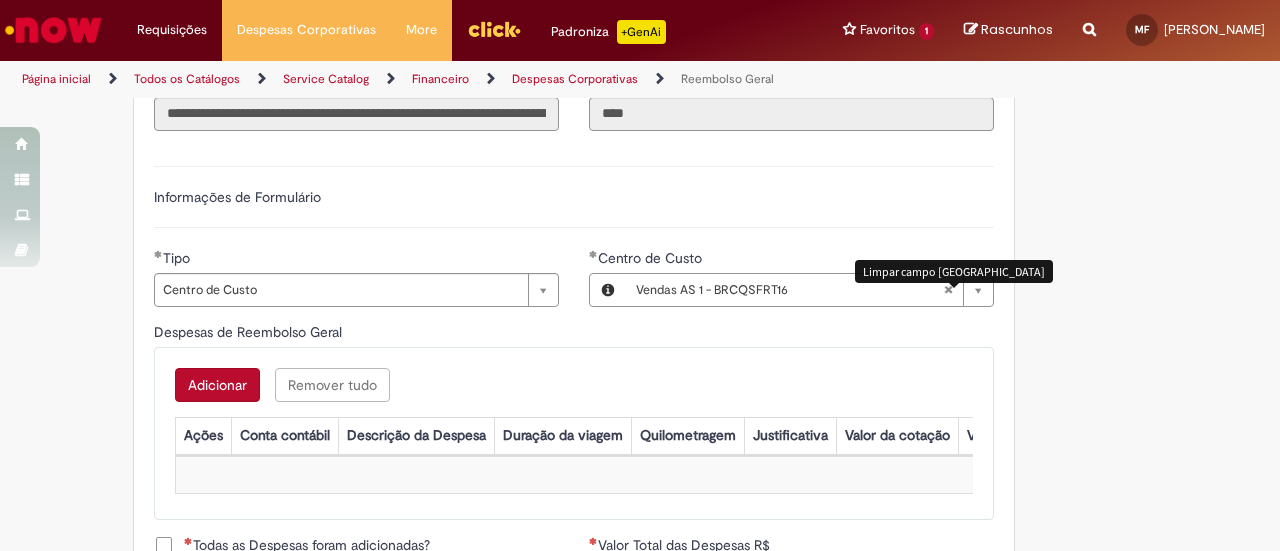 click at bounding box center (948, 290) 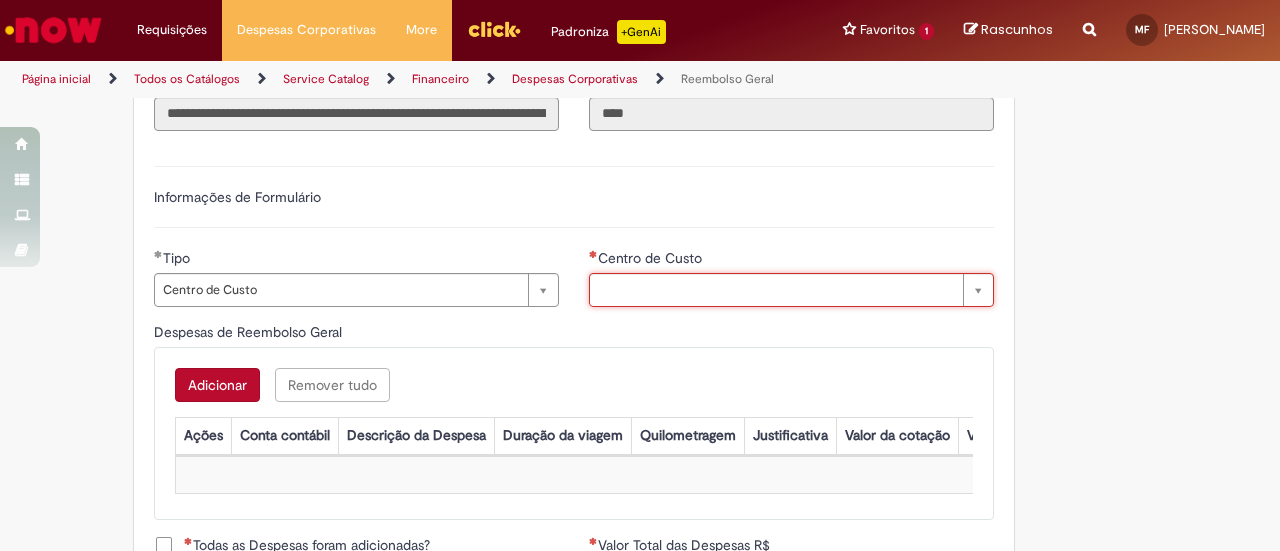 click on "Despesas de Reembolso Geral" at bounding box center (574, 334) 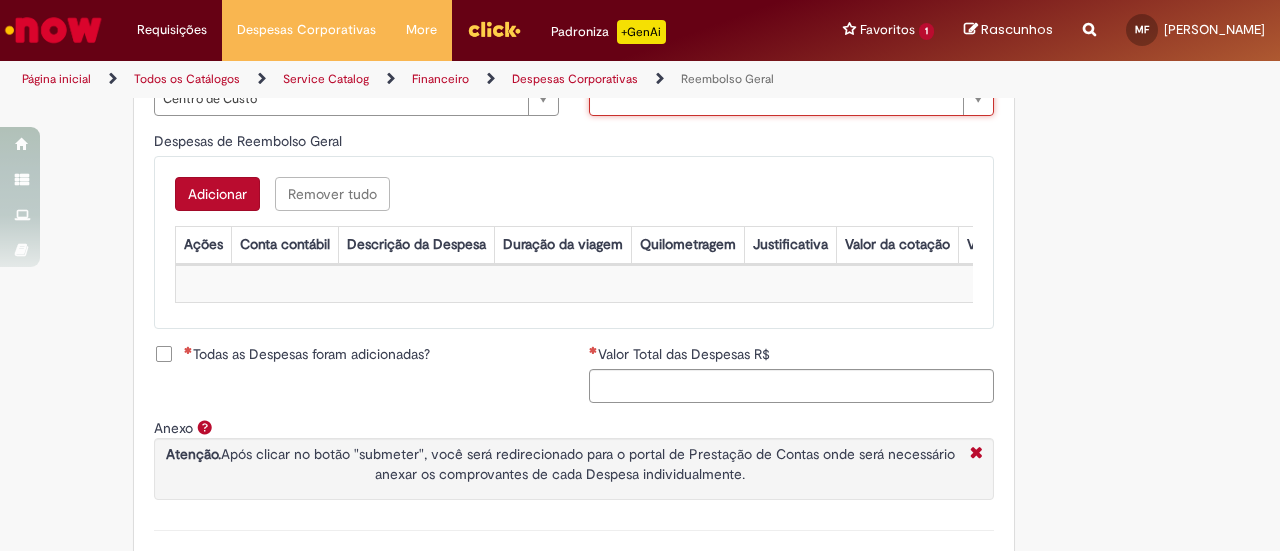 scroll, scrollTop: 800, scrollLeft: 0, axis: vertical 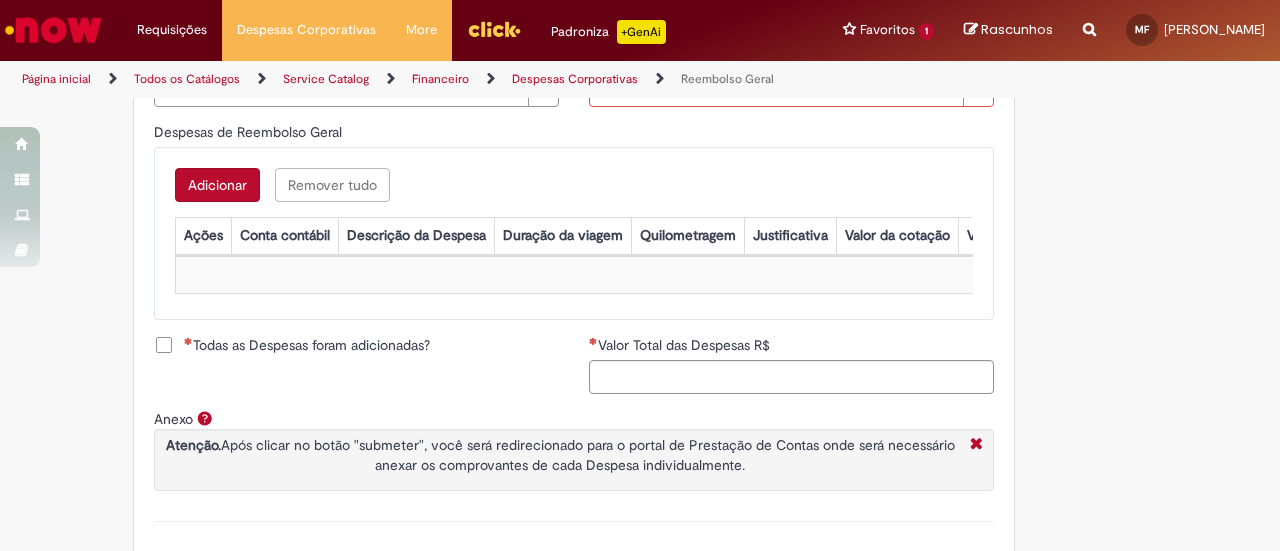 click on "Adicionar" at bounding box center [217, 185] 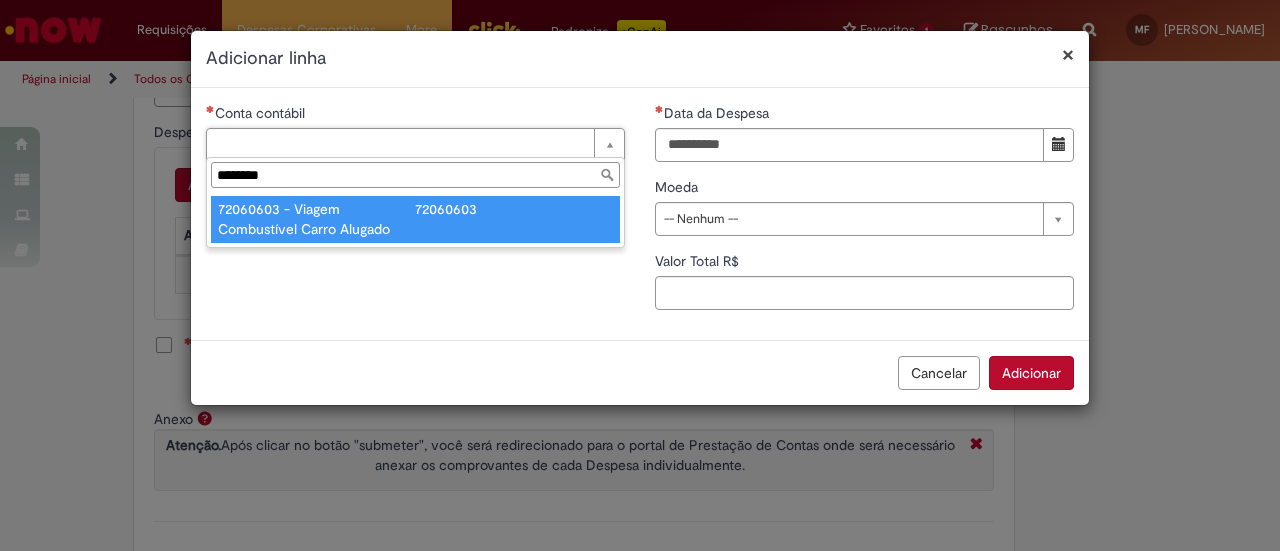 type on "********" 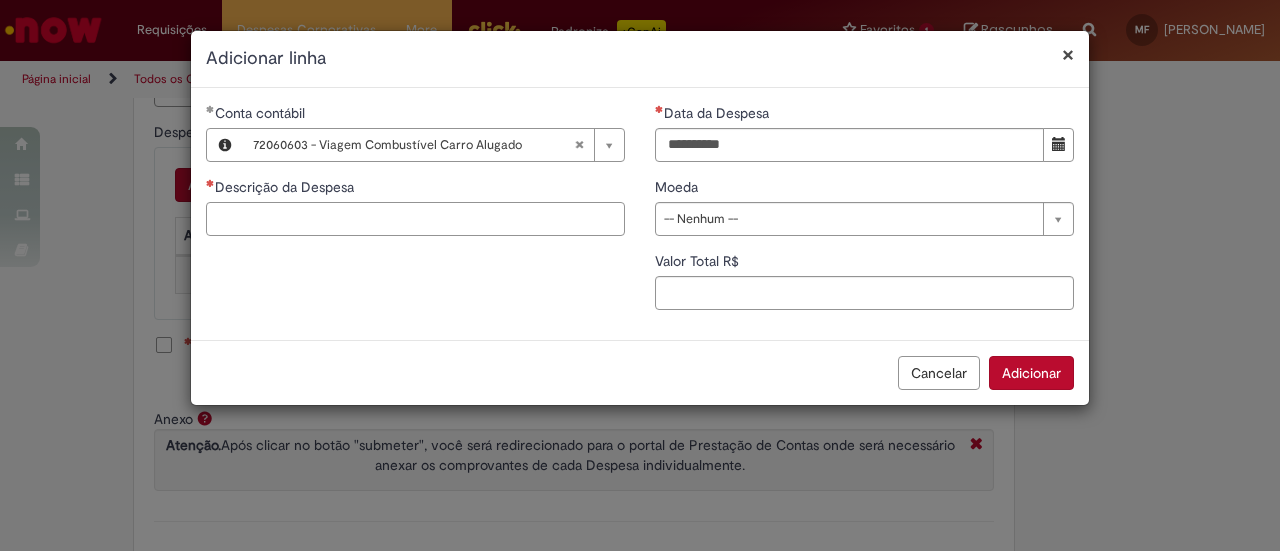 click on "Descrição da Despesa" at bounding box center [415, 219] 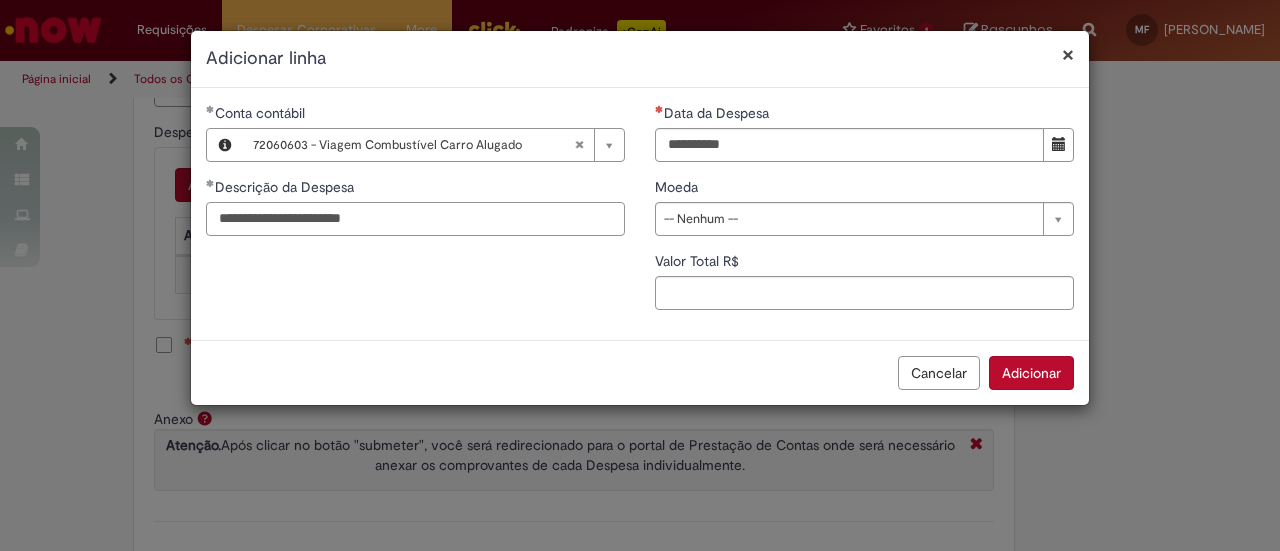 click on "**********" at bounding box center (415, 219) 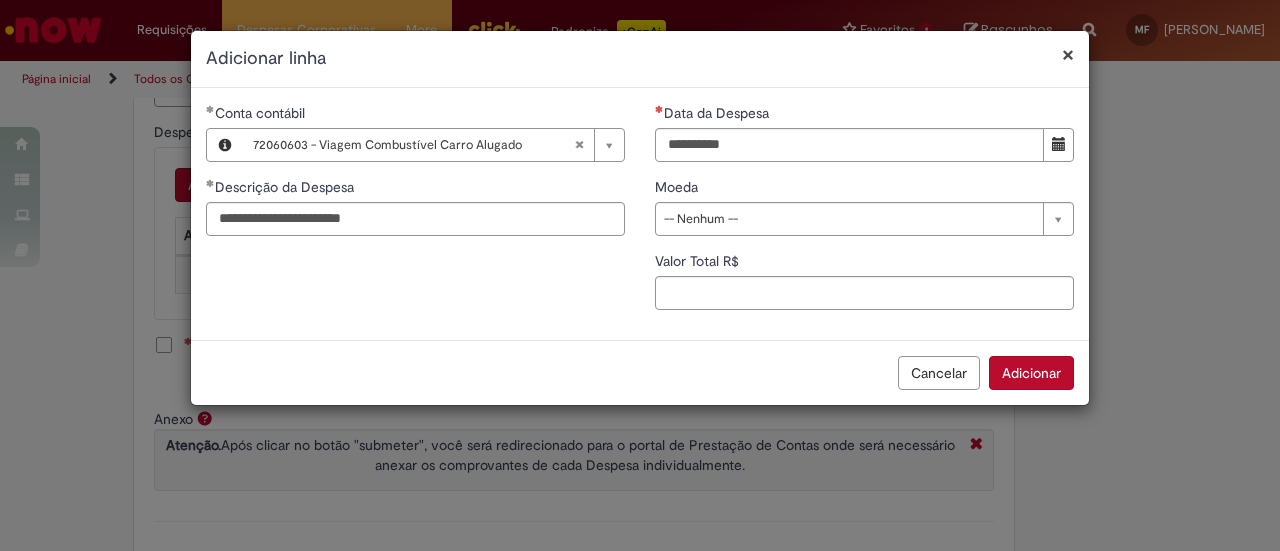 click on "**********" at bounding box center [640, 214] 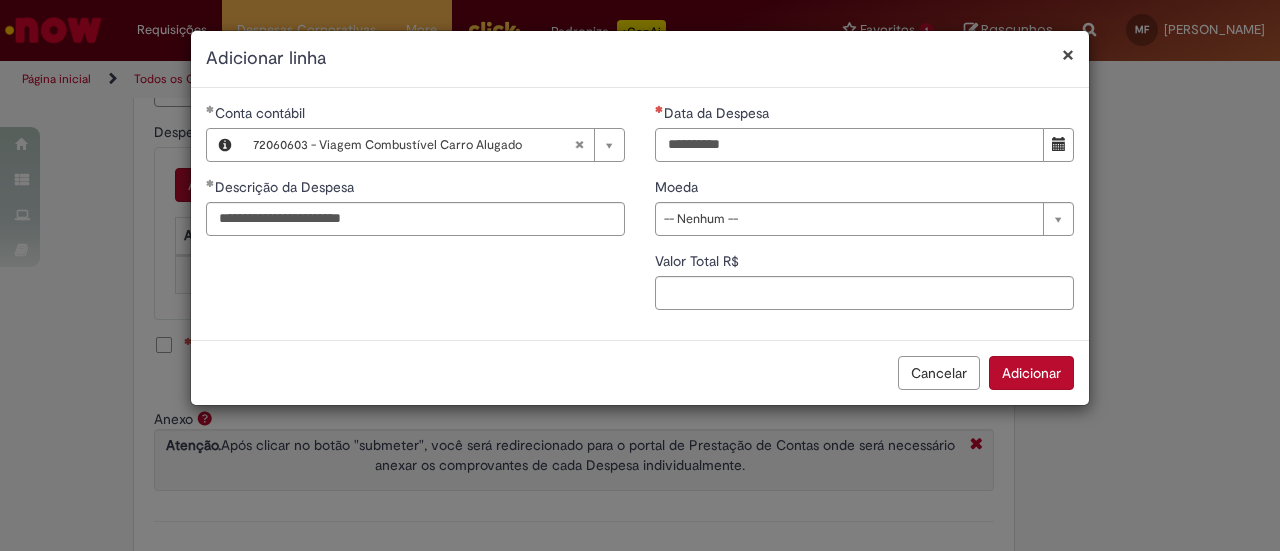 click on "Data da Despesa" at bounding box center (849, 145) 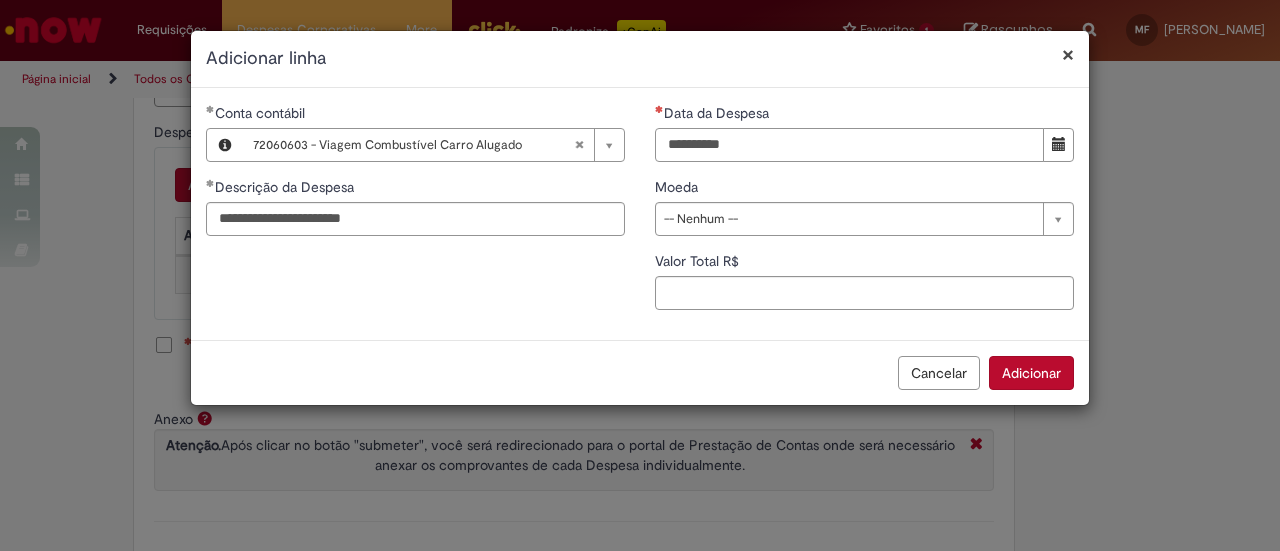 type on "**********" 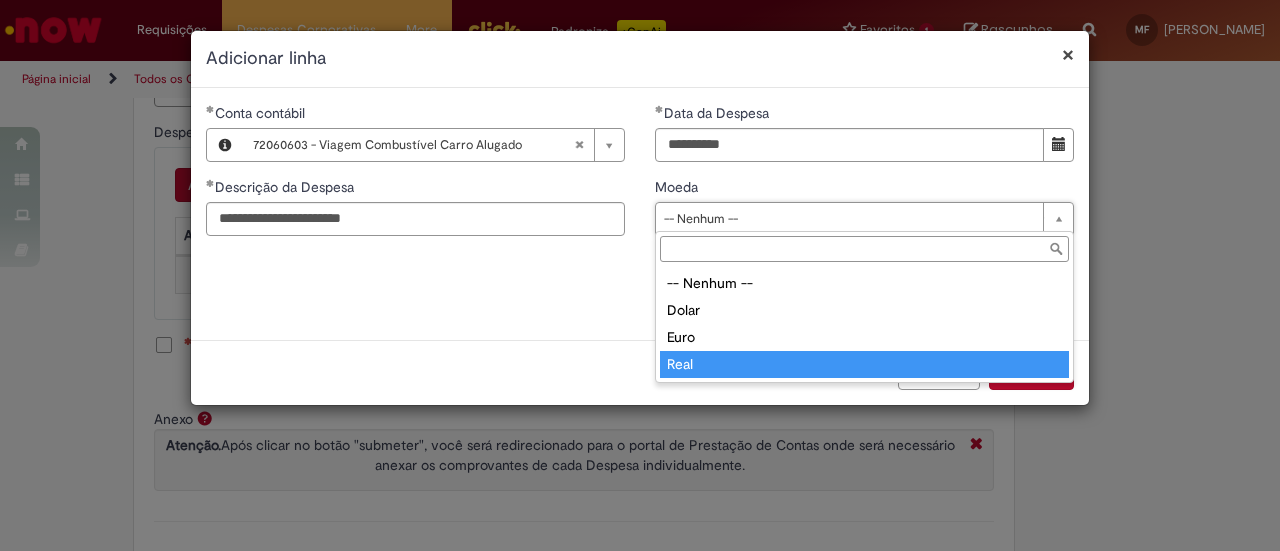 type on "****" 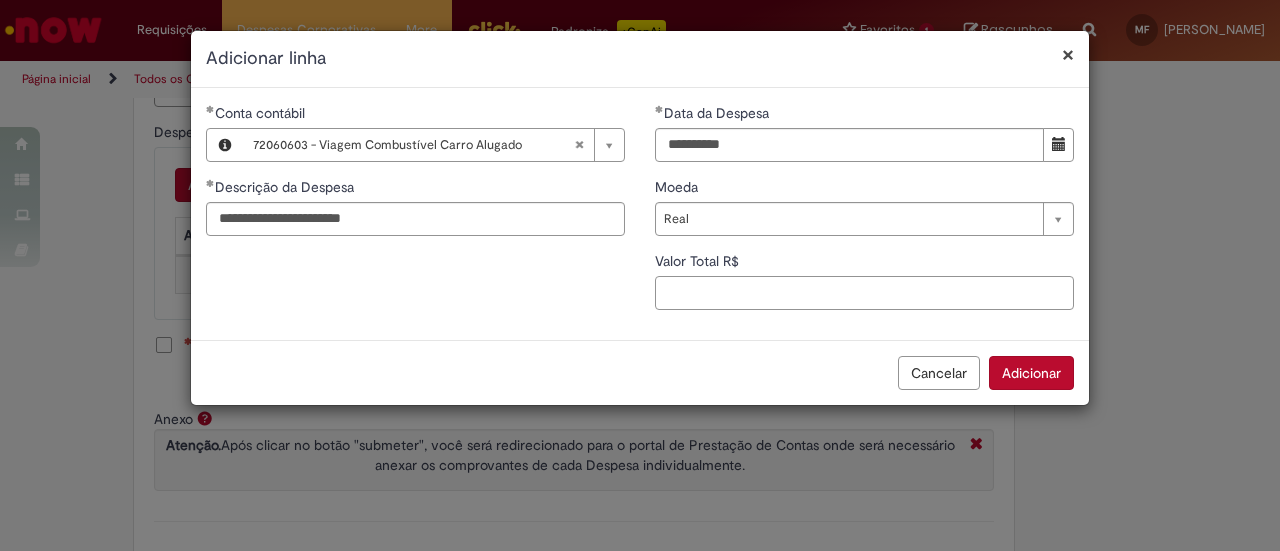 click on "Valor Total R$" at bounding box center (864, 293) 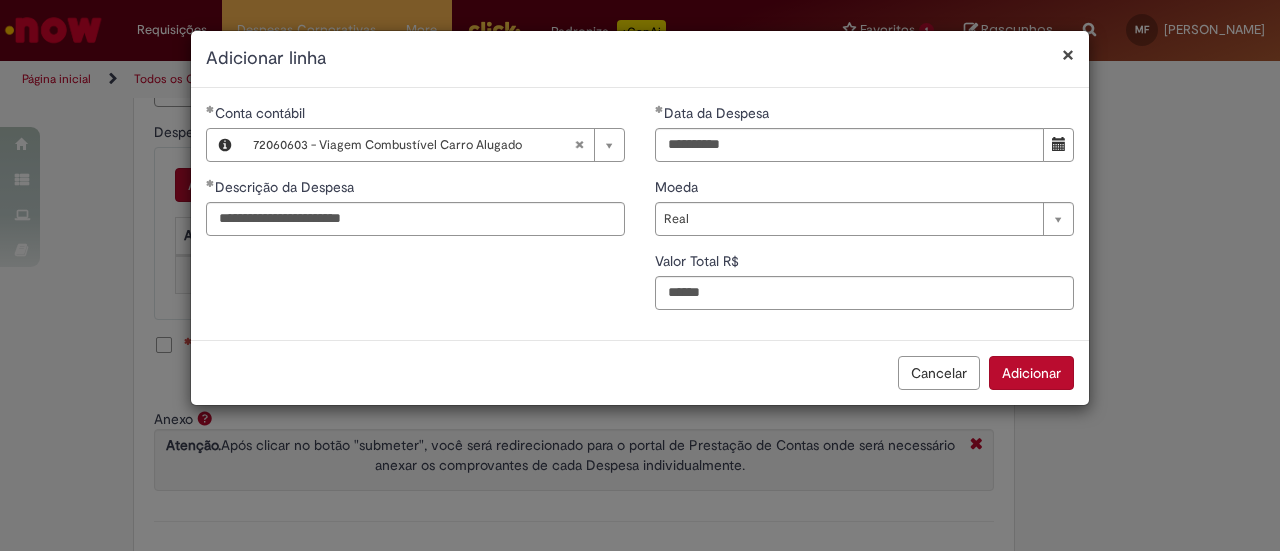 type on "******" 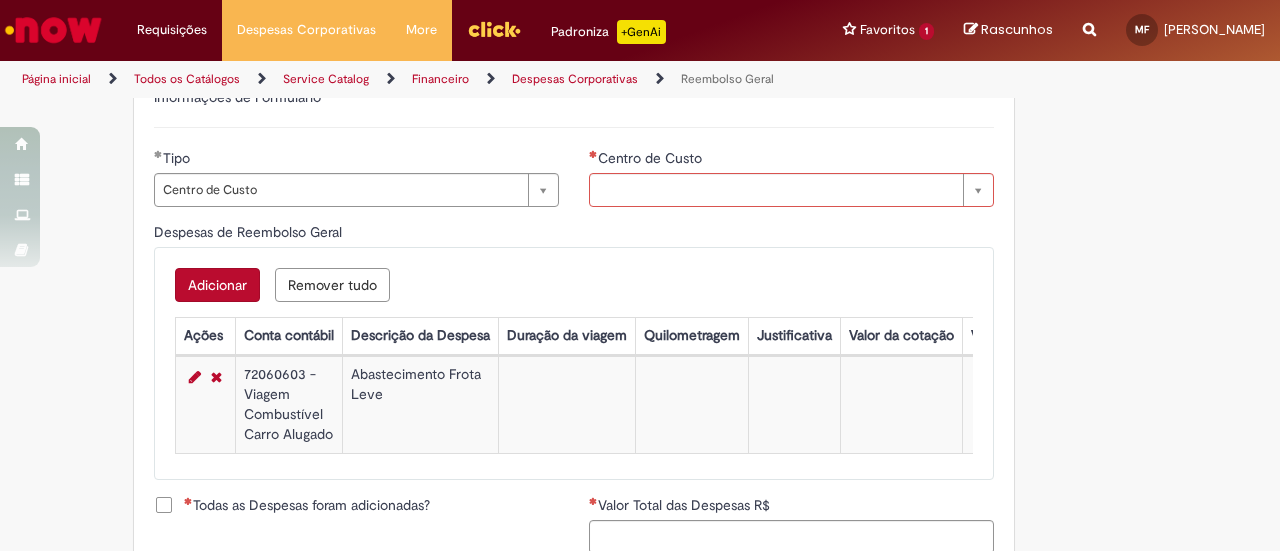 scroll, scrollTop: 900, scrollLeft: 0, axis: vertical 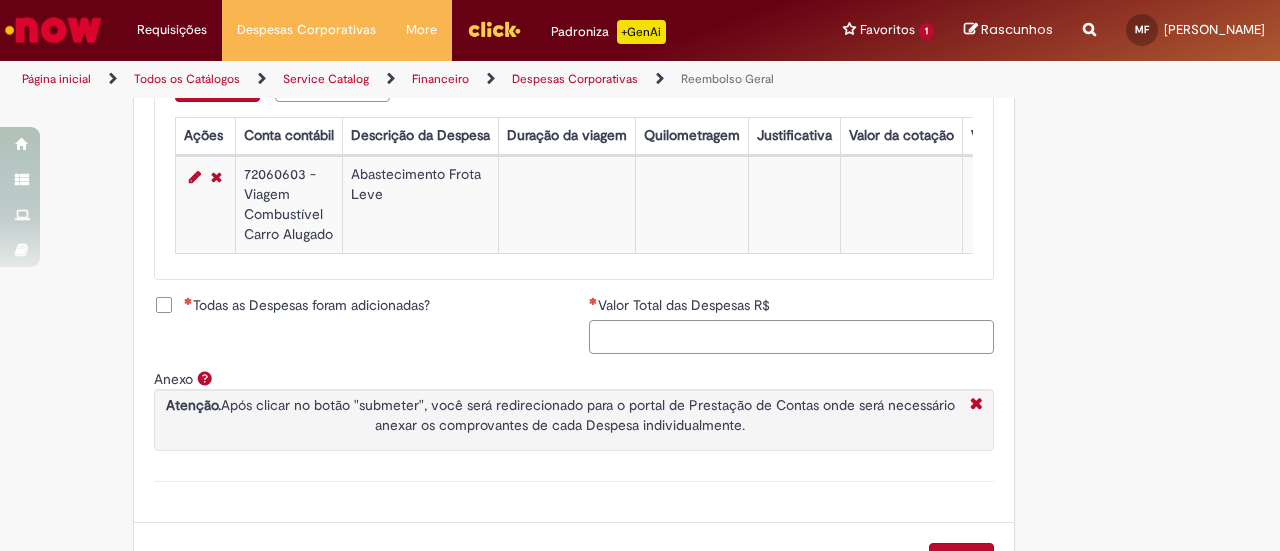 click on "Valor Total das Despesas R$" at bounding box center (791, 337) 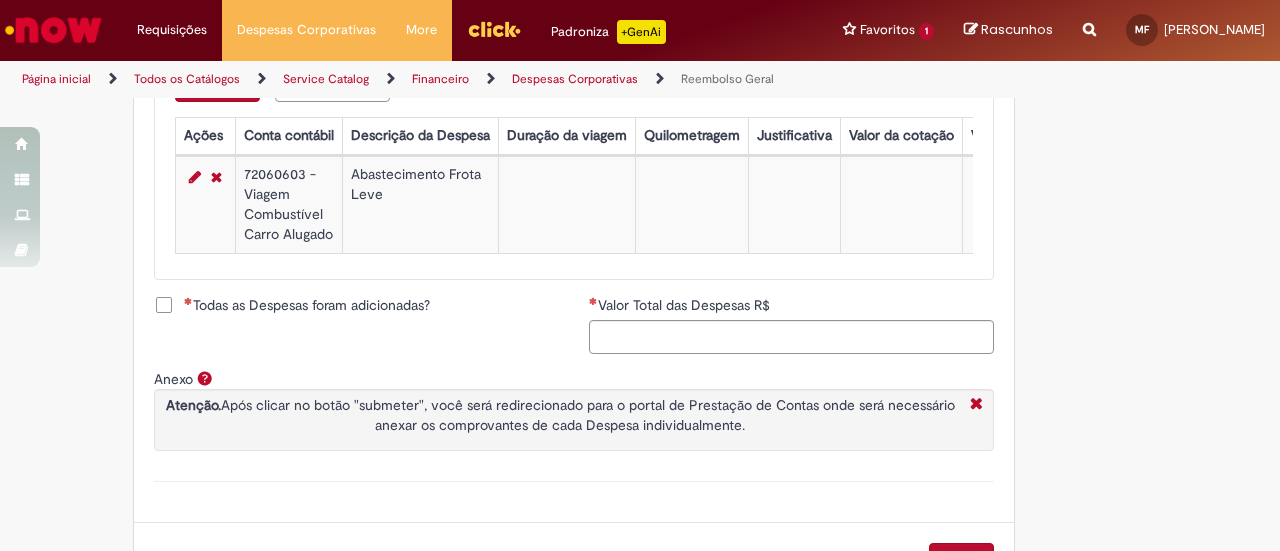 click on "Todas as Despesas foram adicionadas?" at bounding box center (307, 305) 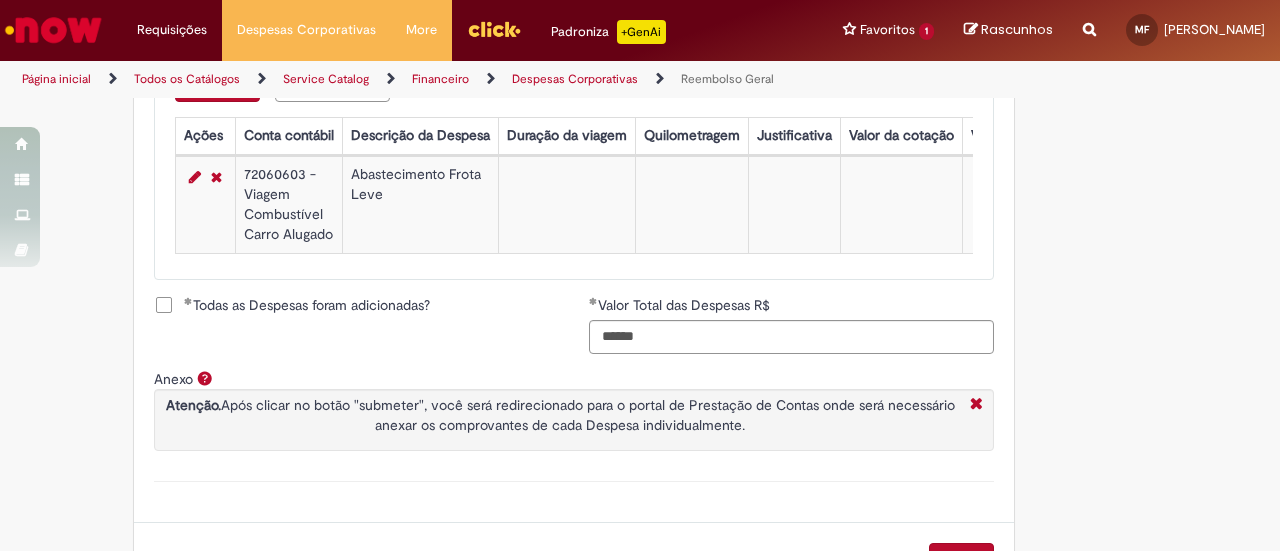 click on "Todas as Despesas foram adicionadas?" at bounding box center (307, 305) 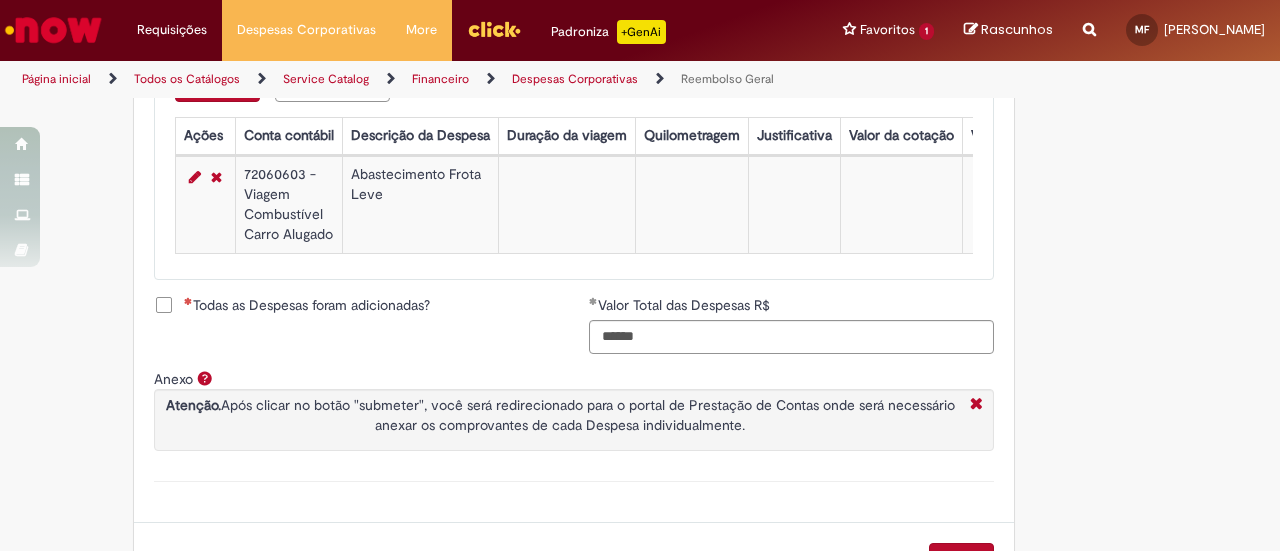 click on "Todas as Despesas foram adicionadas?" at bounding box center (307, 305) 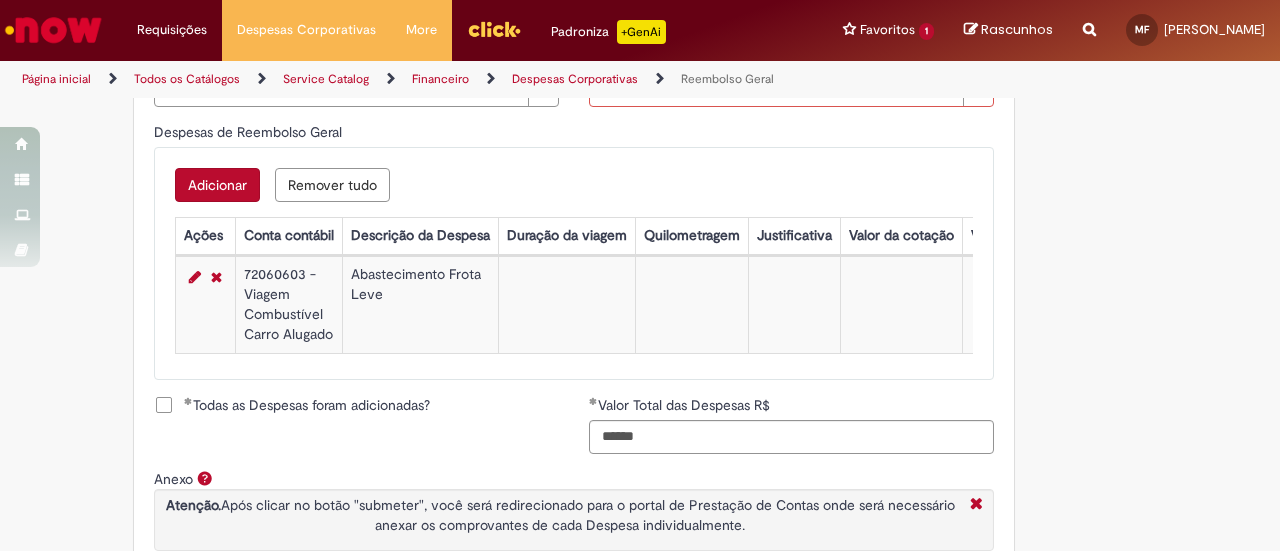 scroll, scrollTop: 700, scrollLeft: 0, axis: vertical 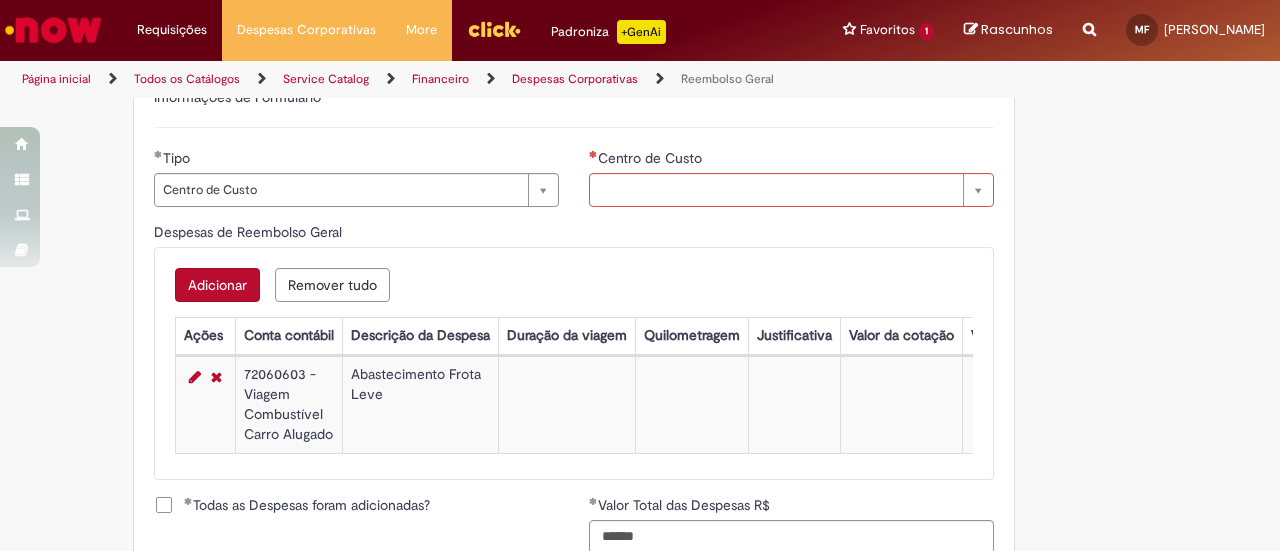 click on "Adicionar a Favoritos
Reembolso Geral
Reembolso de despesas de funcionários
Oferta destinada à solicitação de reembolso de despesas realizadas pelo funcionário, mas que devem ser ressarcidas pela Ambev
Sujeito à aprovação do gestor imediato
O pagamento do reembolso deve ser feito em uma  conta corrente de titularidade do solicitante , para atualizar seus dados bancários e garantir que o reembolso aconteça, utilizar a oferta  Cadastro de Dados Bancários:  https://ambev.service-now.com/ambevnow?id=sc_cat_item&sys_id=d0c9721edbbb2b003383be2df39619e3
Se o seu reembolso não for efetuado na data informada na solução do chamado, entrar em contato com o time pelo e-mail  opreembolsoseadiantamentos@ambev.com.br , após a atualização dos dados bancários, para que o pagamento seja reprocessado
sap a integrar ** Country Code **" at bounding box center (640, 110) 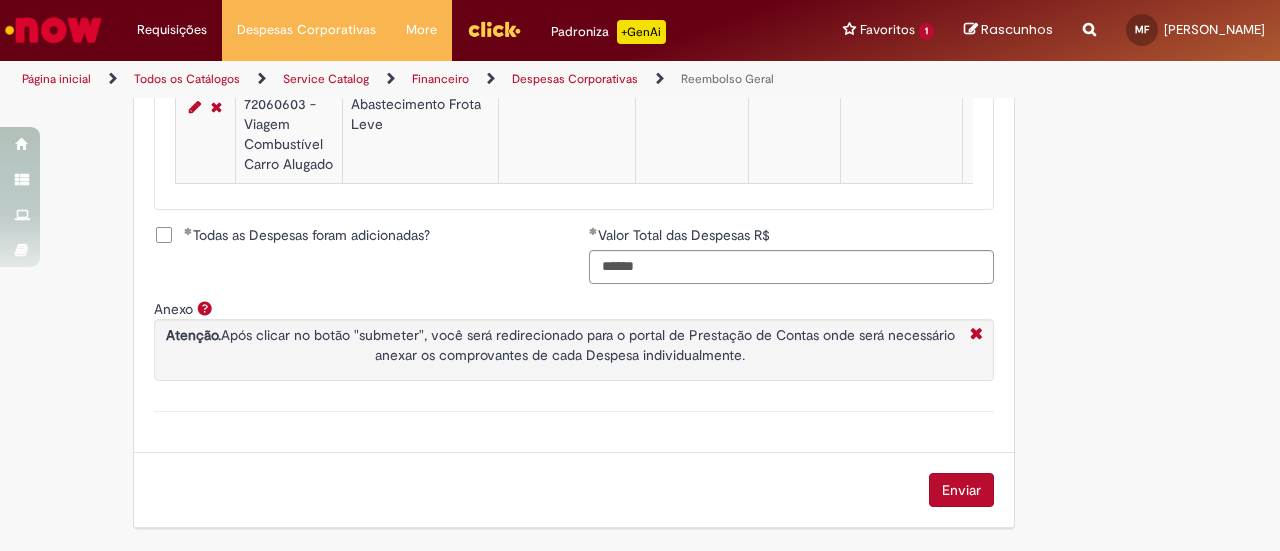 click on "Enviar" at bounding box center (961, 490) 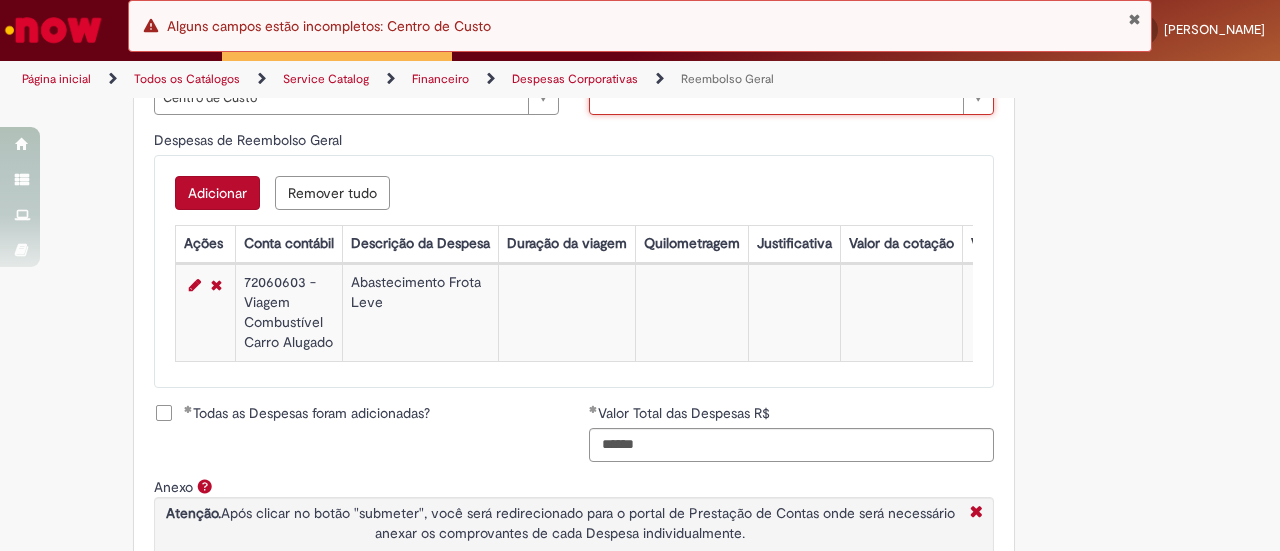 scroll, scrollTop: 897, scrollLeft: 0, axis: vertical 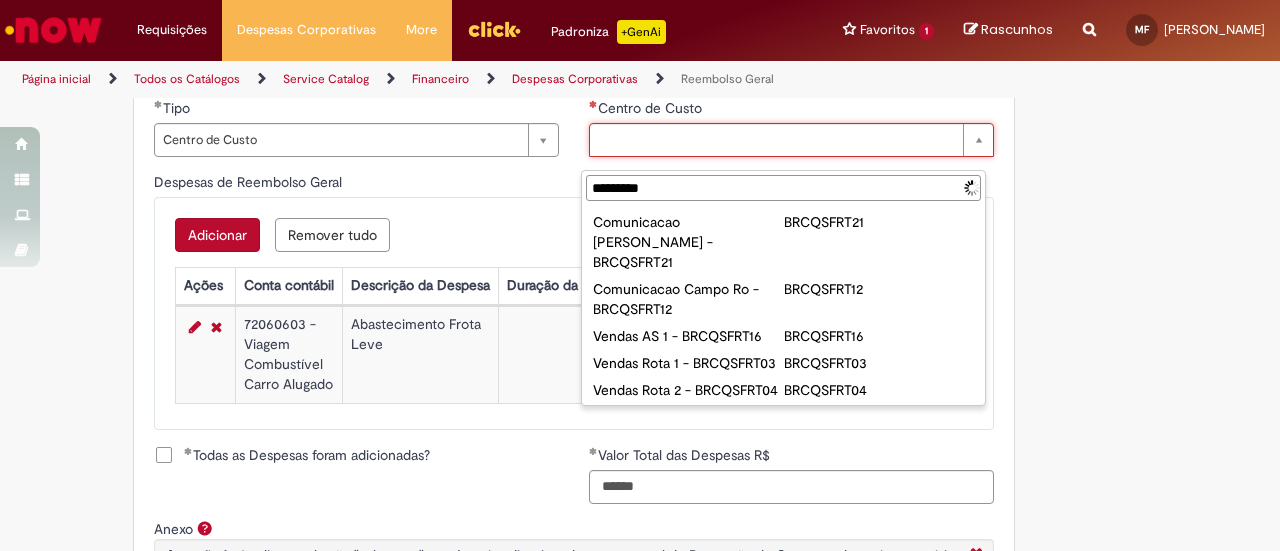 type on "**********" 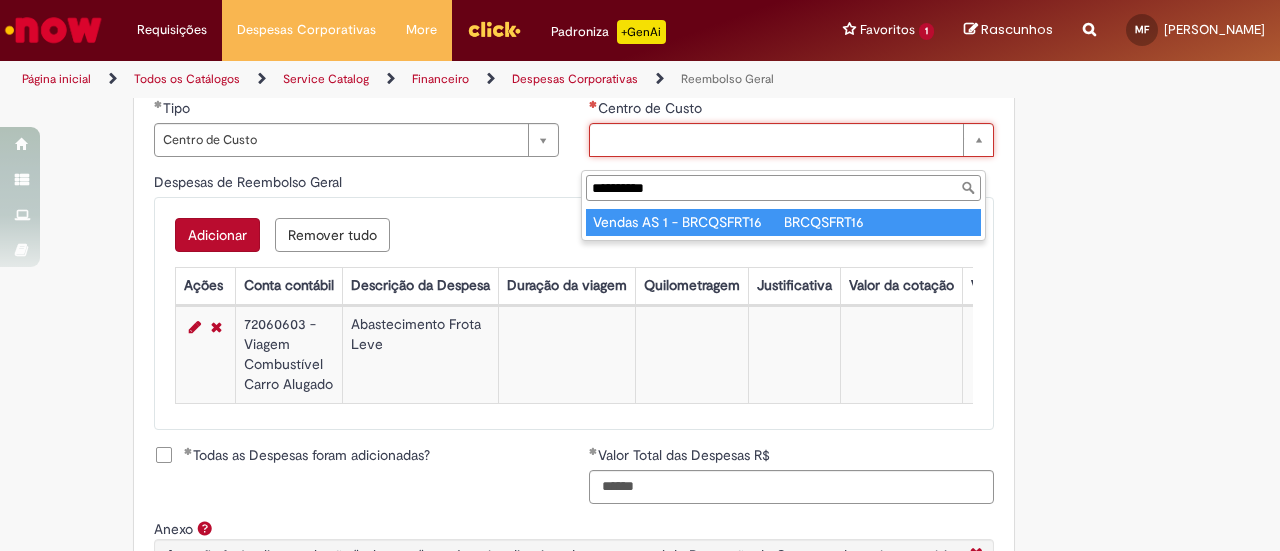 type 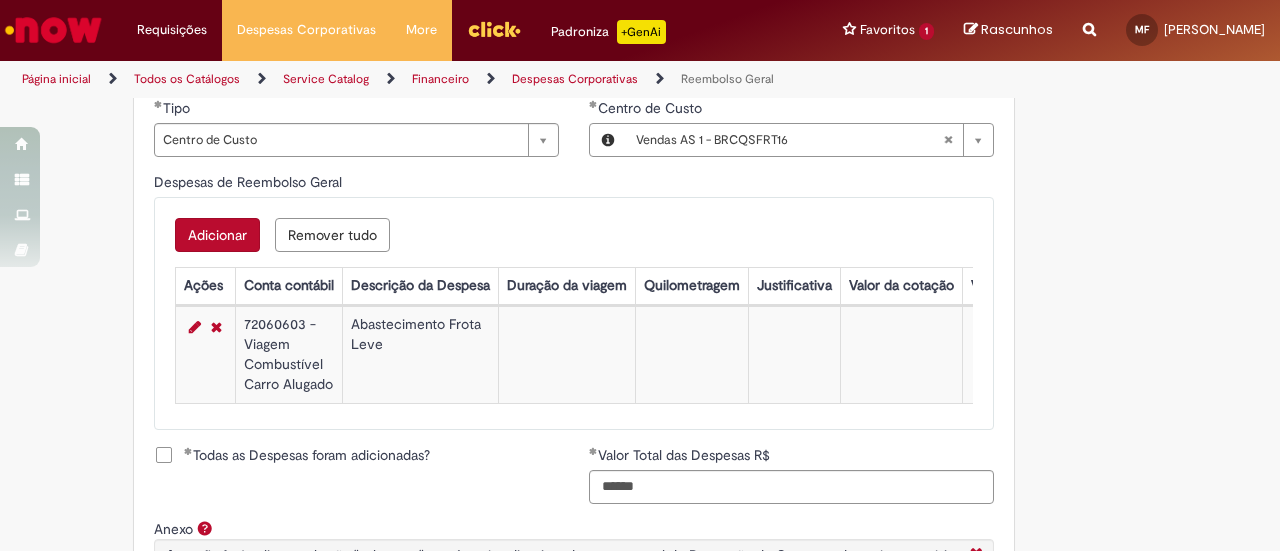 click on "Adicionar a Favoritos
Reembolso Geral
Reembolso de despesas de funcionários
Oferta destinada à solicitação de reembolso de despesas realizadas pelo funcionário, mas que devem ser ressarcidas pela Ambev
Sujeito à aprovação do gestor imediato
O pagamento do reembolso deve ser feito em uma  conta corrente de titularidade do solicitante , para atualizar seus dados bancários e garantir que o reembolso aconteça, utilizar a oferta  Cadastro de Dados Bancários:  https://ambev.service-now.com/ambevnow?id=sc_cat_item&sys_id=d0c9721edbbb2b003383be2df39619e3
Se o seu reembolso não for efetuado na data informada na solução do chamado, entrar em contato com o time pelo e-mail  opreembolsoseadiantamentos@ambev.com.br , após a atualização dos dados bancários, para que o pagamento seja reprocessado
sap a integrar ** Country Code **" at bounding box center (640, 60) 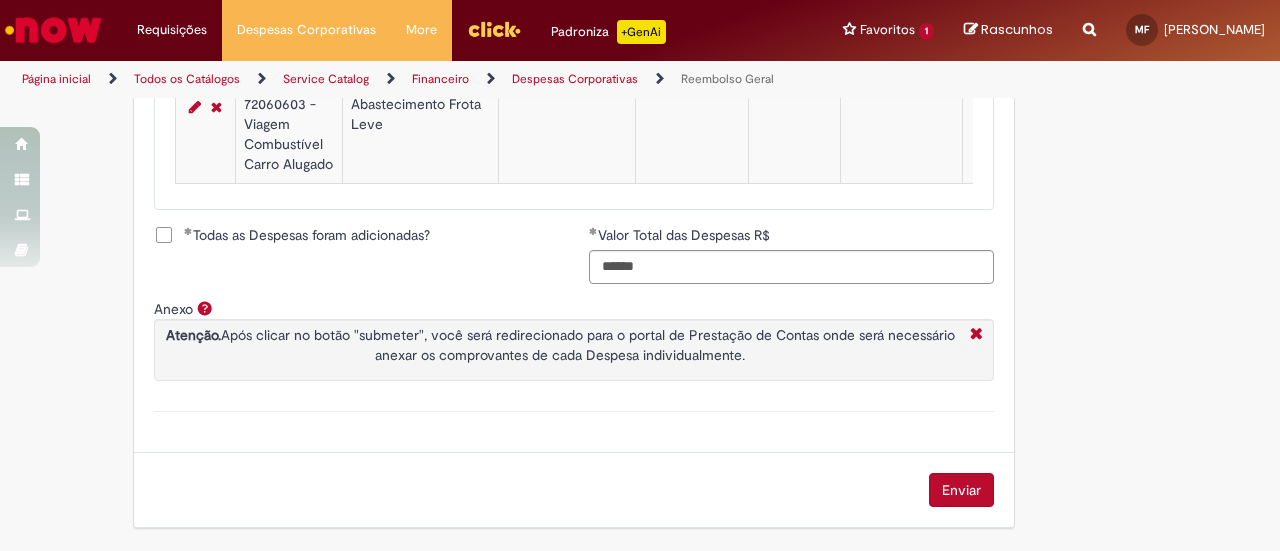 scroll, scrollTop: 997, scrollLeft: 0, axis: vertical 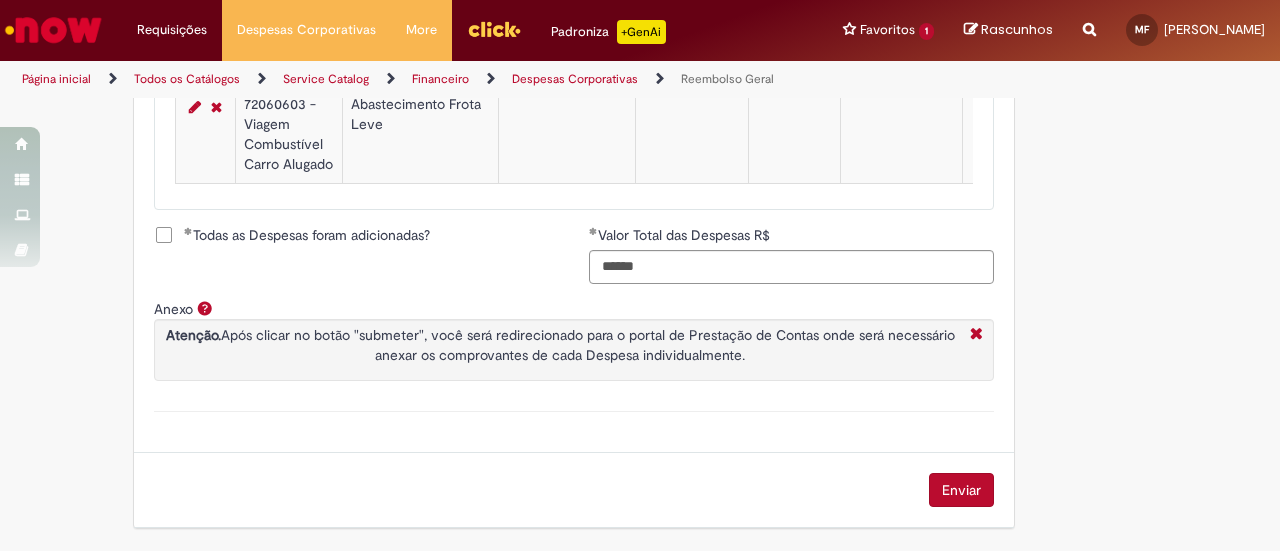click on "Enviar" at bounding box center (961, 490) 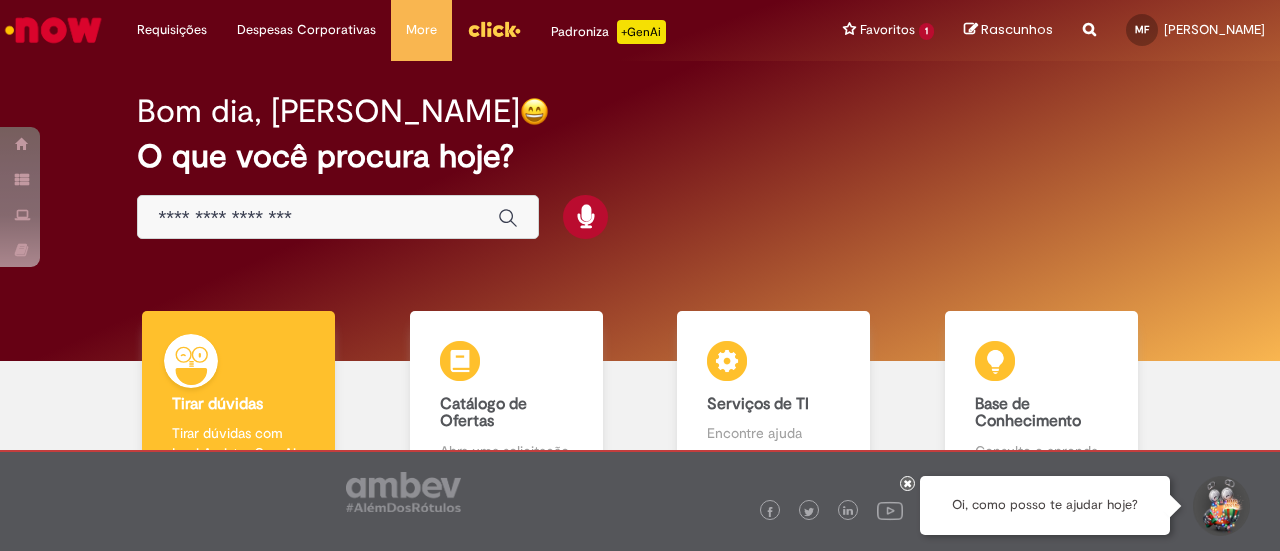 scroll, scrollTop: 0, scrollLeft: 0, axis: both 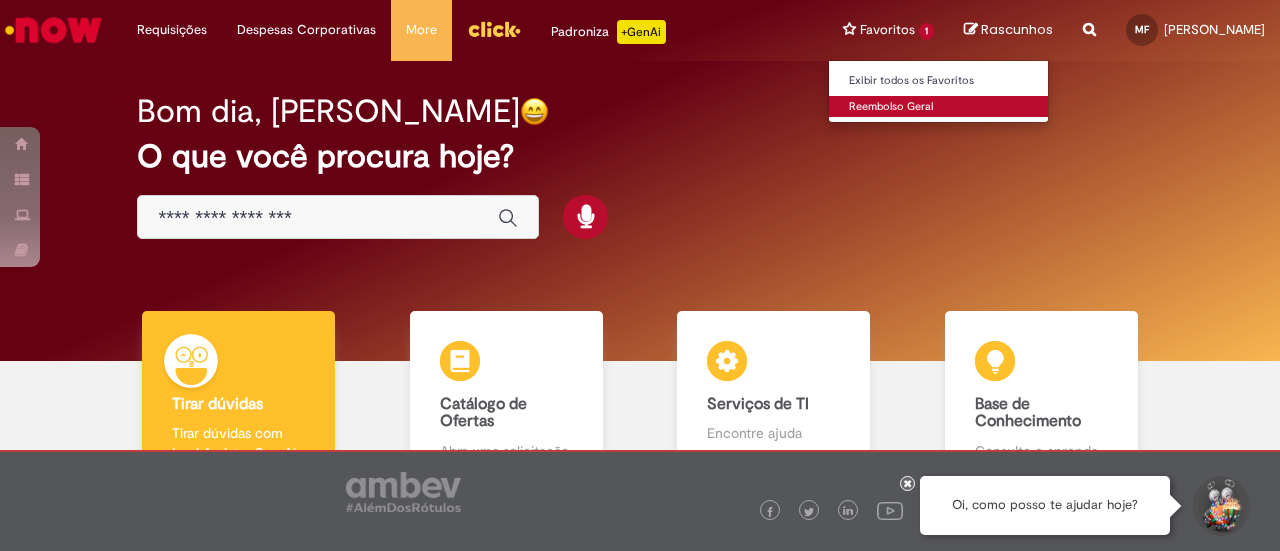 click on "Reembolso Geral" at bounding box center (939, 107) 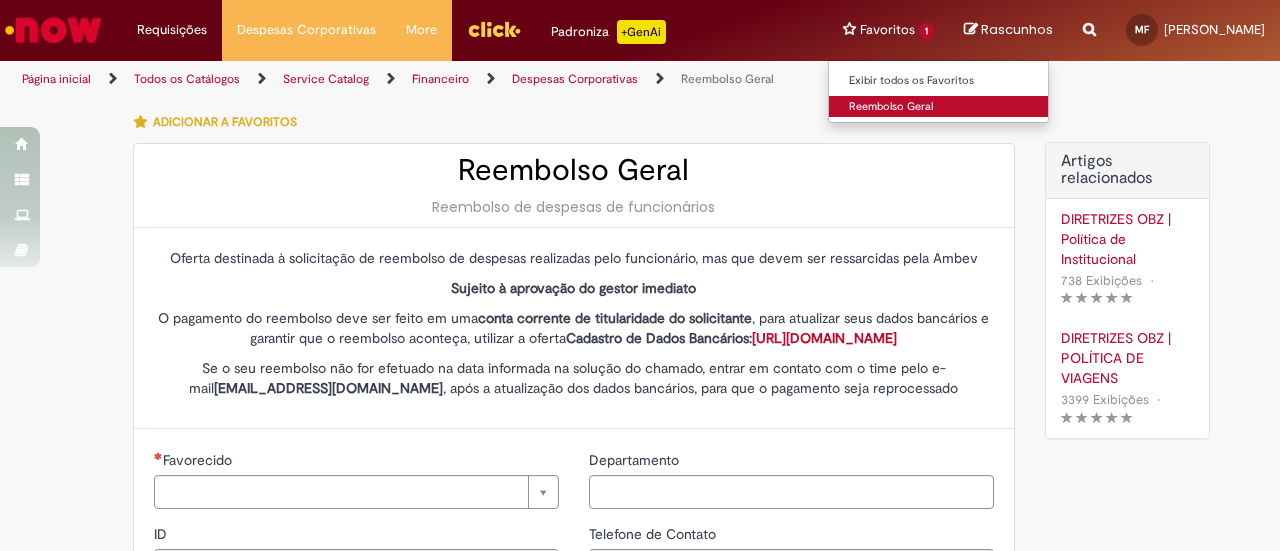 type on "********" 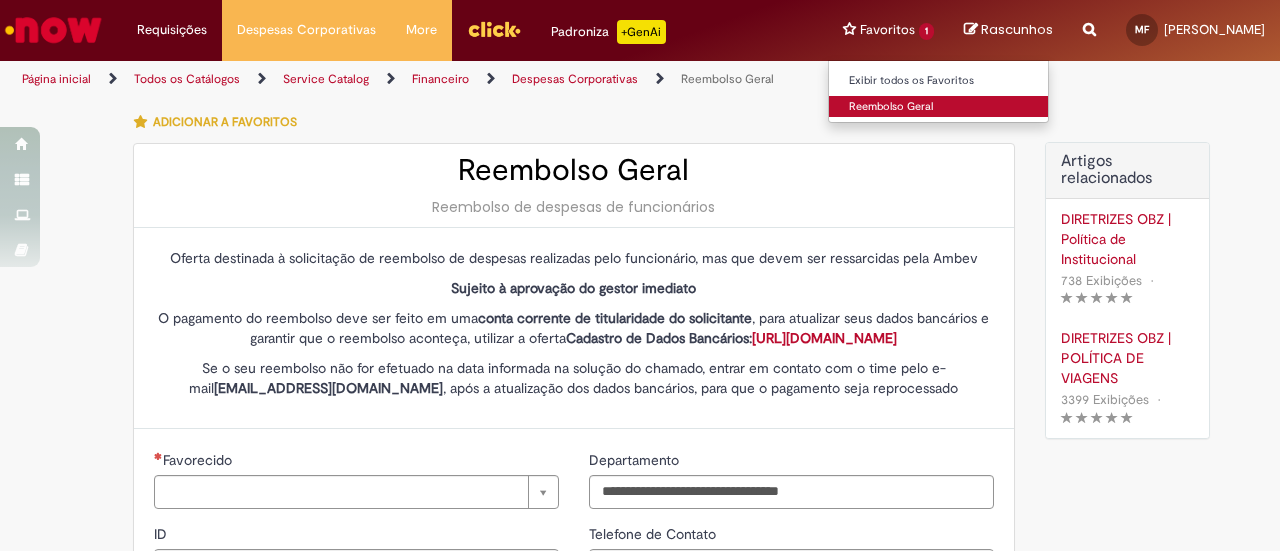 type on "**********" 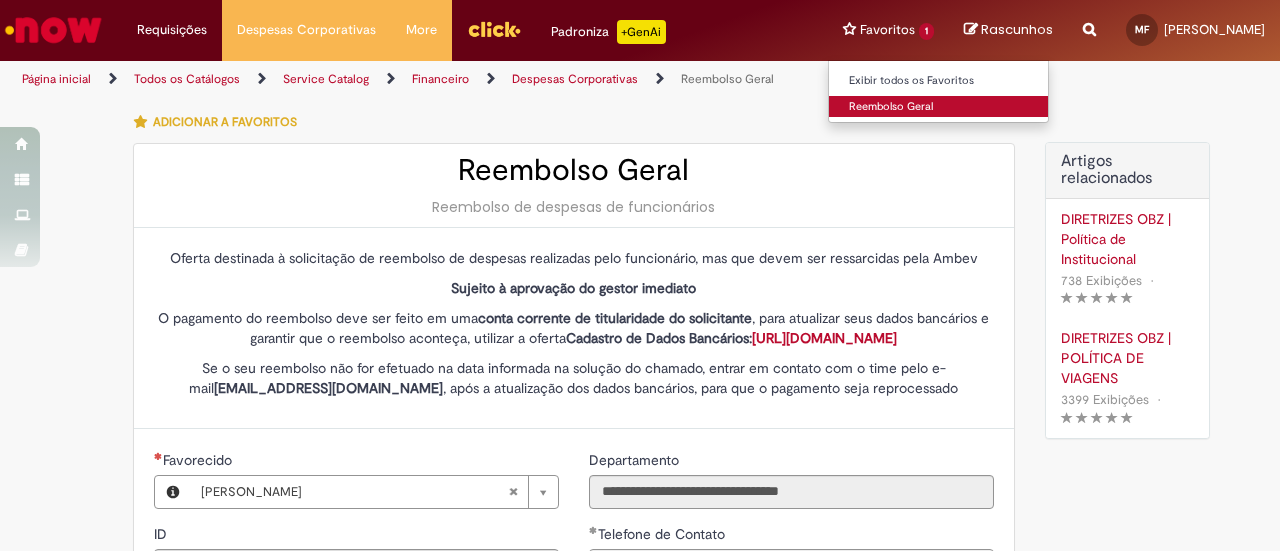 type on "**********" 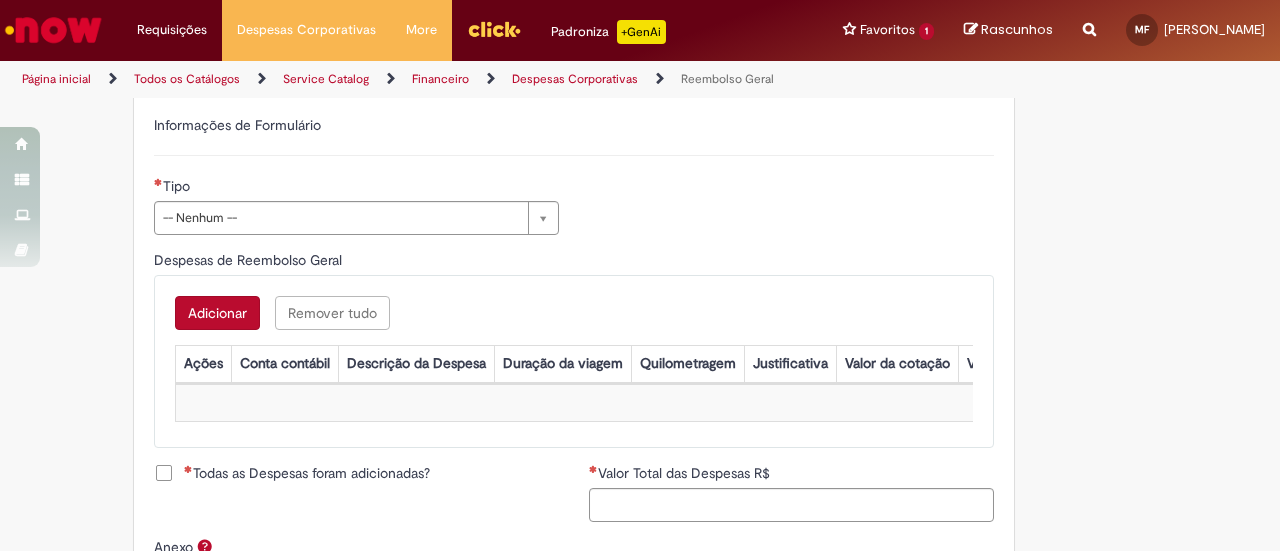 scroll, scrollTop: 700, scrollLeft: 0, axis: vertical 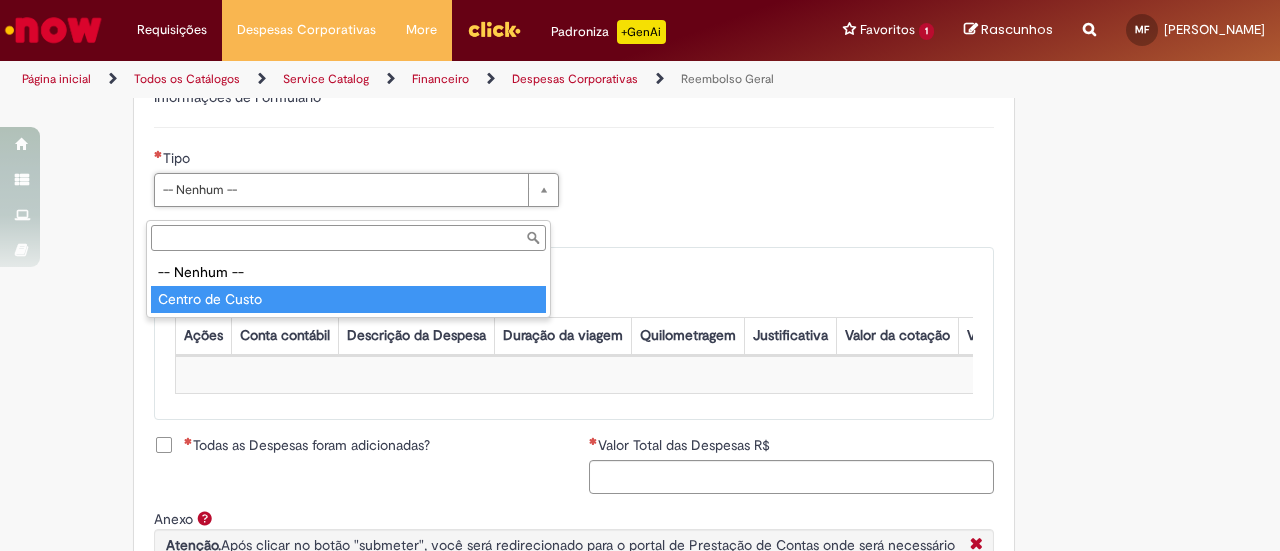 type on "**********" 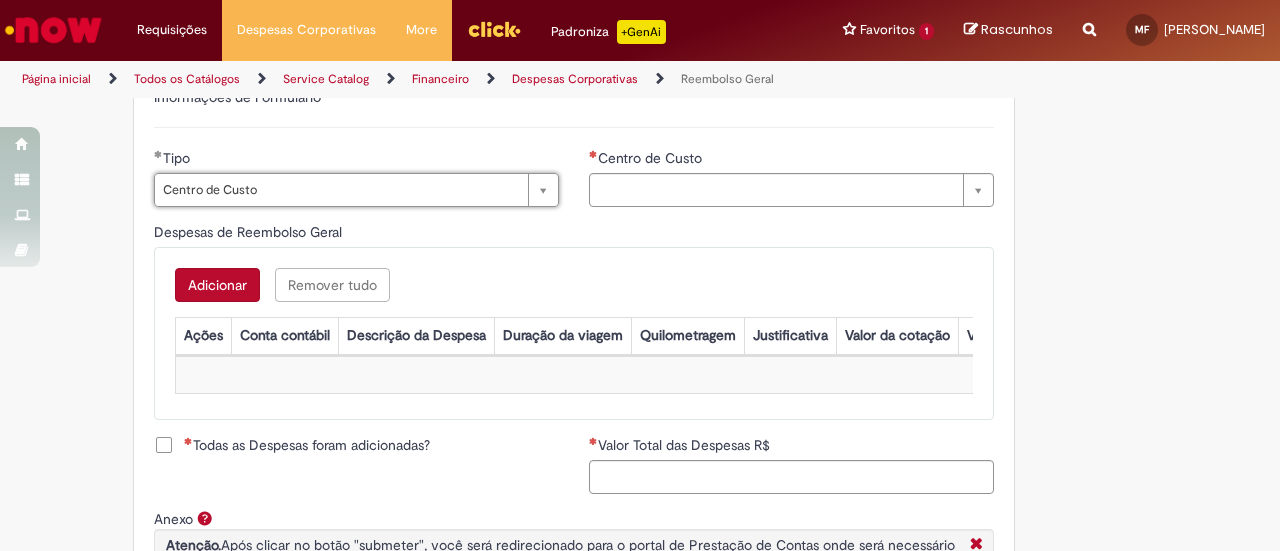 type on "**********" 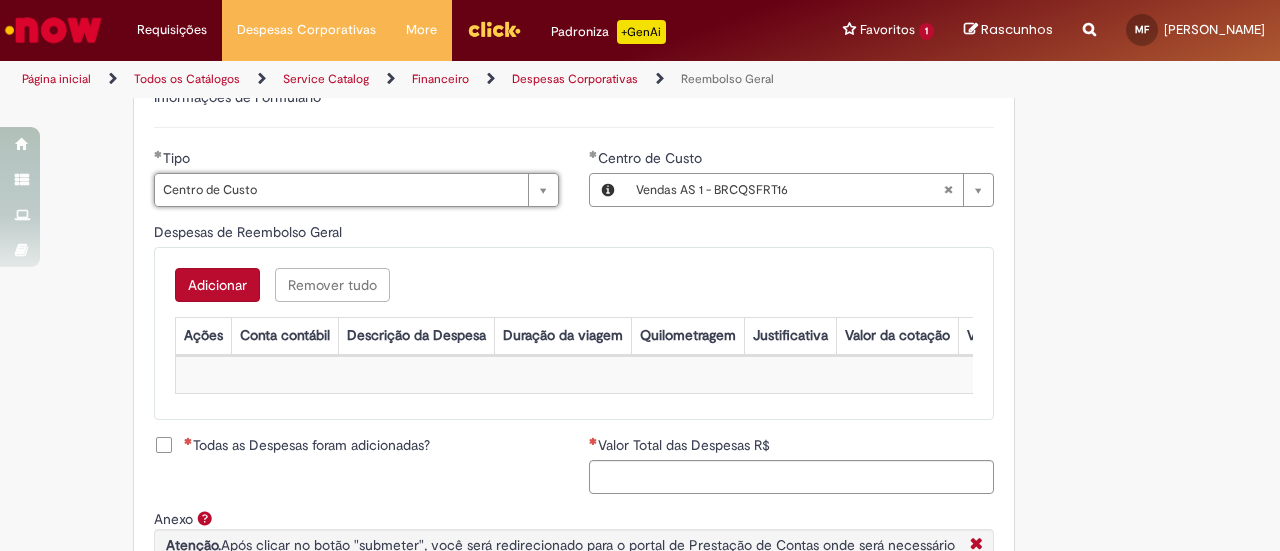 type 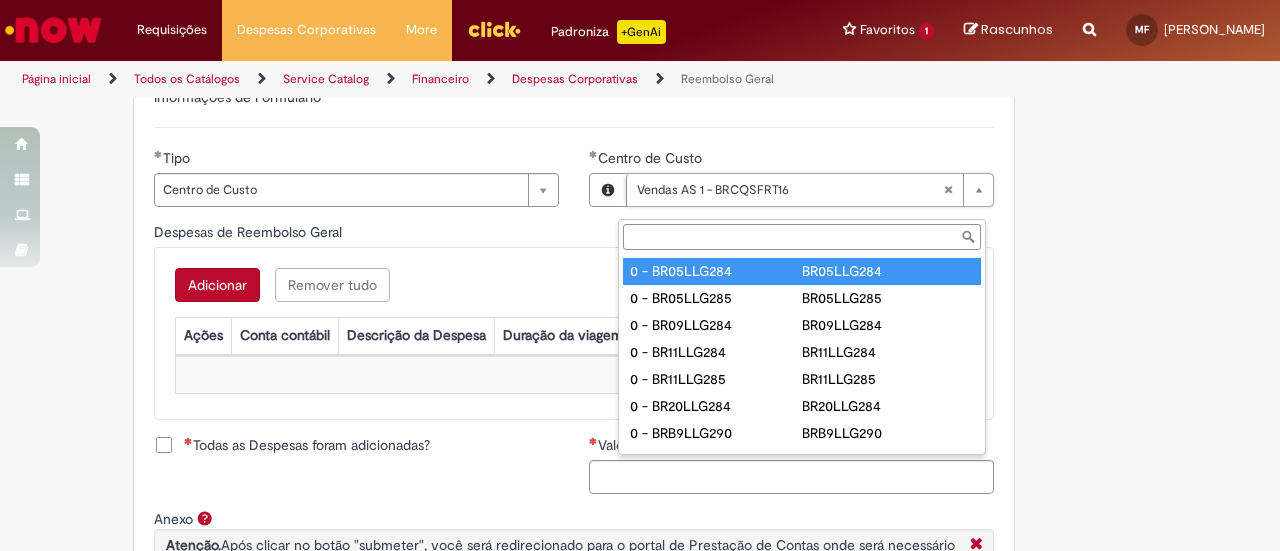 type on "**********" 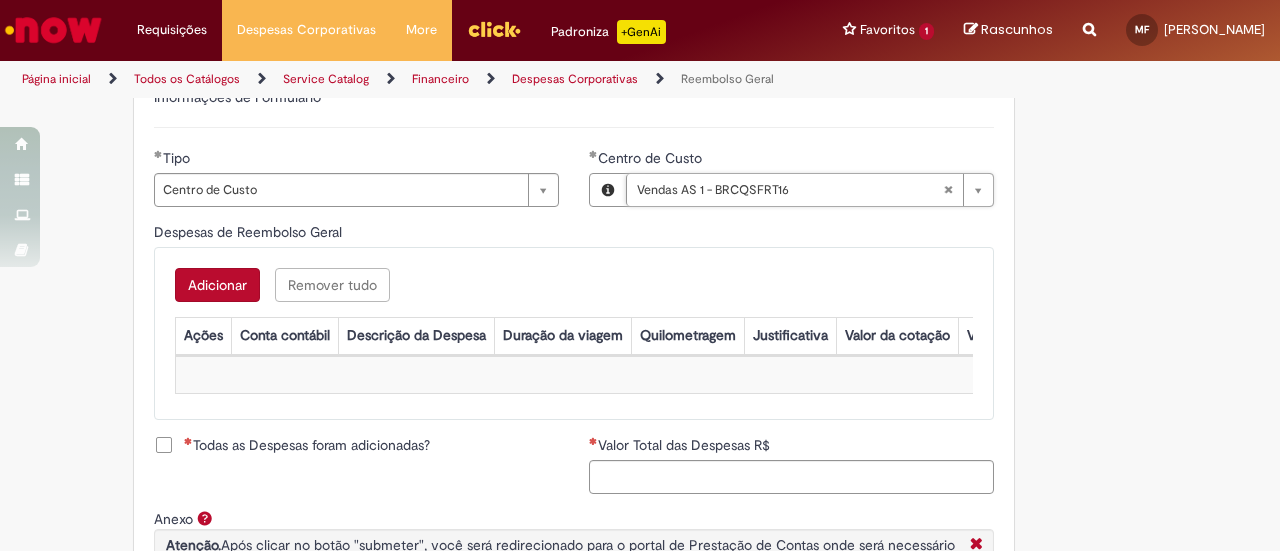 scroll, scrollTop: 0, scrollLeft: 169, axis: horizontal 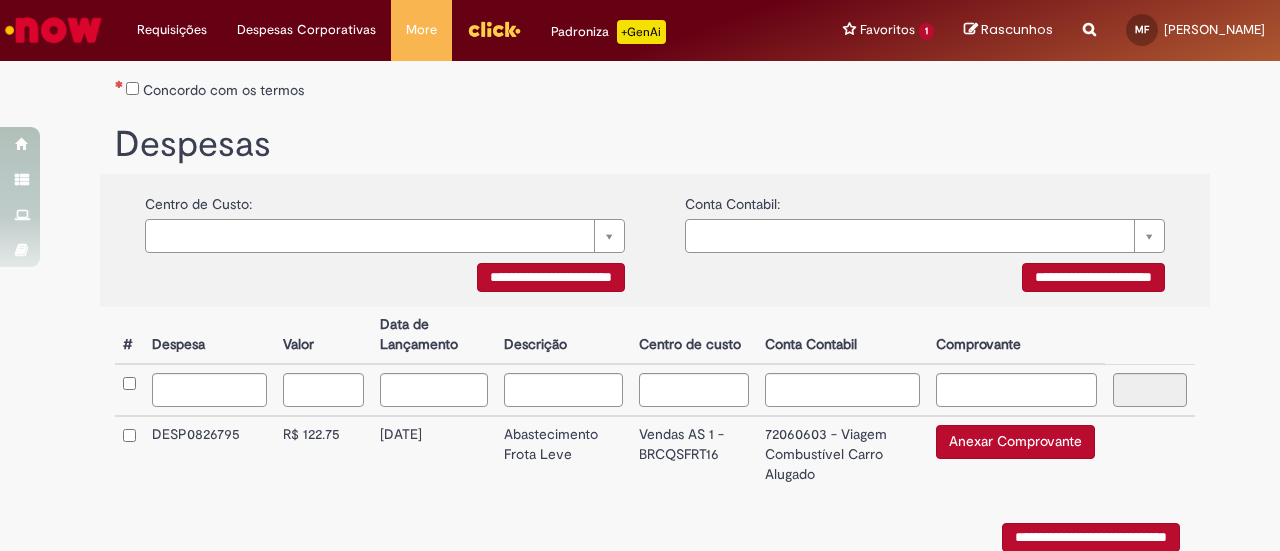 click on "Anexar Comprovante" at bounding box center [1015, 442] 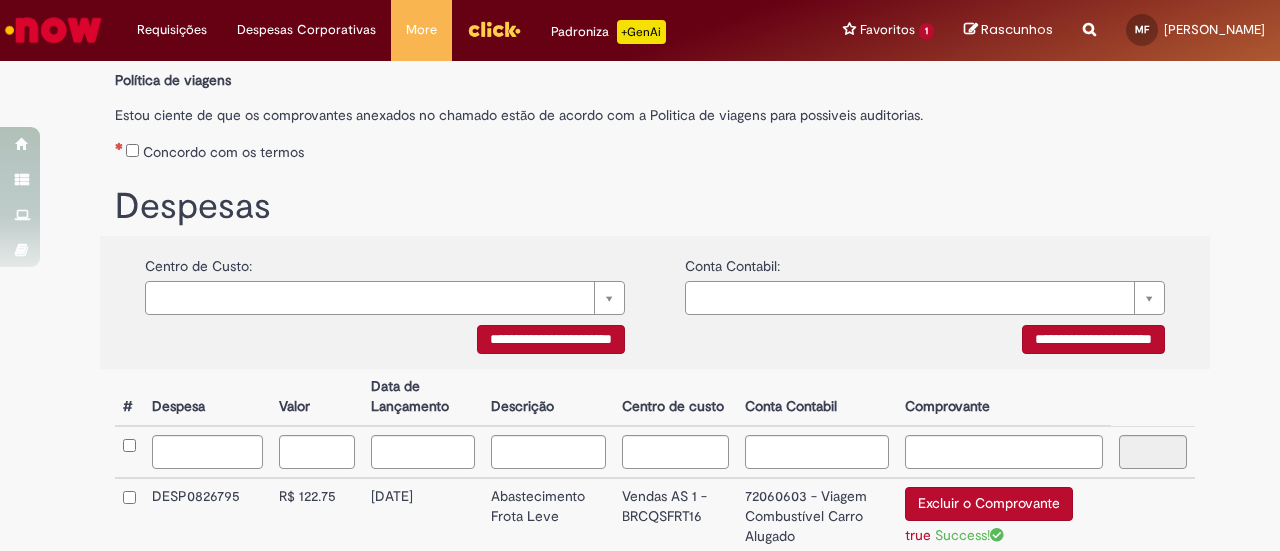 scroll, scrollTop: 231, scrollLeft: 0, axis: vertical 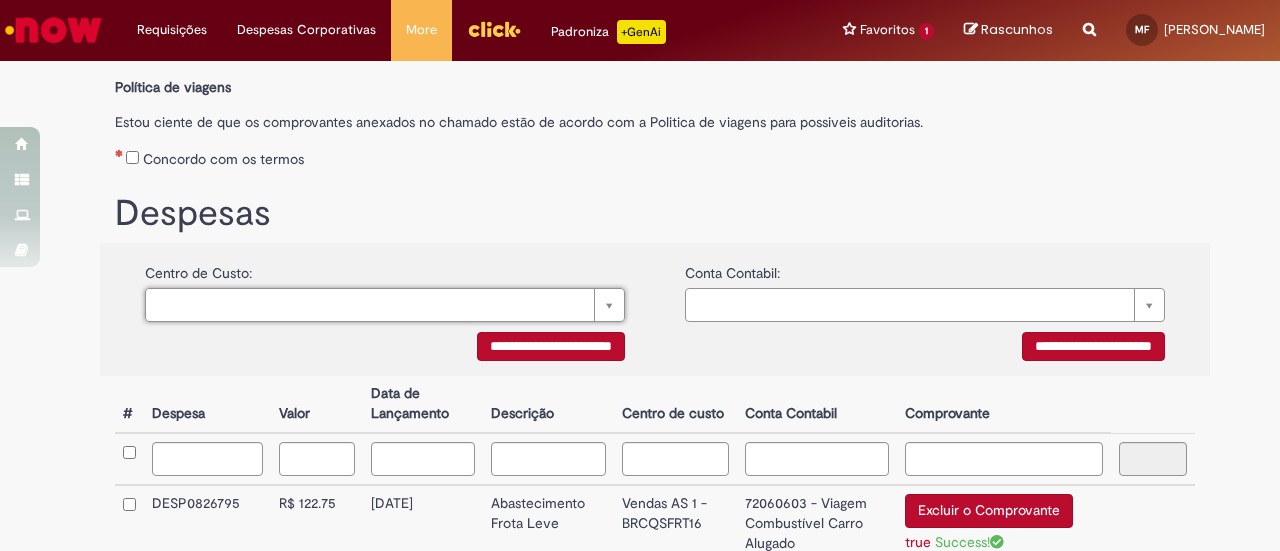 click on "**********" at bounding box center [551, 346] 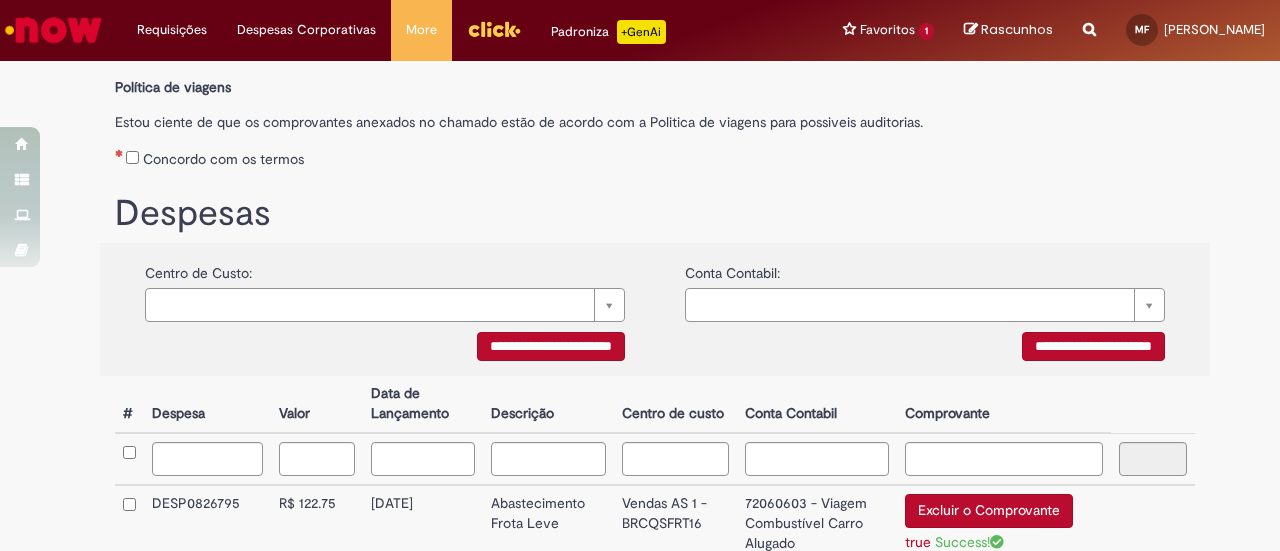 click on "**********" at bounding box center [551, 346] 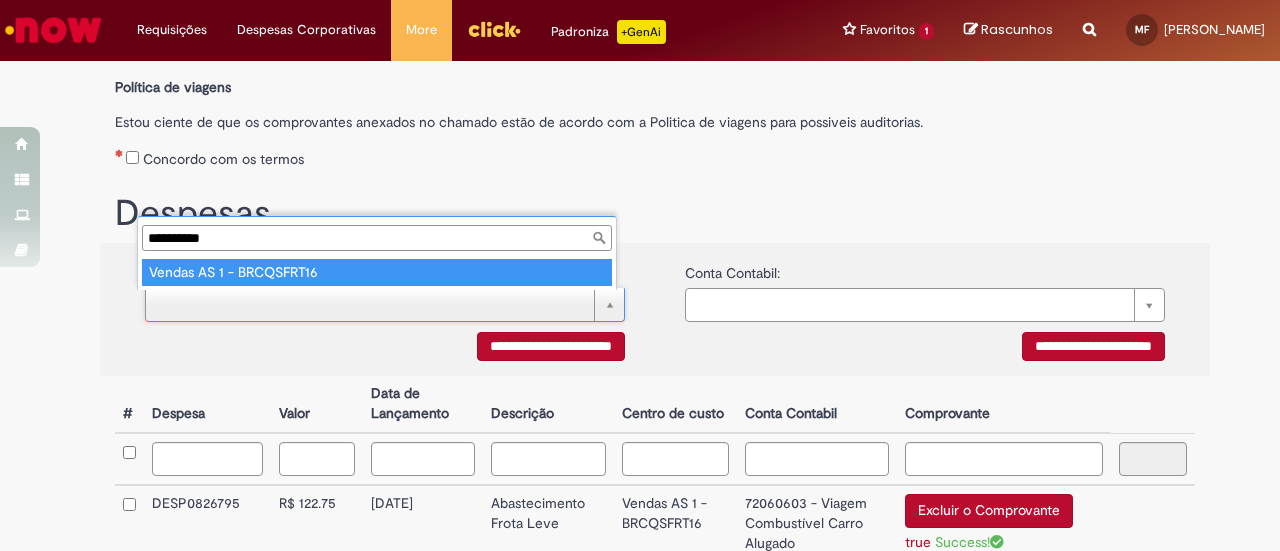 type on "**********" 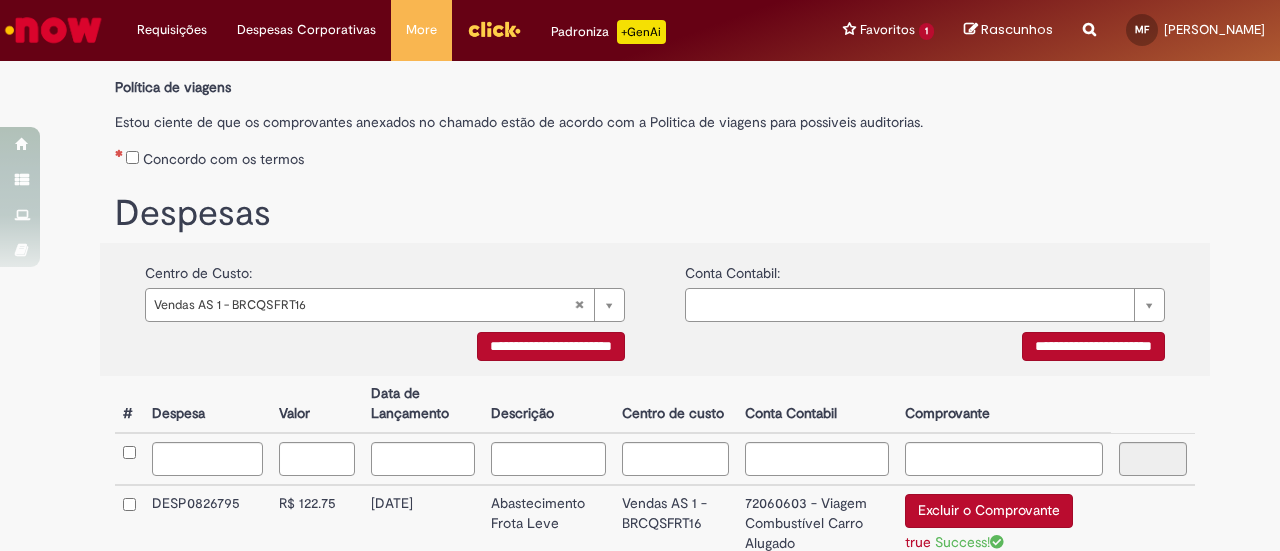 click on "Despesas" at bounding box center (655, 214) 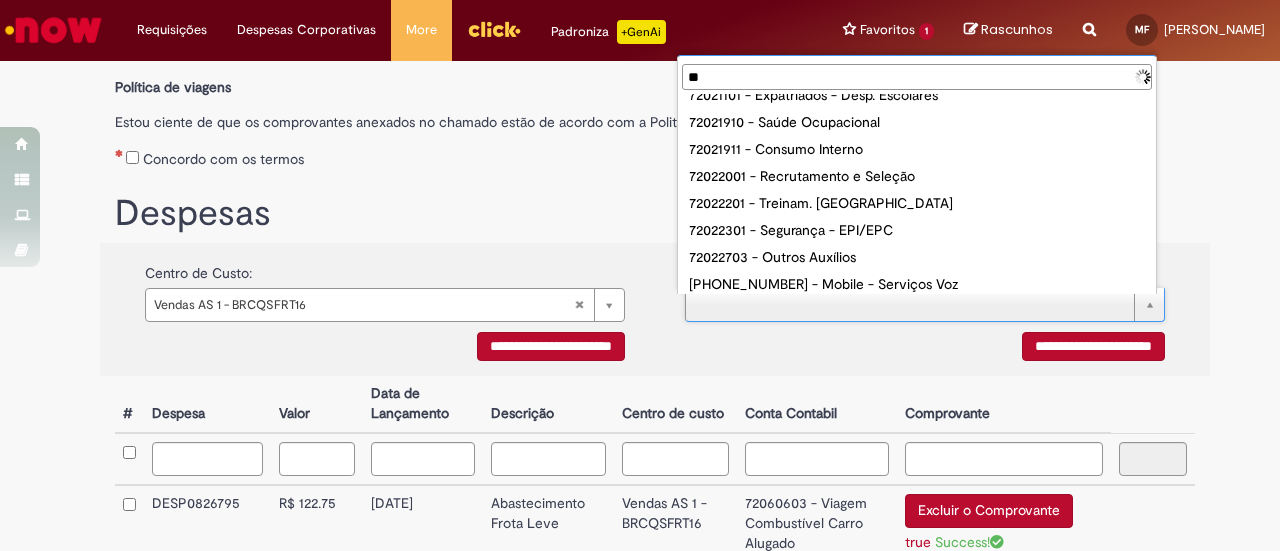 scroll, scrollTop: 0, scrollLeft: 0, axis: both 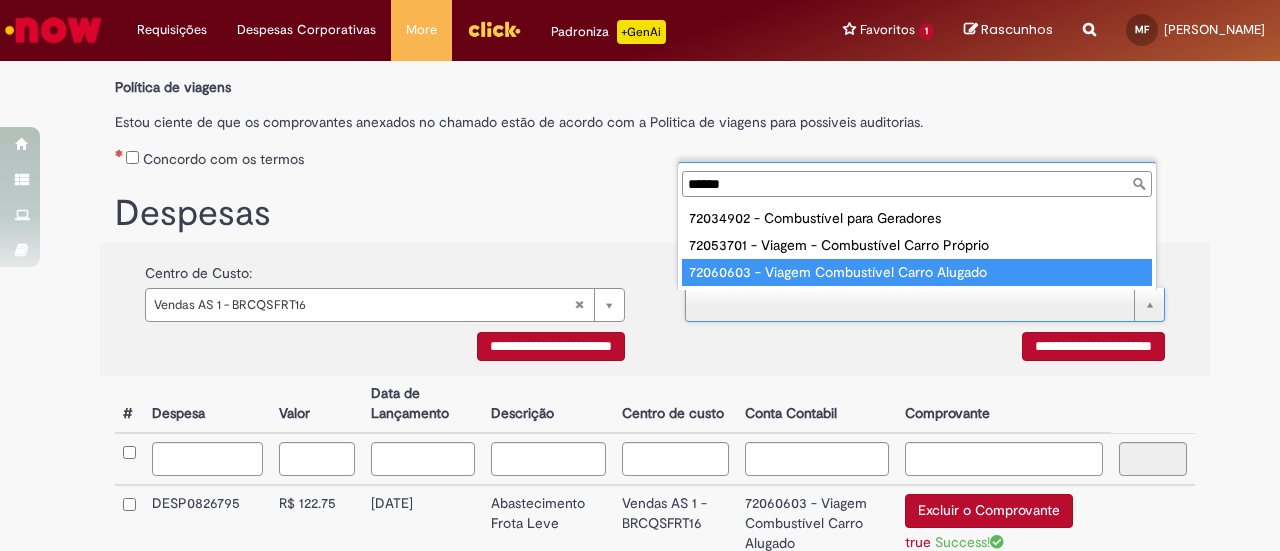 type on "******" 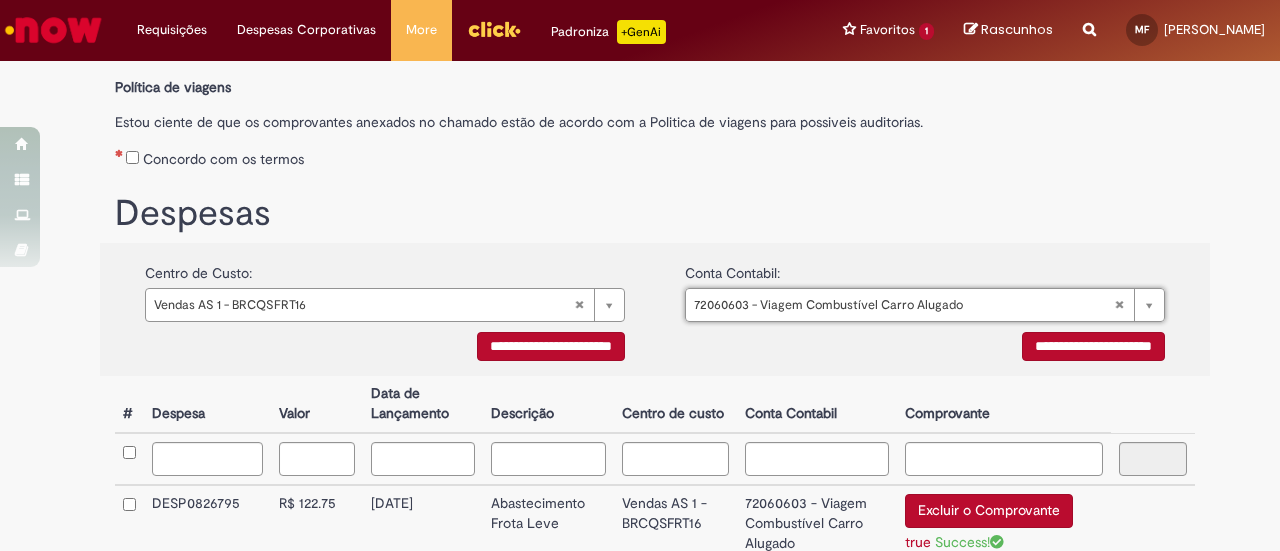 click on "Despesas" at bounding box center (655, 214) 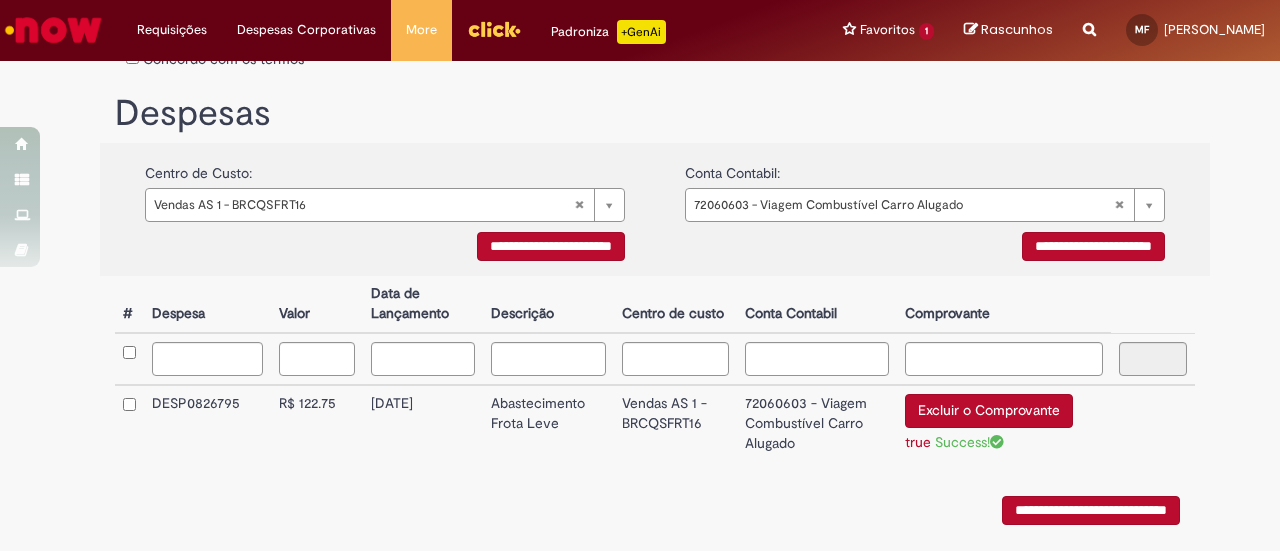 scroll, scrollTop: 431, scrollLeft: 0, axis: vertical 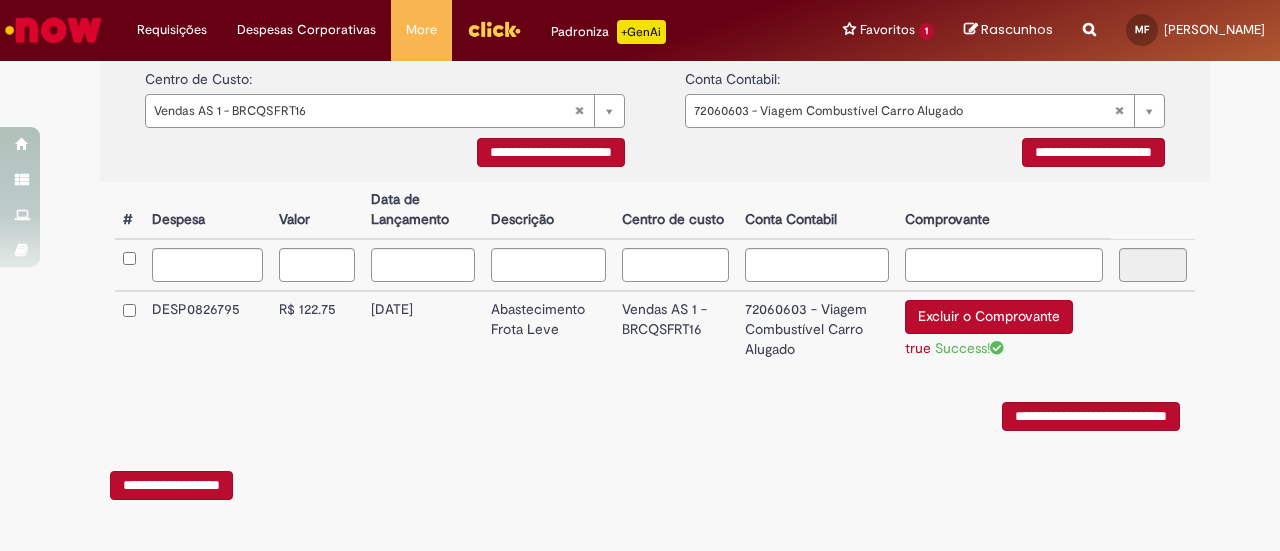 click on "**********" at bounding box center [1091, 416] 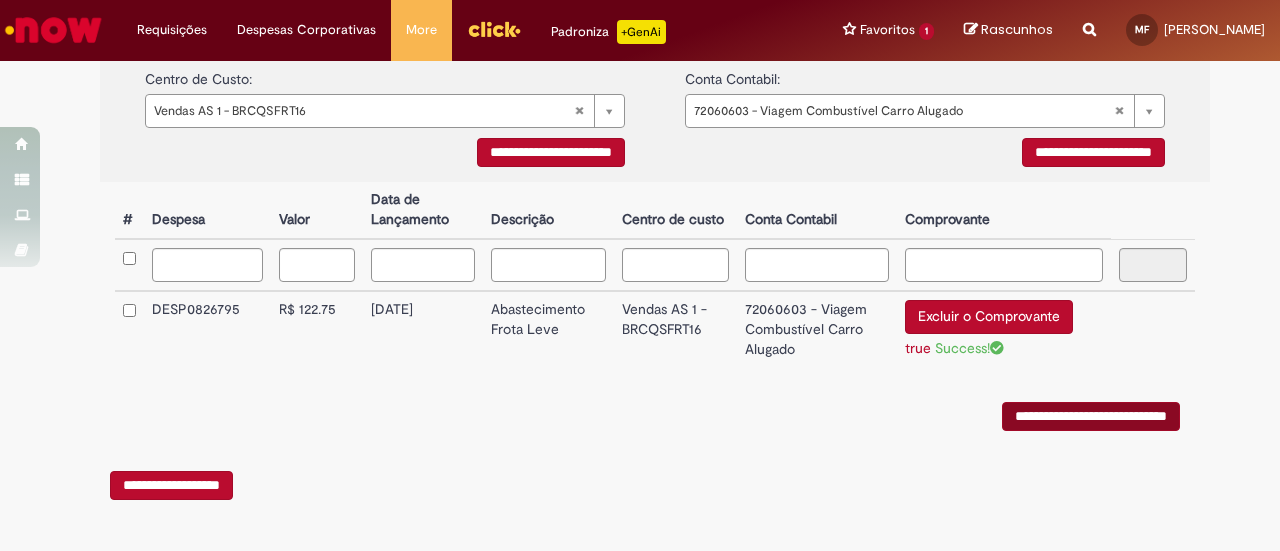 scroll, scrollTop: 0, scrollLeft: 0, axis: both 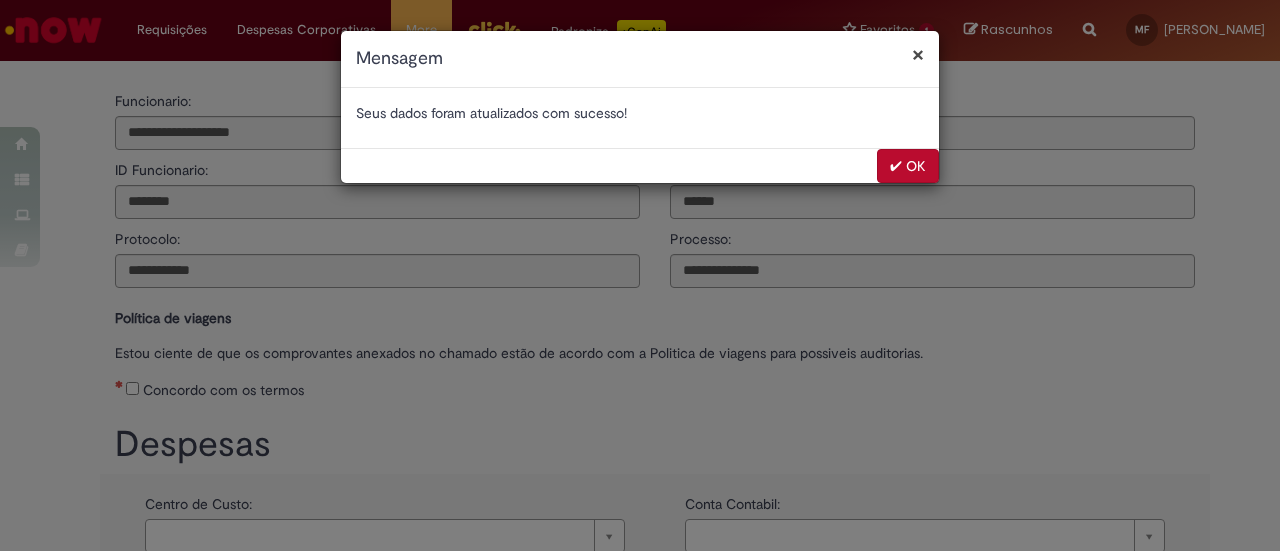 click on "✔ OK" at bounding box center [908, 166] 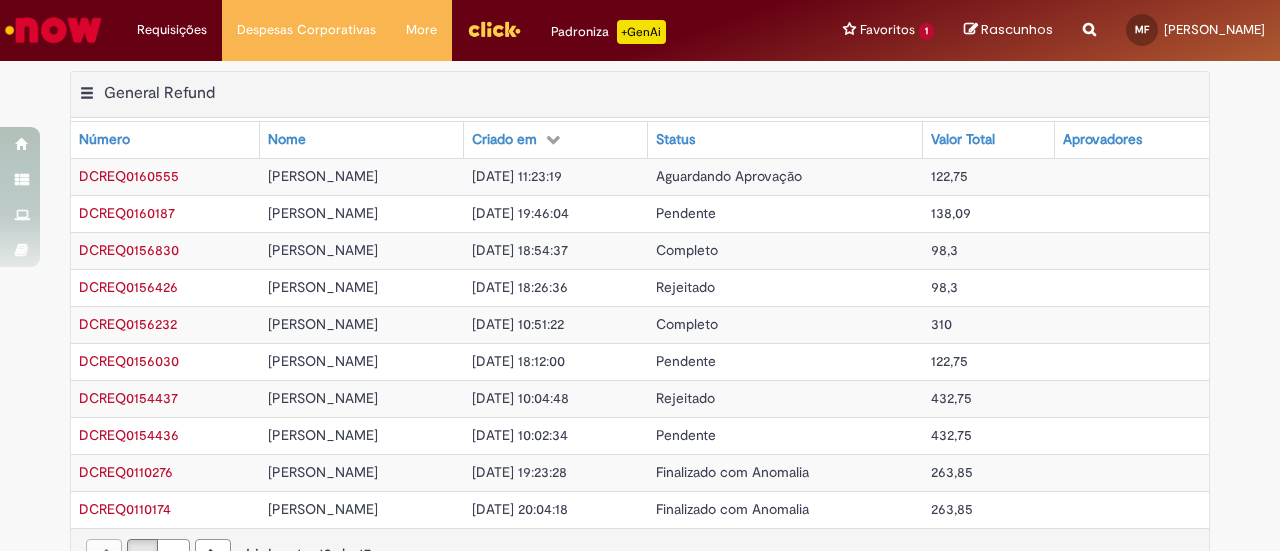 scroll, scrollTop: 0, scrollLeft: 0, axis: both 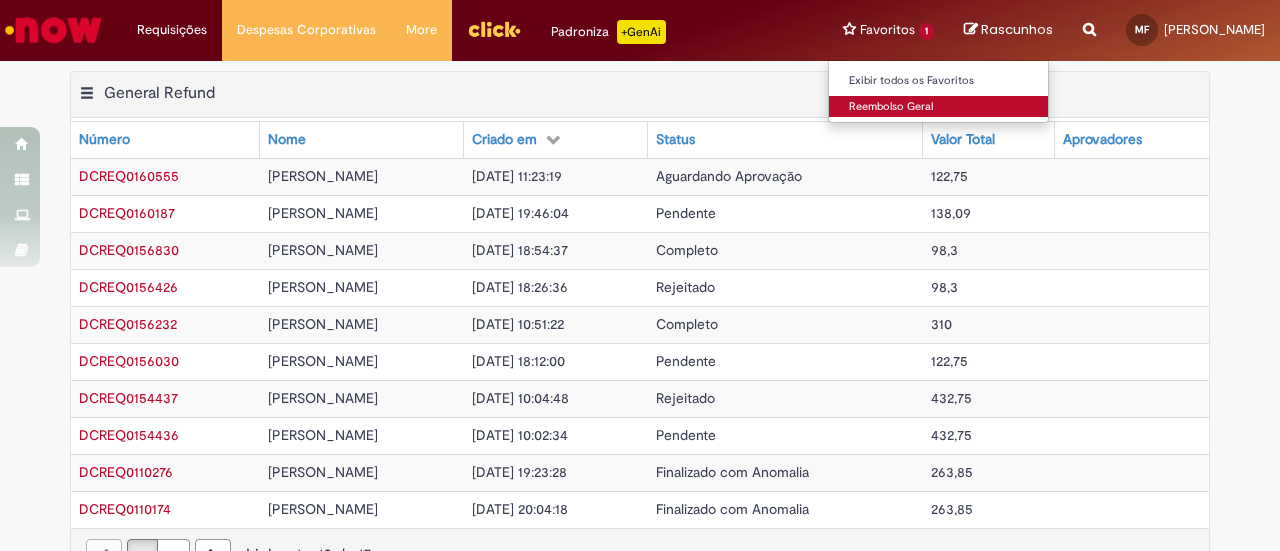 click on "Reembolso Geral" at bounding box center [939, 107] 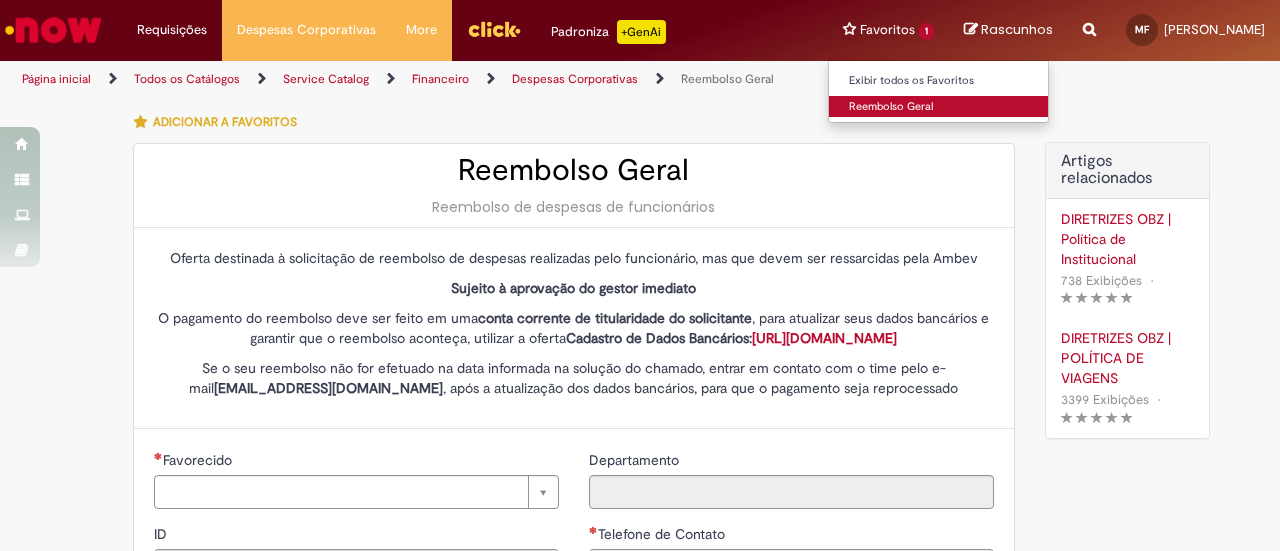 type on "********" 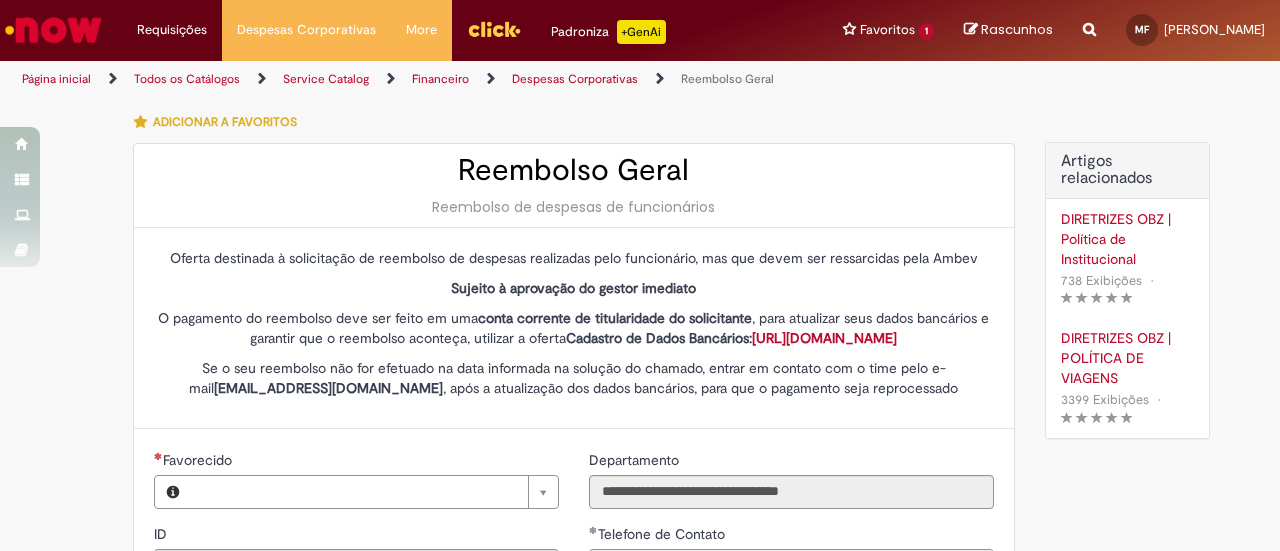 type on "**********" 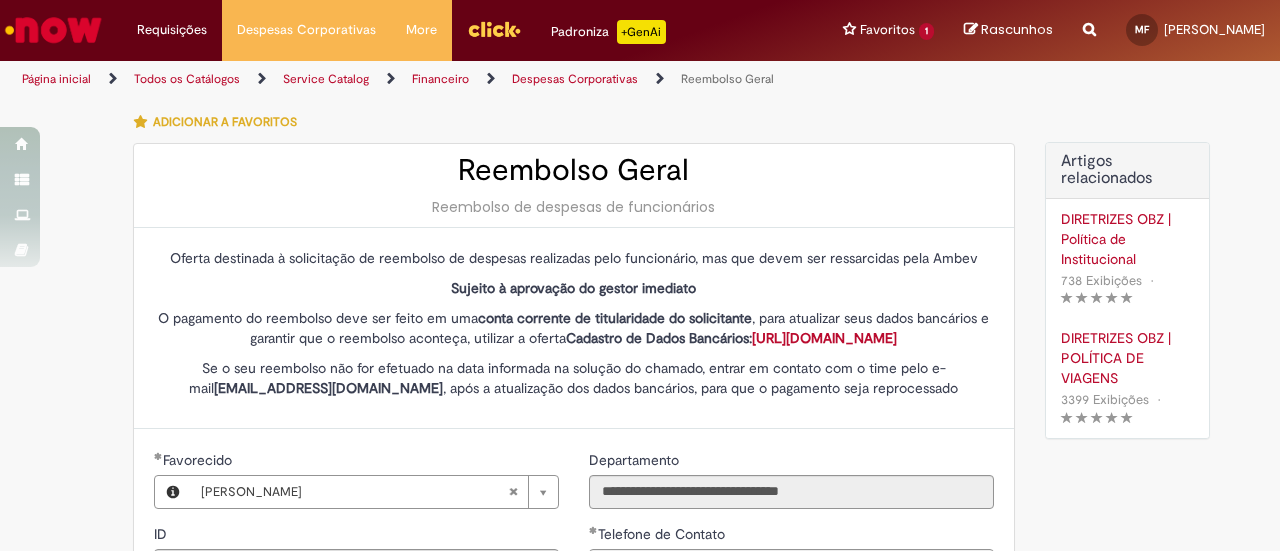 type on "**********" 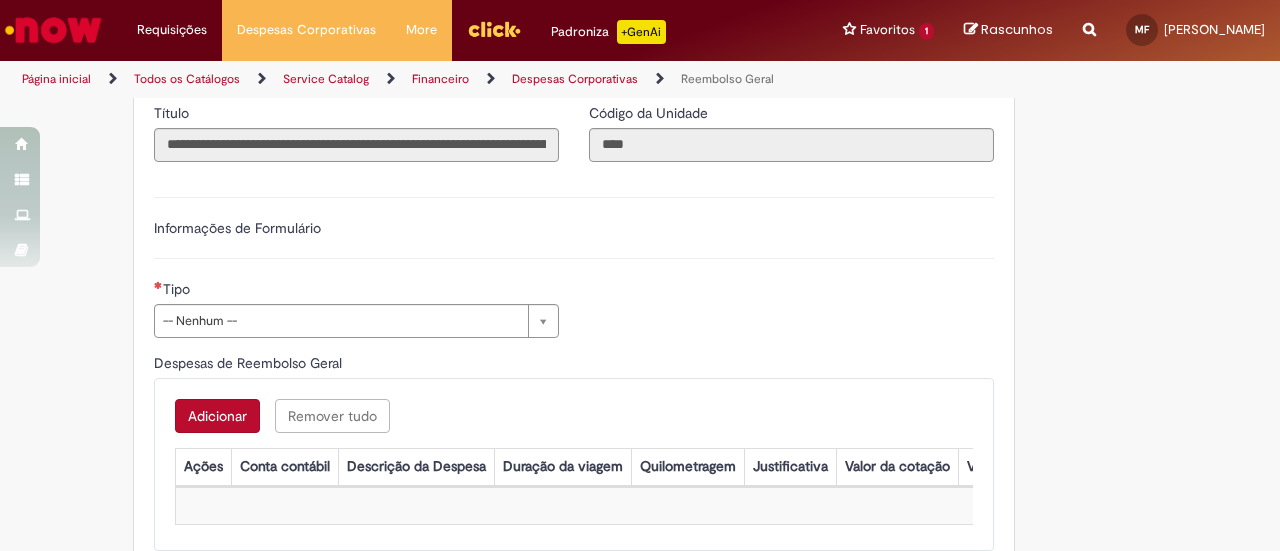 scroll, scrollTop: 600, scrollLeft: 0, axis: vertical 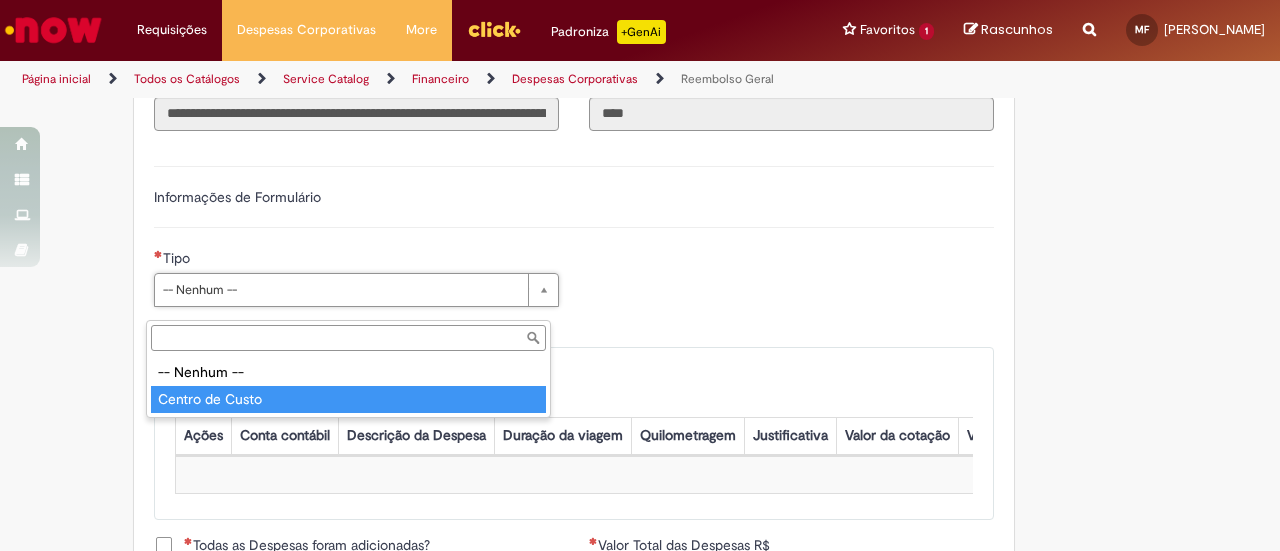 type on "**********" 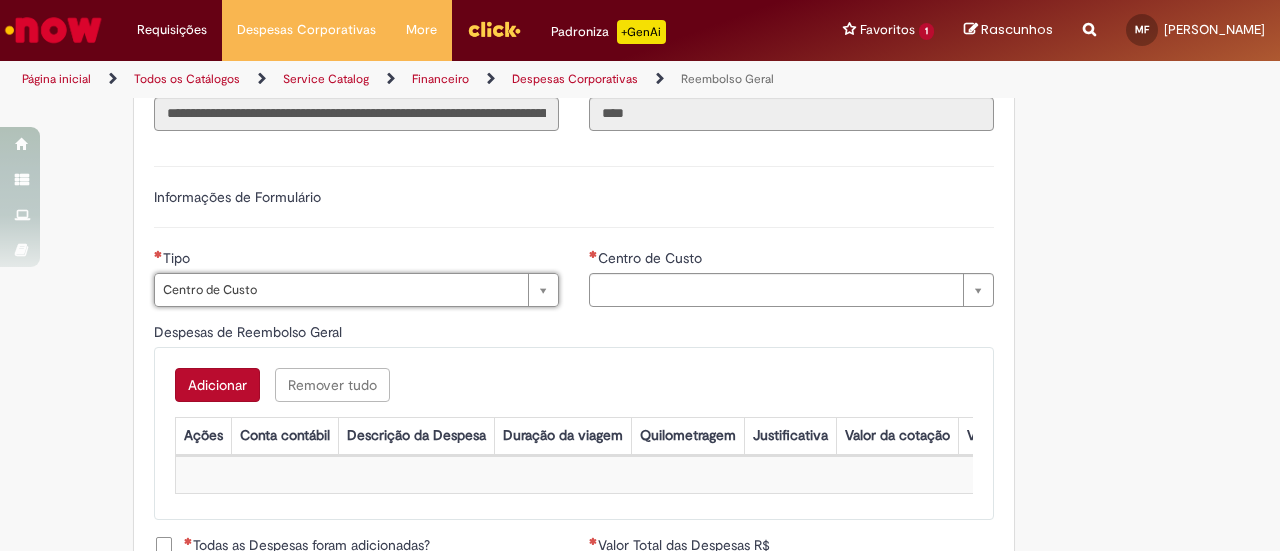type on "**********" 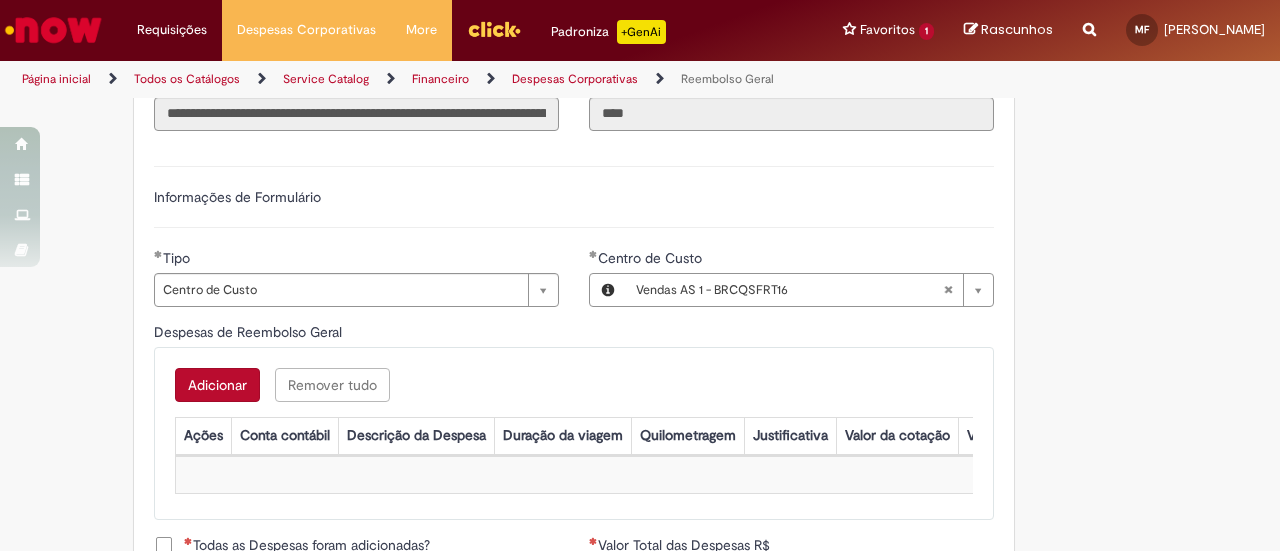 click on "Adicionar Remover tudo Despesas de Reembolso Geral Ações Conta contábil Descrição da Despesa Duração da viagem Quilometragem Justificativa Valor da cotação Valor por Litro Combustível Data da Despesa Moeda Valor Gasto em €/US Valor Total R$ ID Interno CC sap_a_integrar Sem dados para exibir" at bounding box center [574, 433] 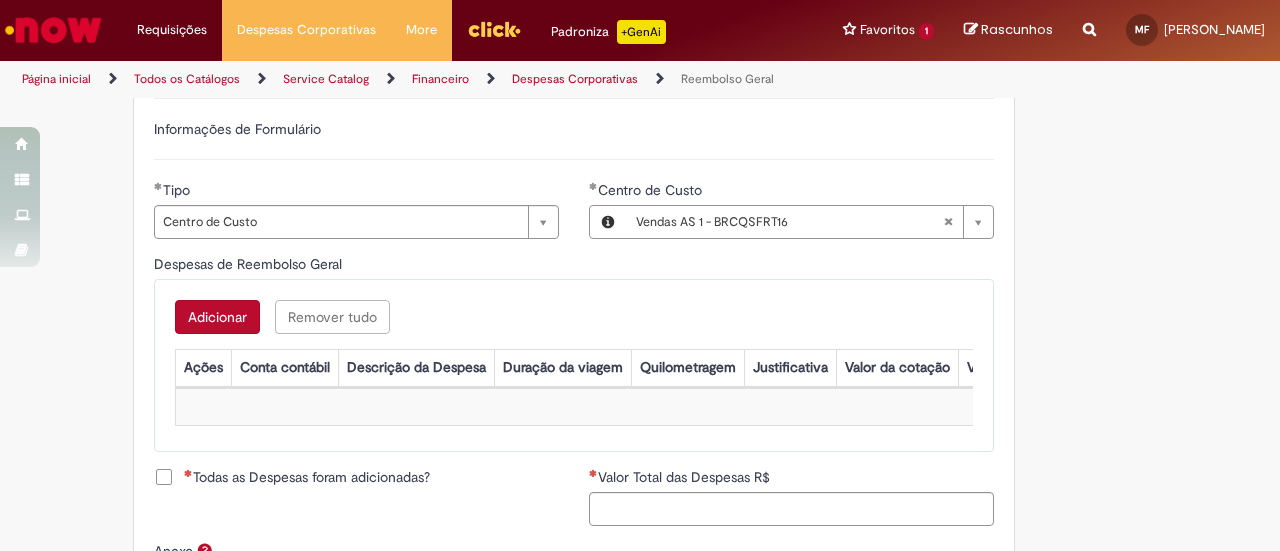 scroll, scrollTop: 700, scrollLeft: 0, axis: vertical 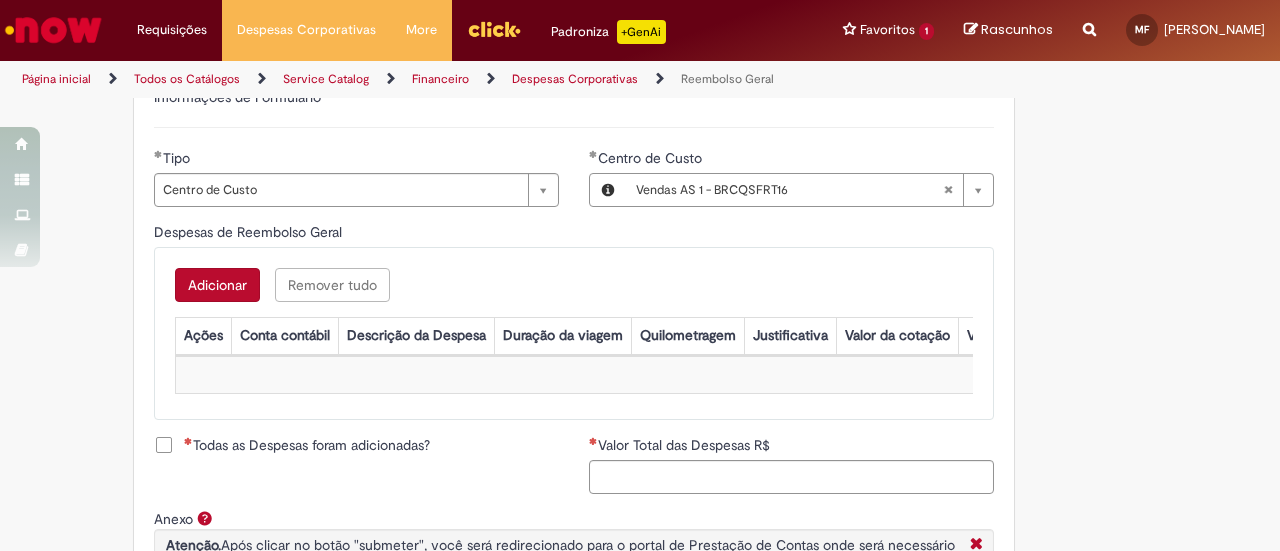 click on "Adicionar" at bounding box center [217, 285] 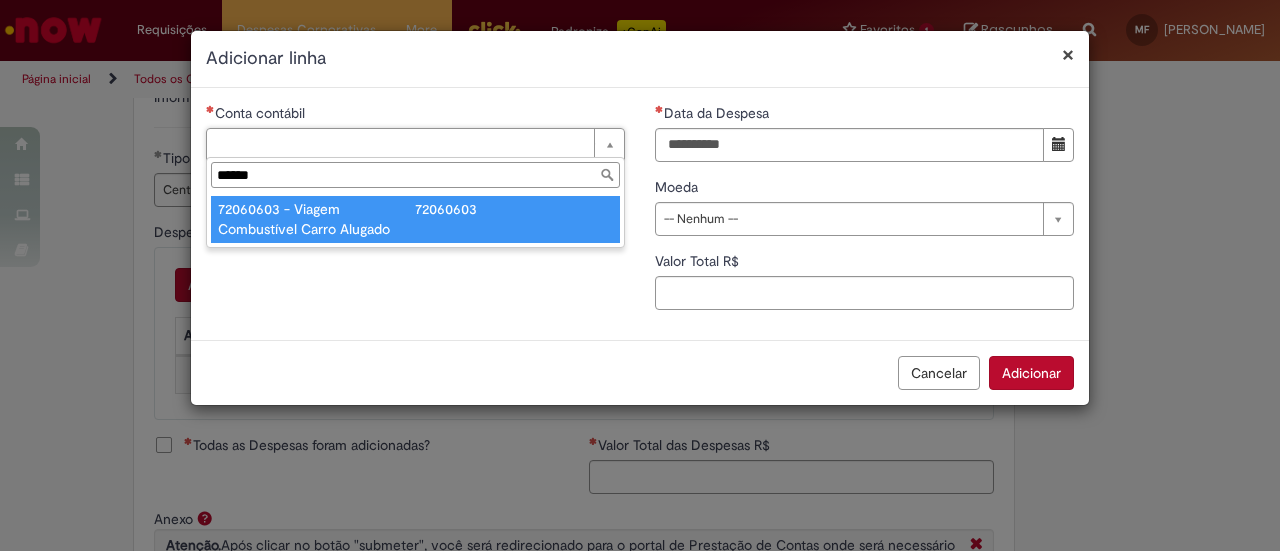 type on "******" 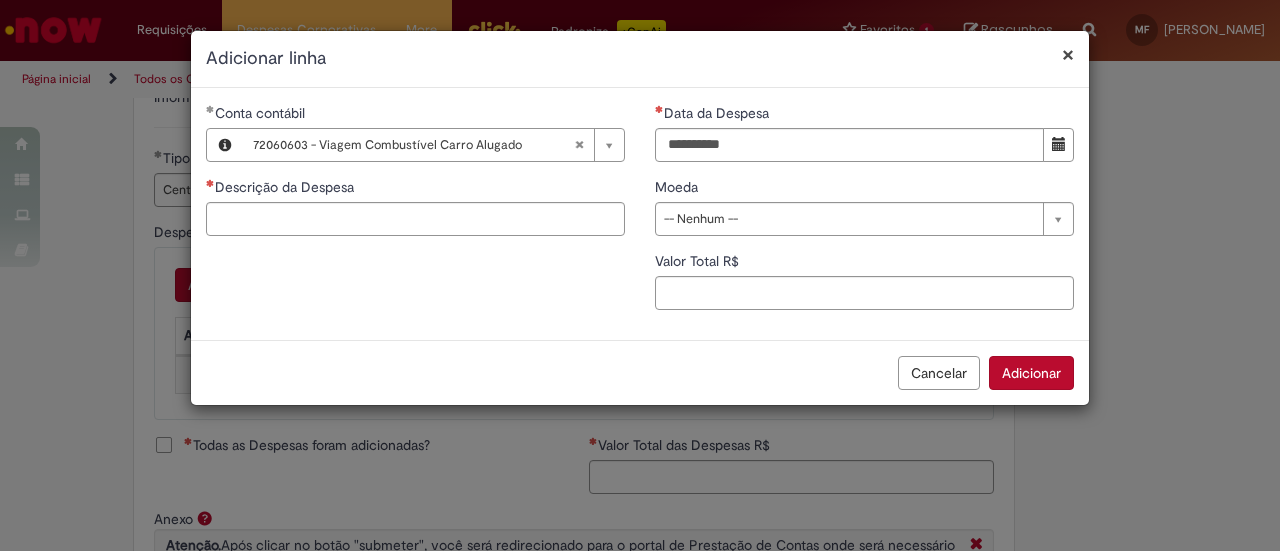 click on "**********" at bounding box center [640, 214] 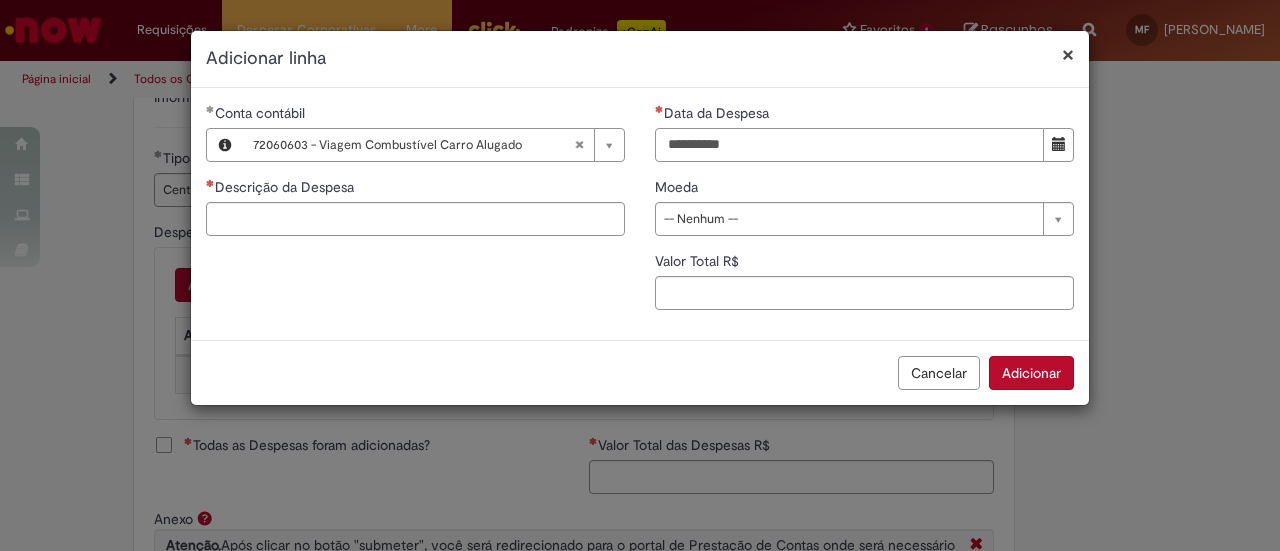 click on "Data da Despesa" at bounding box center (849, 145) 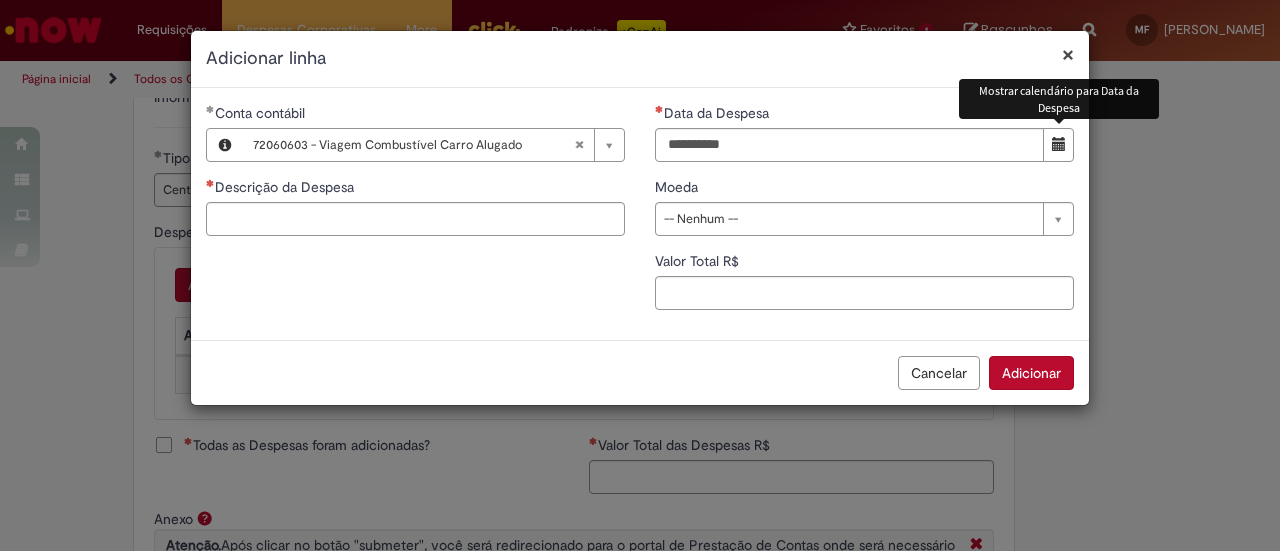 click at bounding box center (1058, 145) 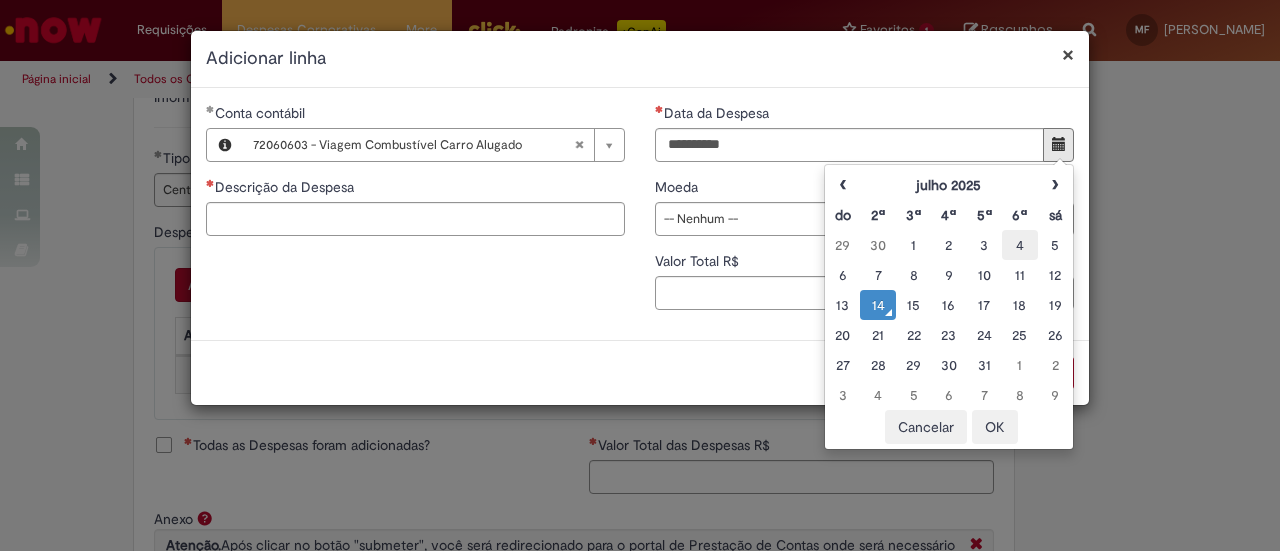 click on "4" at bounding box center [1019, 245] 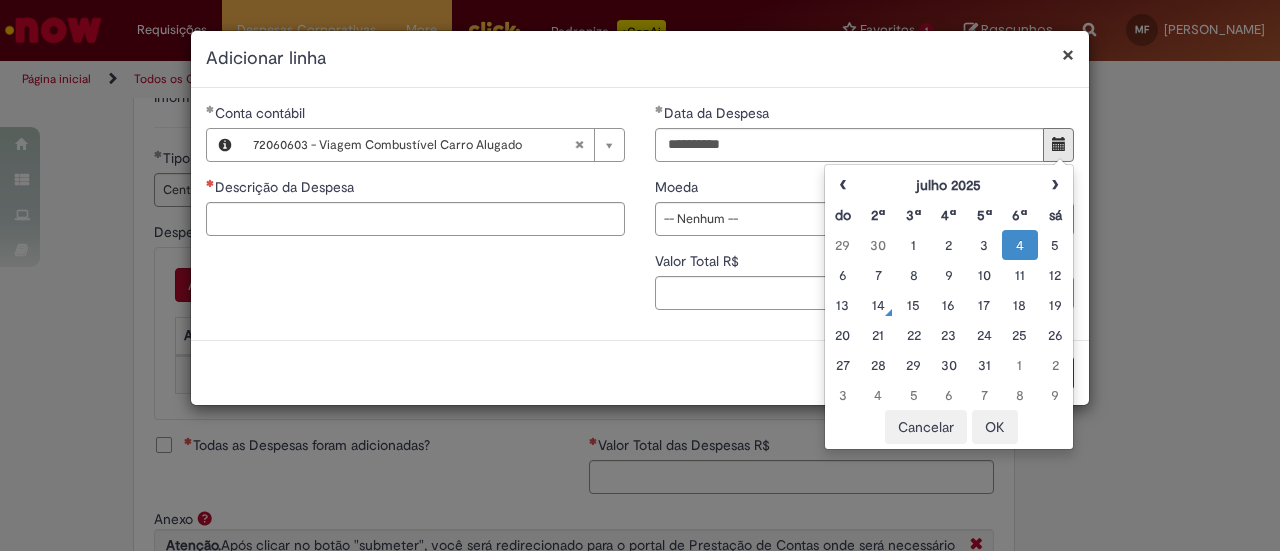 type on "**********" 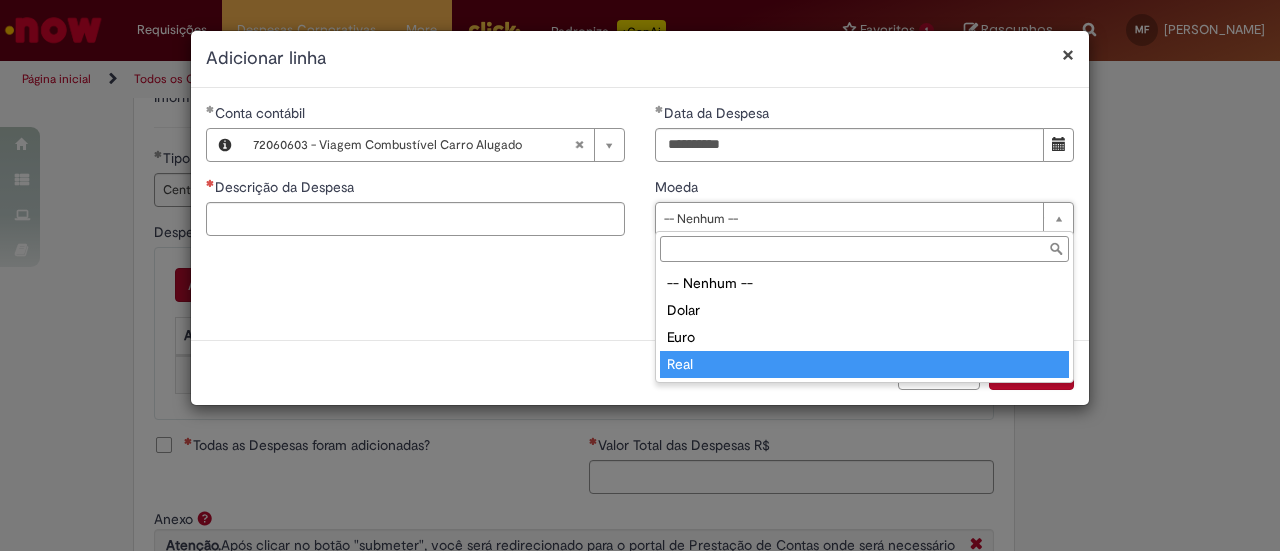 type on "****" 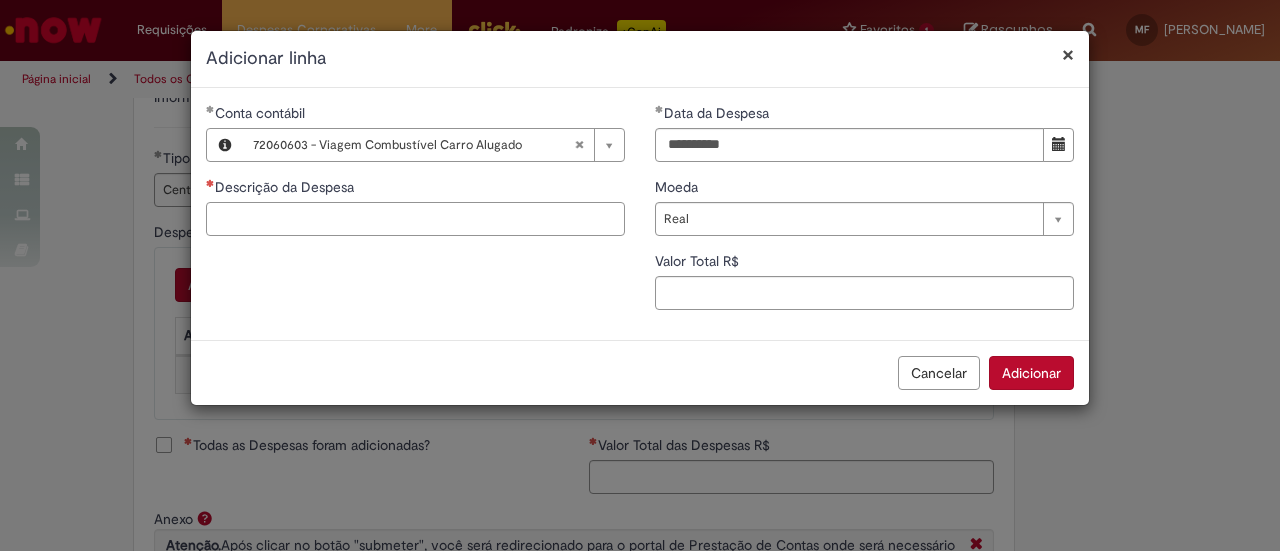 click on "Descrição da Despesa" at bounding box center [415, 219] 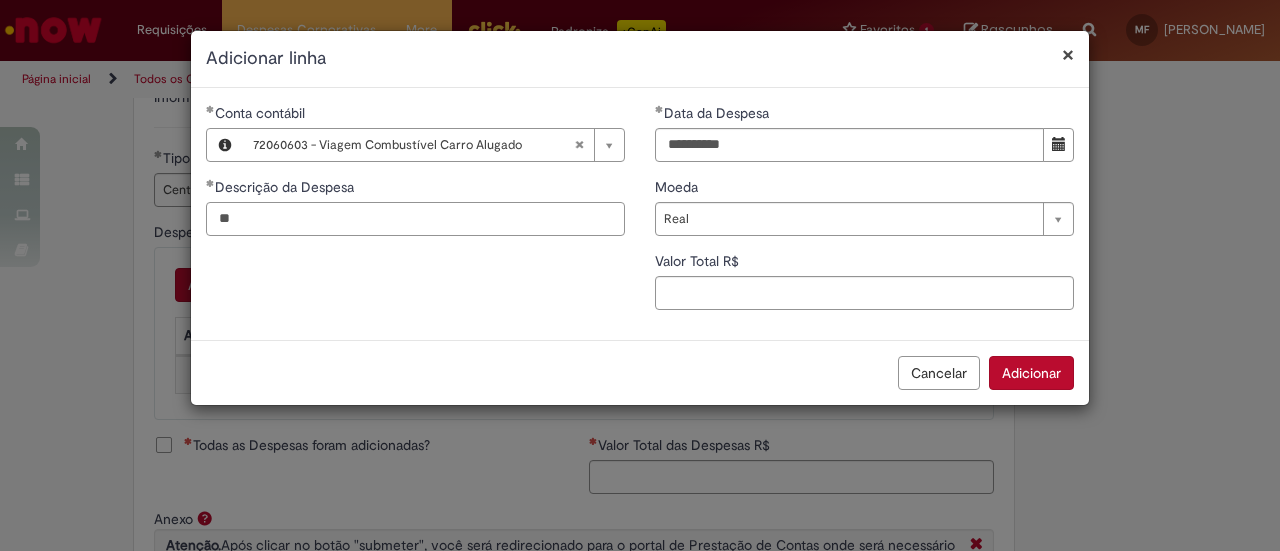 type on "*" 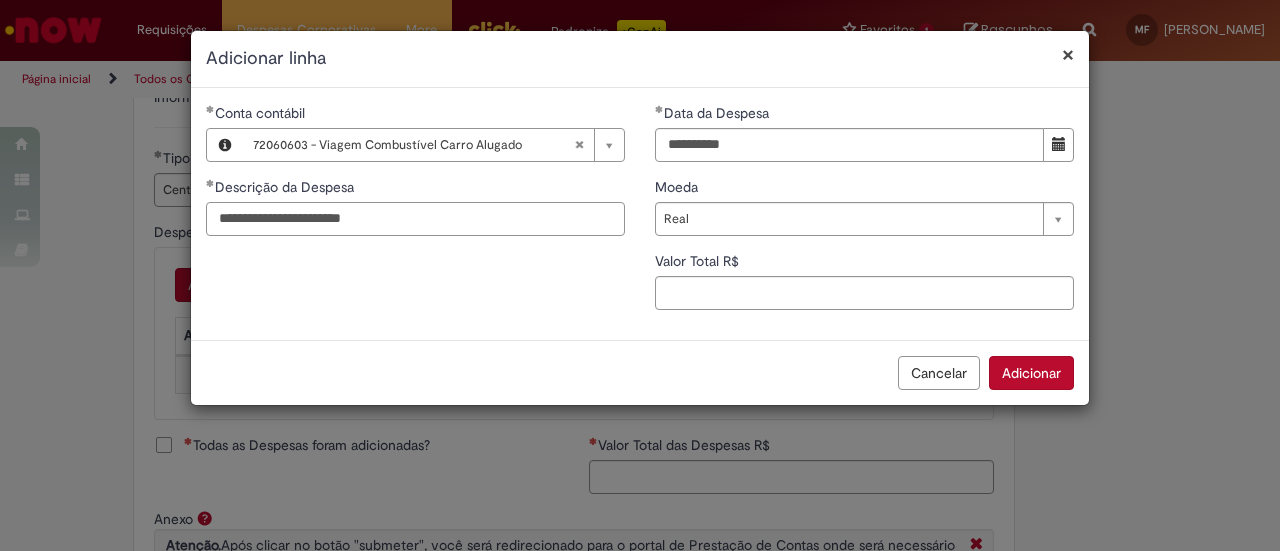 type on "**********" 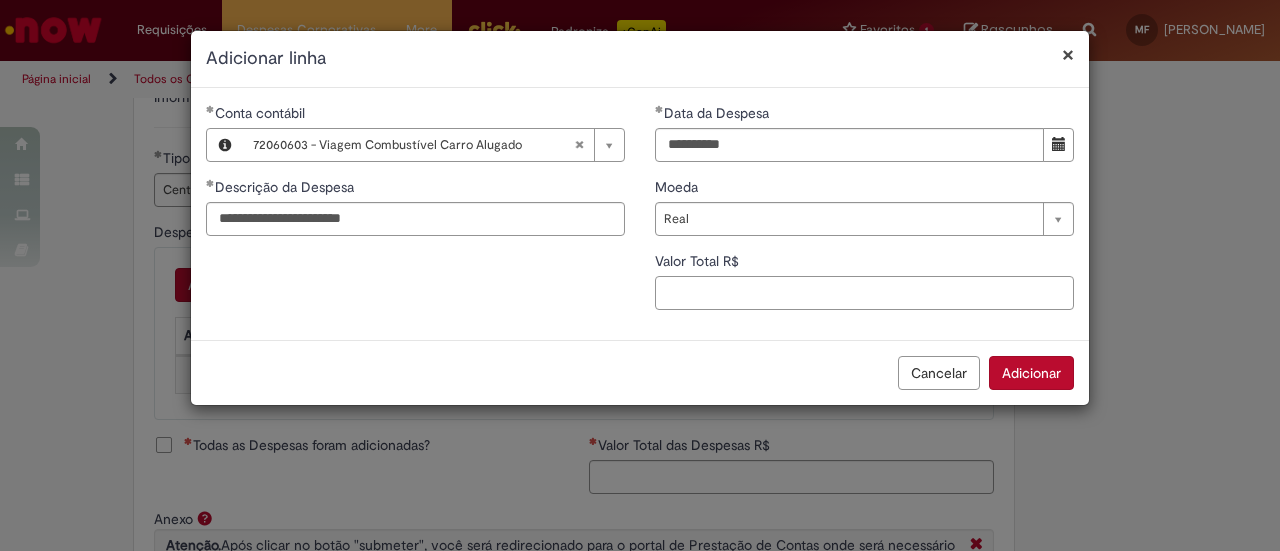 click on "Valor Total R$" at bounding box center [864, 293] 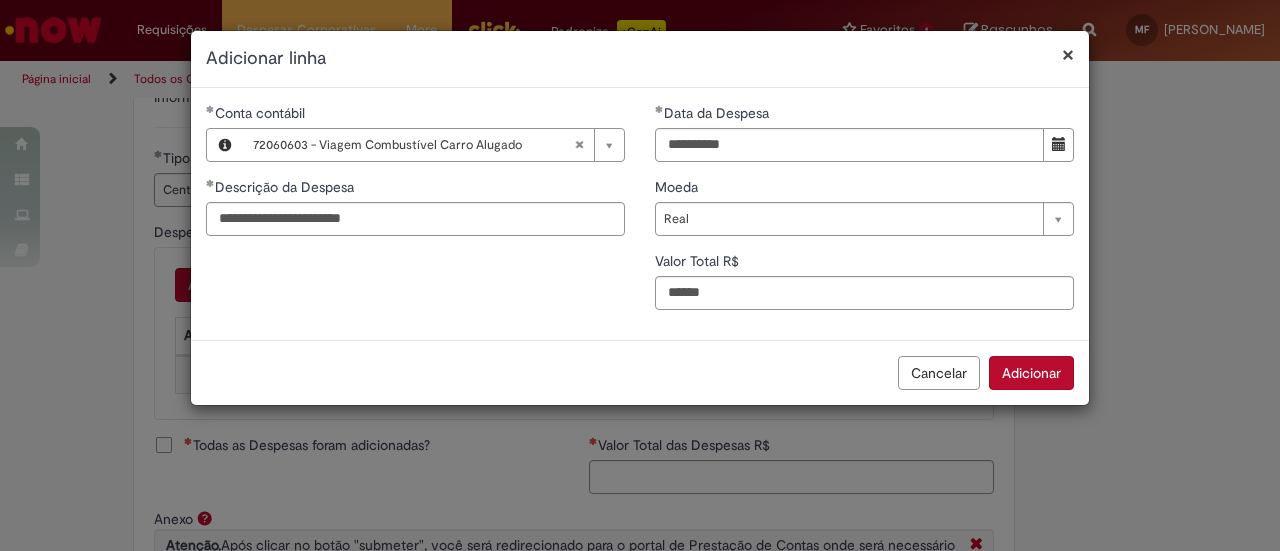 type on "******" 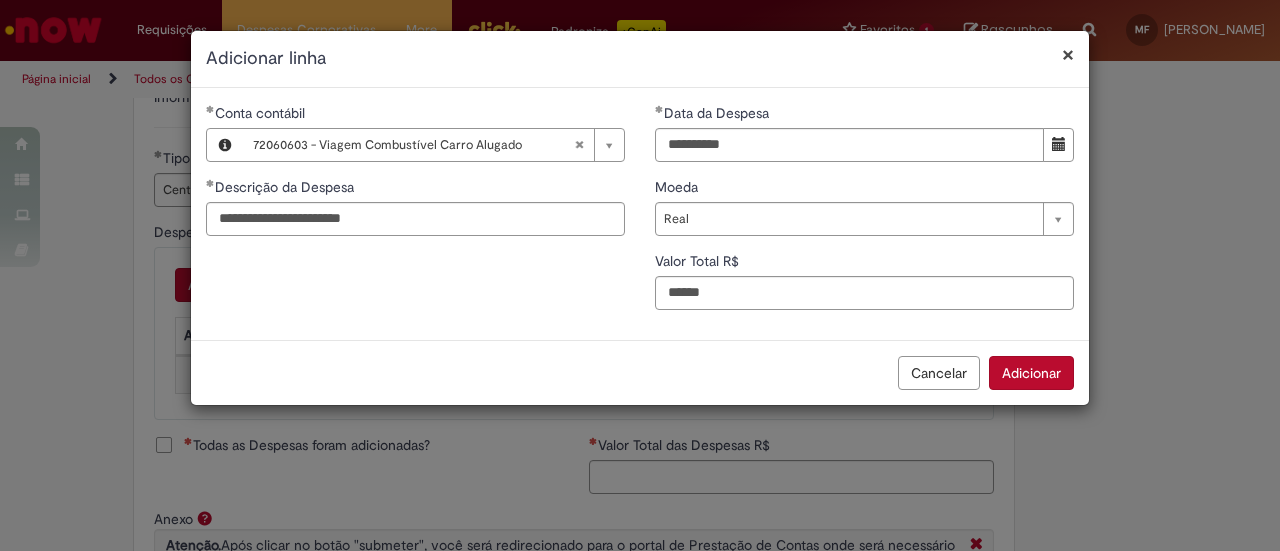 click on "Adicionar" at bounding box center (1031, 373) 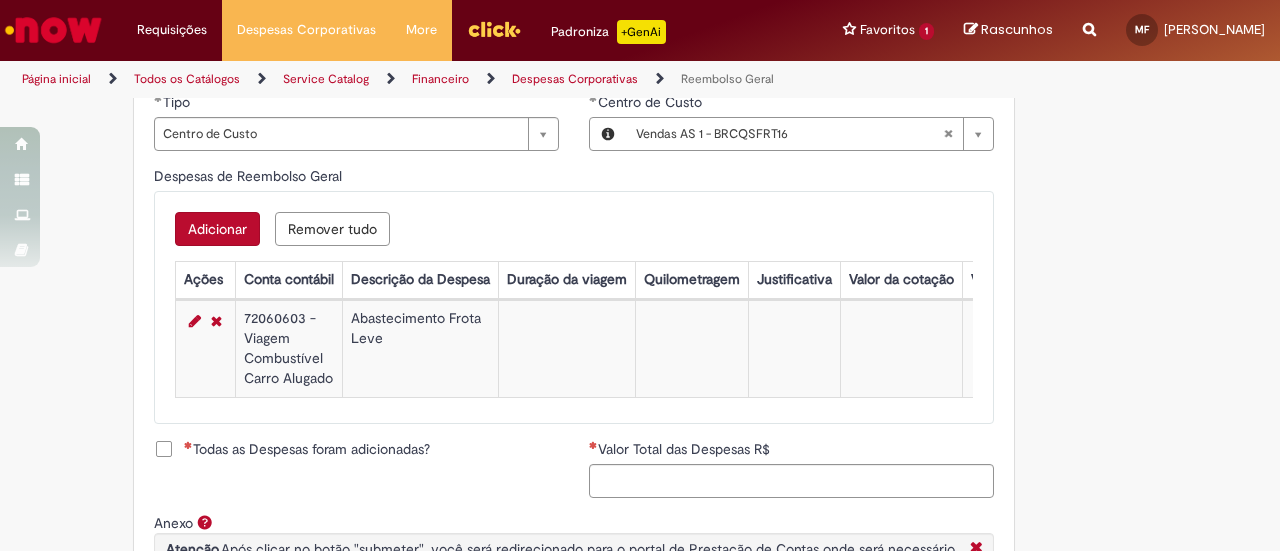 scroll, scrollTop: 800, scrollLeft: 0, axis: vertical 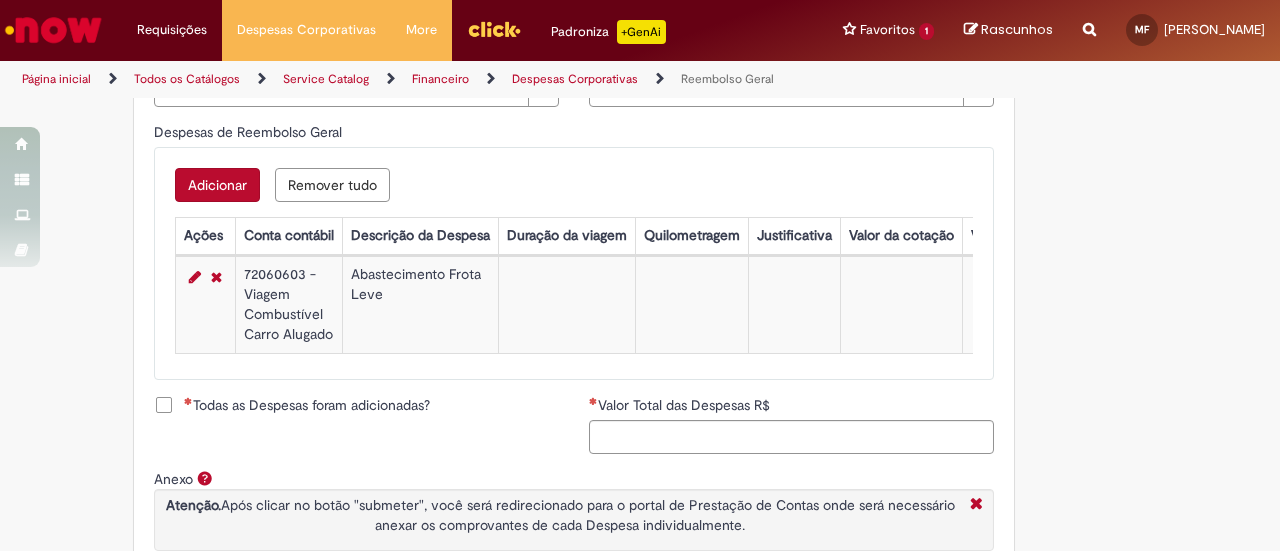 click on "Todas as Despesas foram adicionadas?" at bounding box center [307, 405] 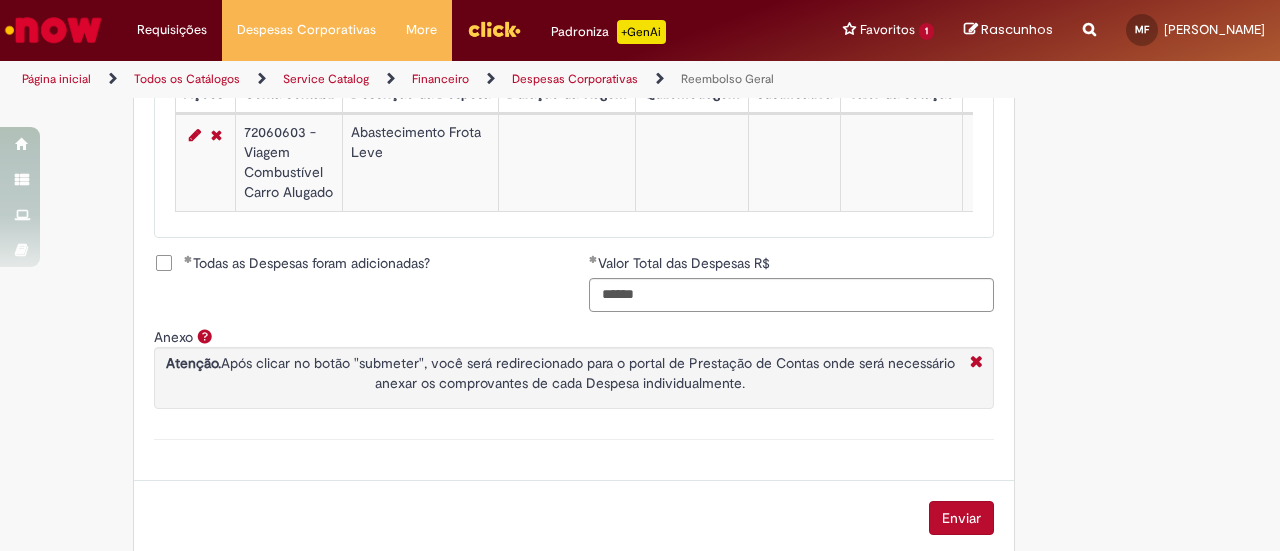 scroll, scrollTop: 997, scrollLeft: 0, axis: vertical 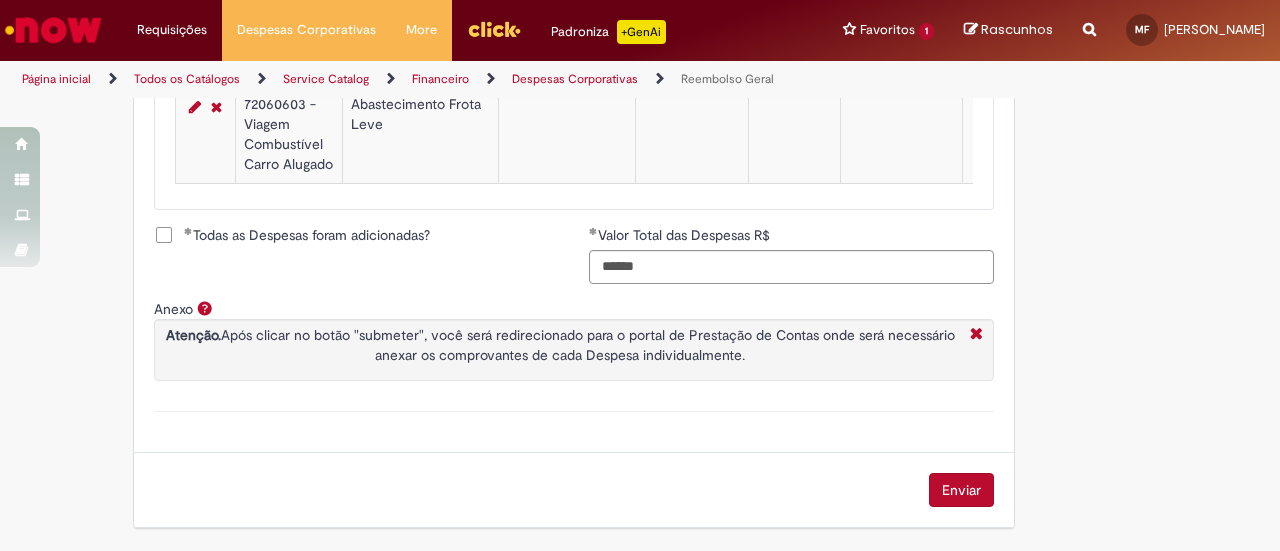 click on "Enviar" at bounding box center [961, 490] 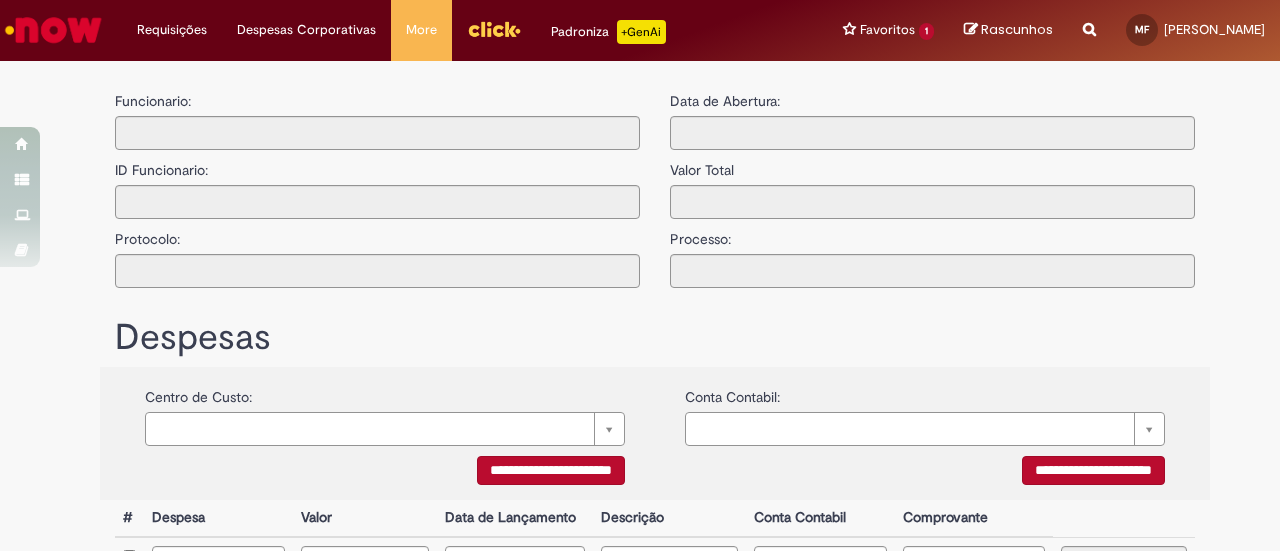 type on "**********" 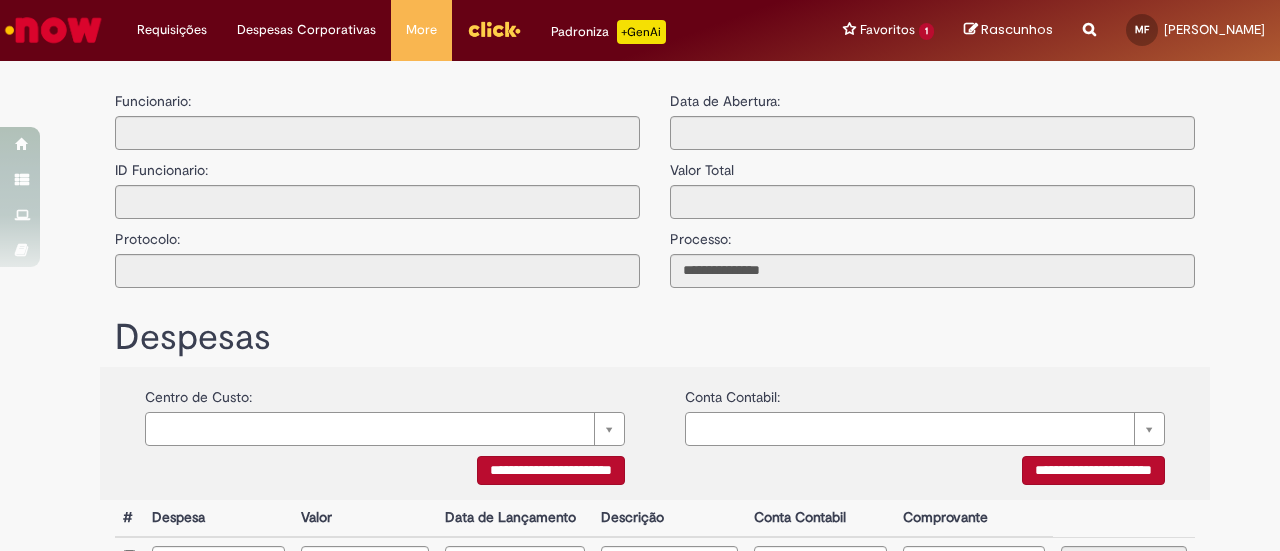 scroll, scrollTop: 0, scrollLeft: 0, axis: both 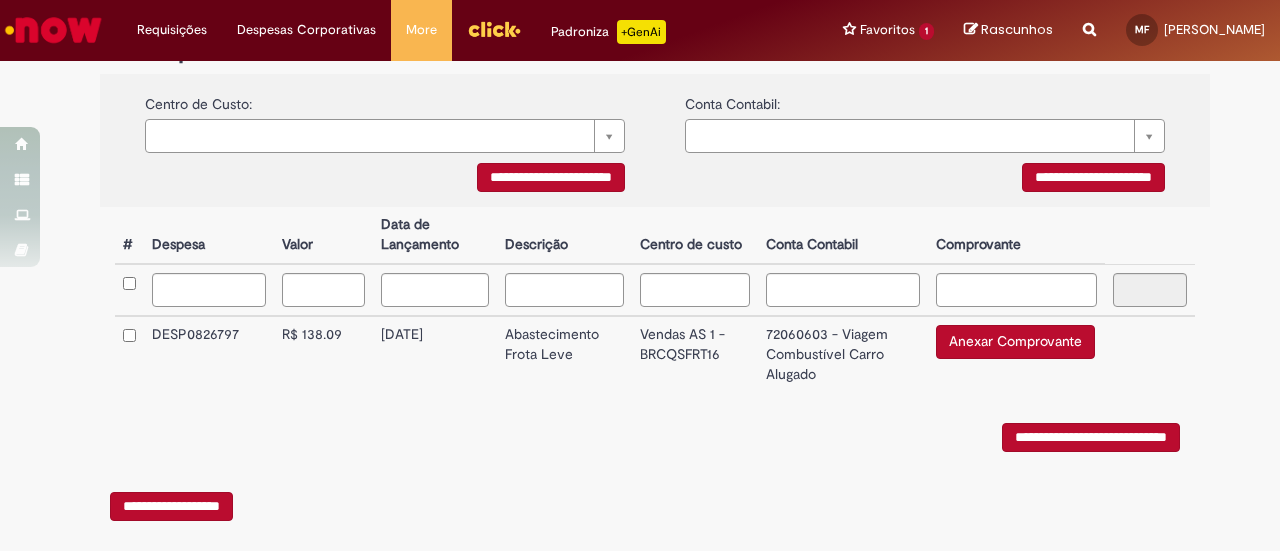 click on "Anexar Comprovante" at bounding box center (1015, 342) 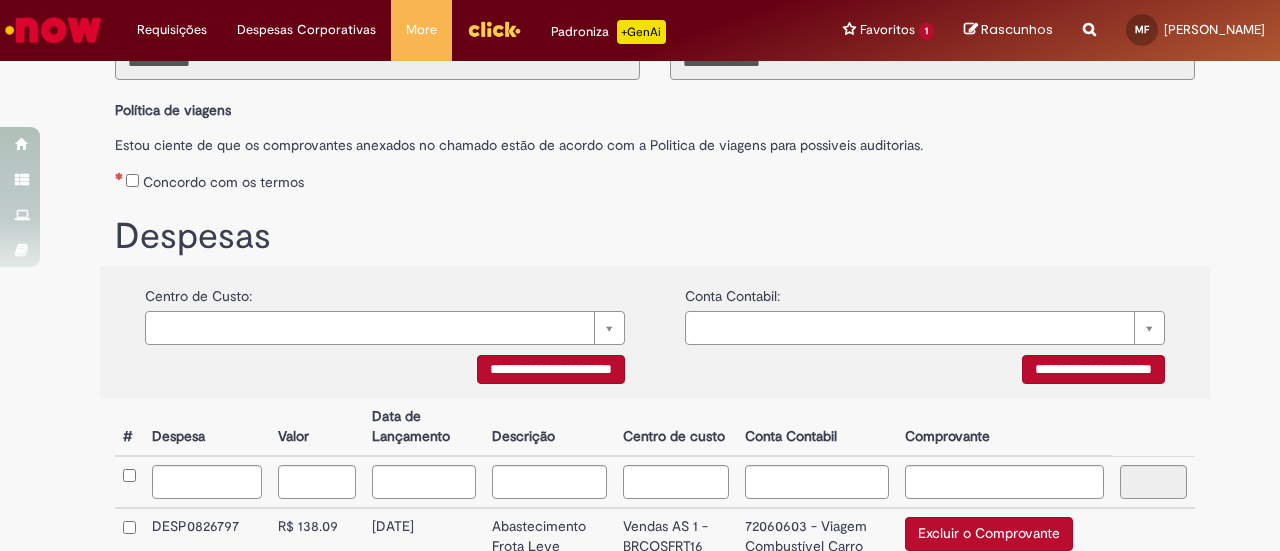 scroll, scrollTop: 200, scrollLeft: 0, axis: vertical 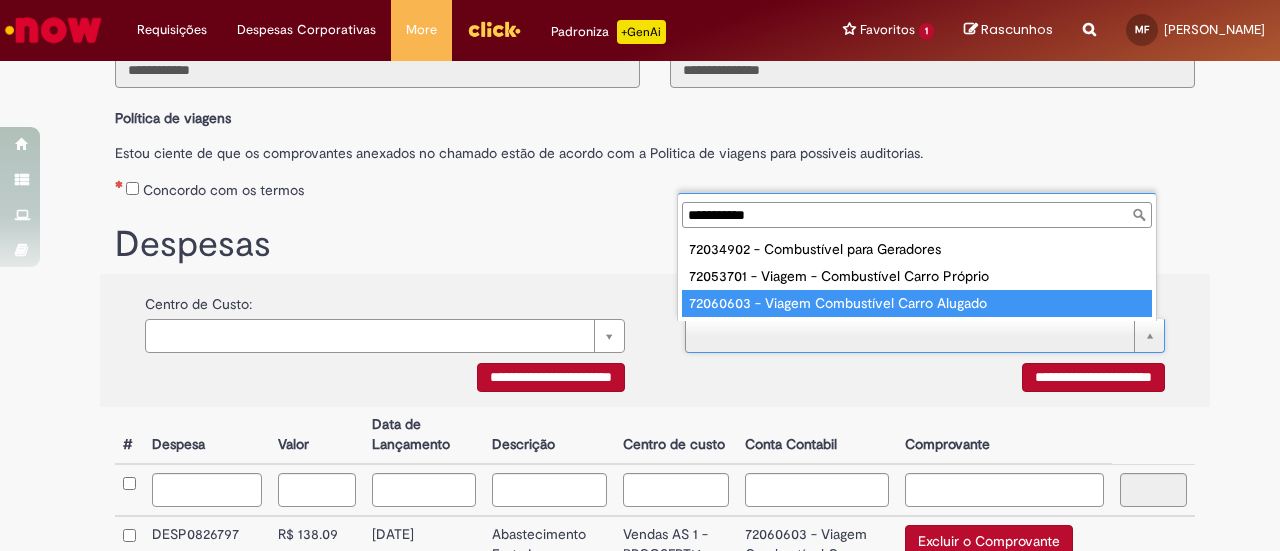 type on "**********" 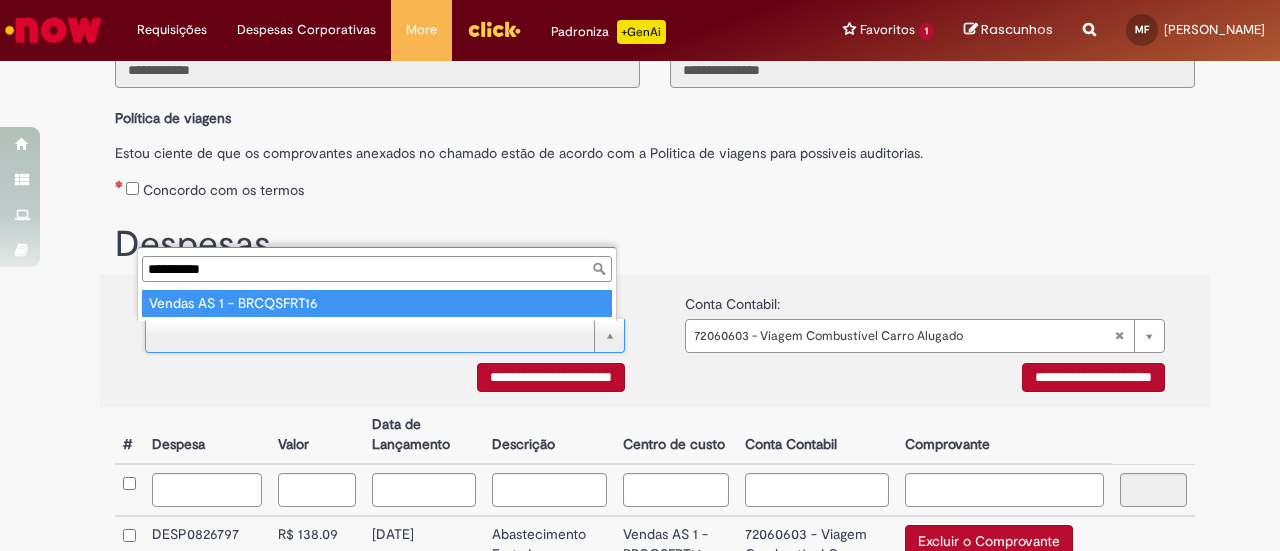 type on "**********" 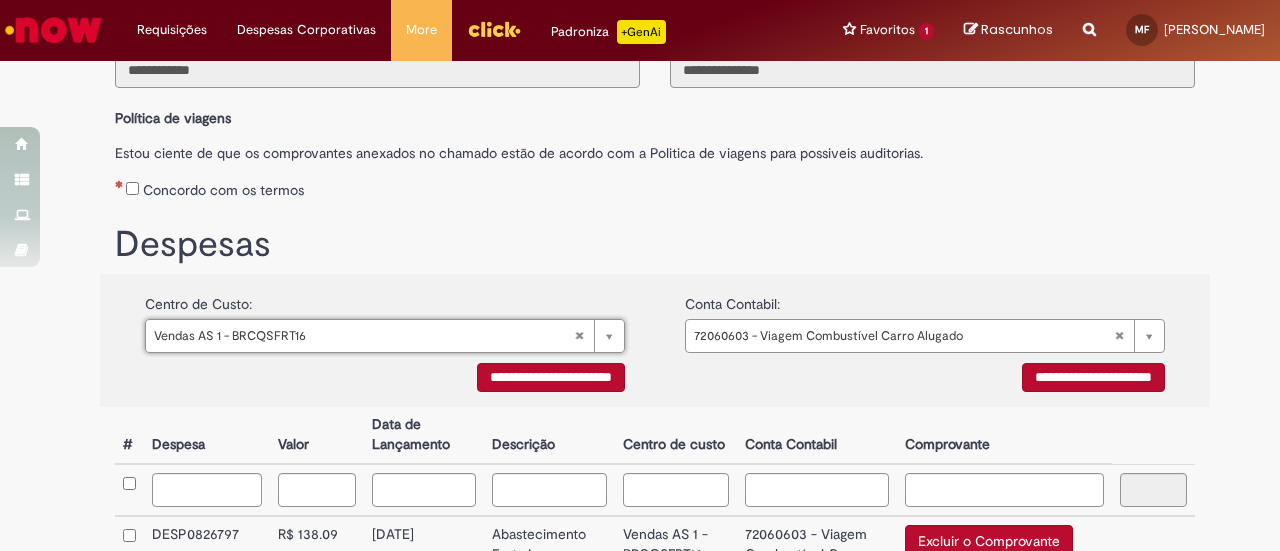 click on "Despesas" at bounding box center (655, 240) 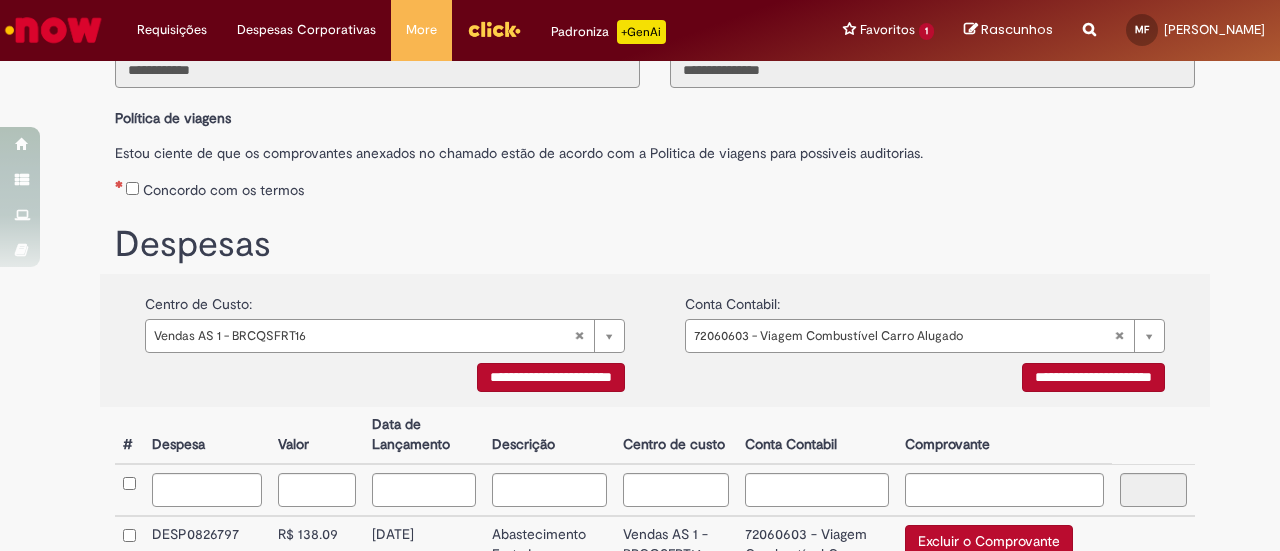scroll, scrollTop: 400, scrollLeft: 0, axis: vertical 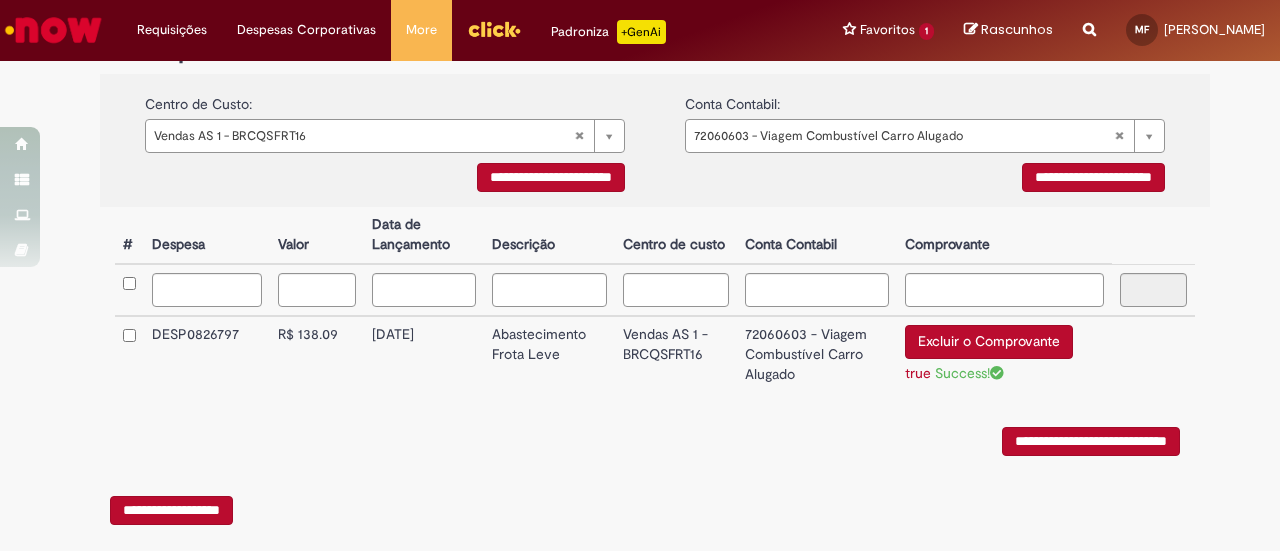 click on "**********" at bounding box center (655, 346) 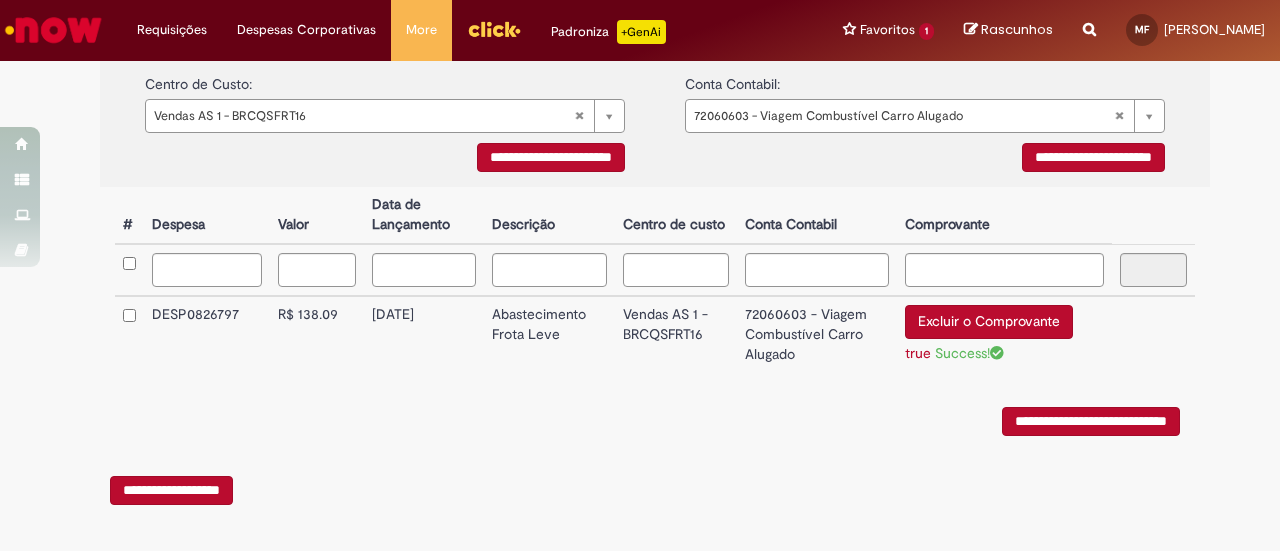 scroll, scrollTop: 431, scrollLeft: 0, axis: vertical 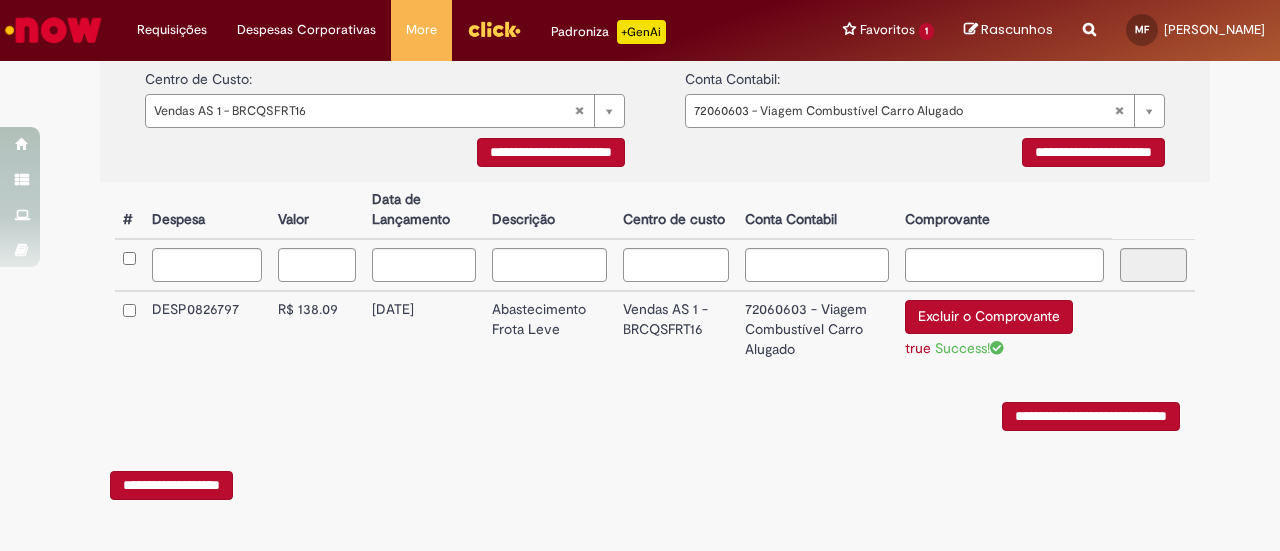 click on "**********" at bounding box center (1091, 416) 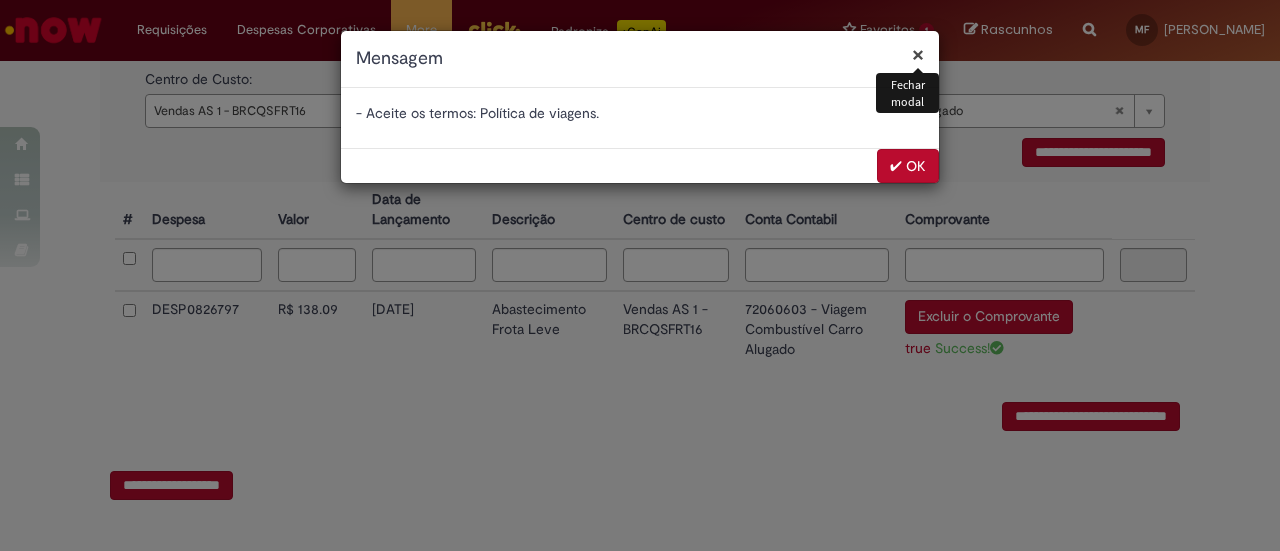 click on "✔ OK" at bounding box center [908, 166] 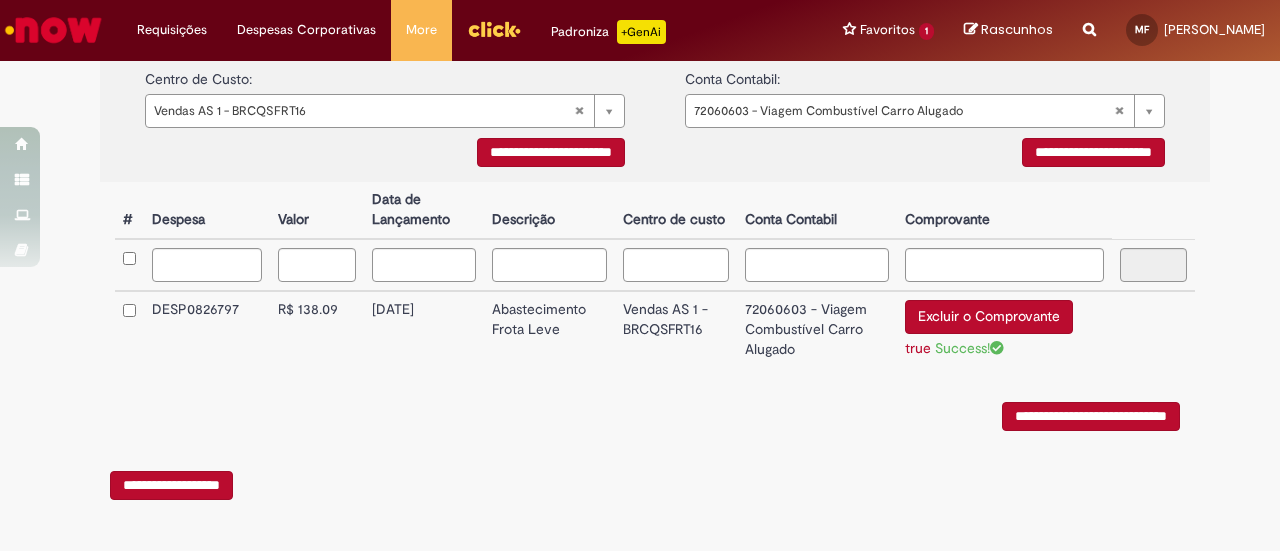 click on "**********" at bounding box center (1091, 416) 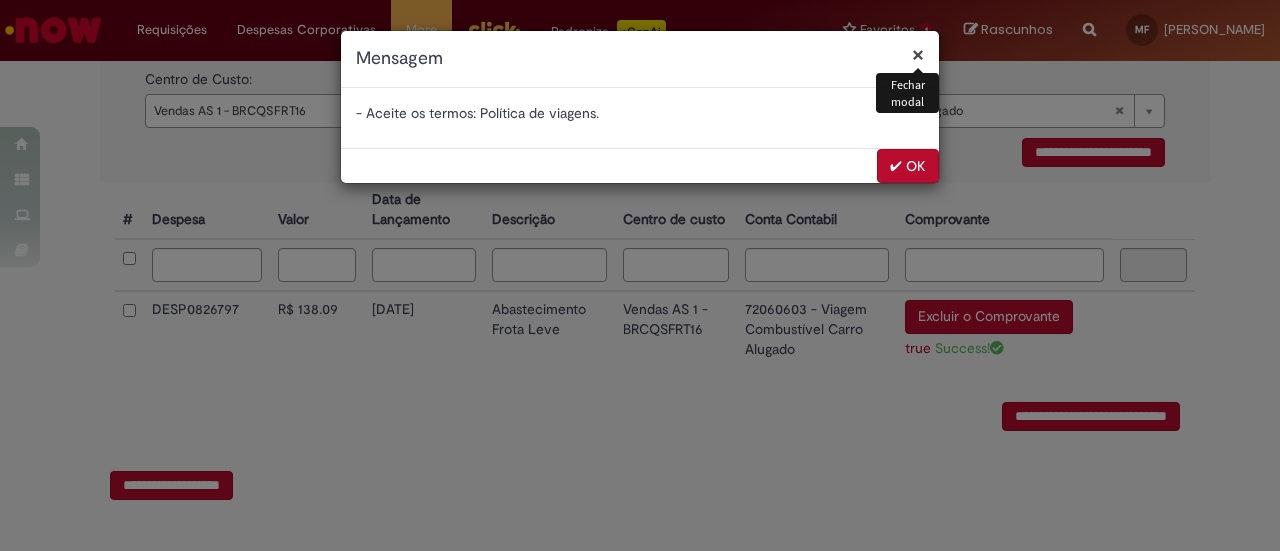 click on "✔ OK" at bounding box center [908, 166] 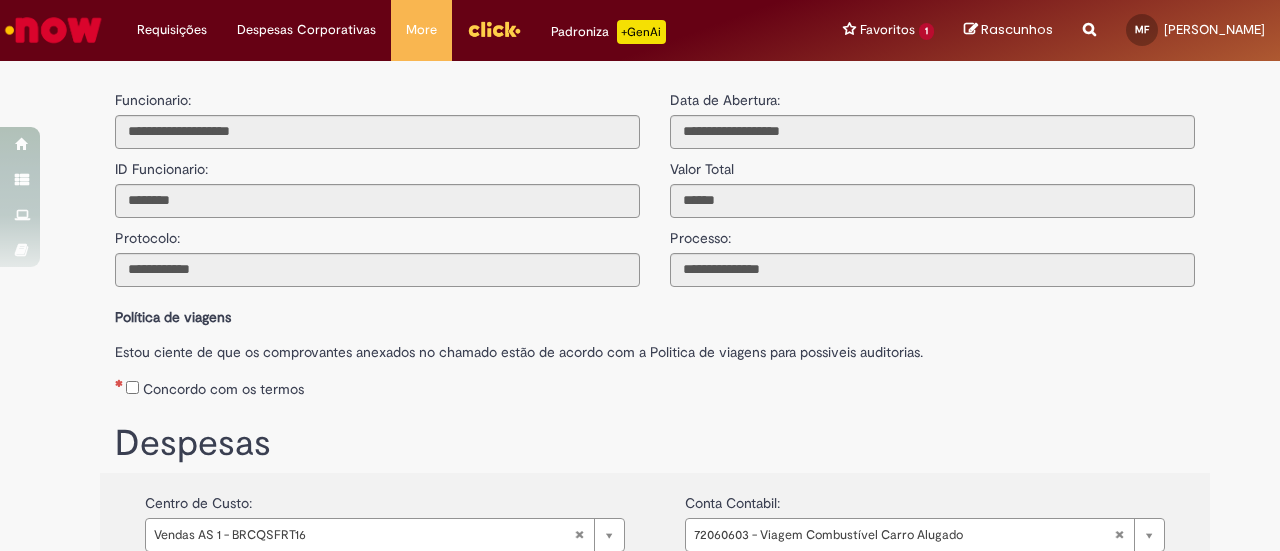 scroll, scrollTop: 0, scrollLeft: 0, axis: both 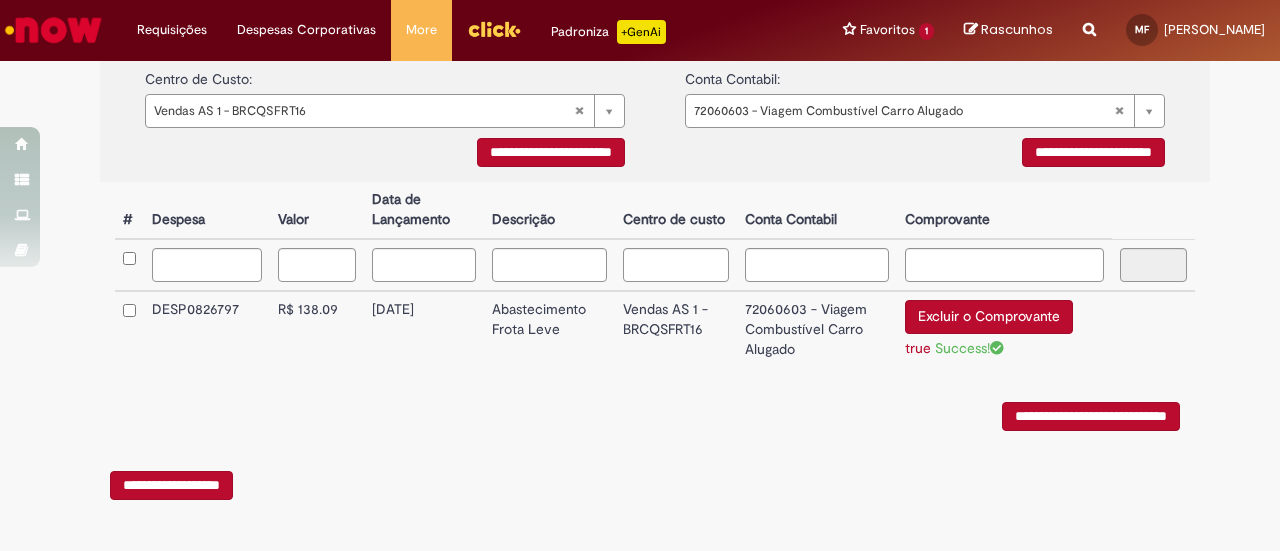click on "**********" at bounding box center (1091, 416) 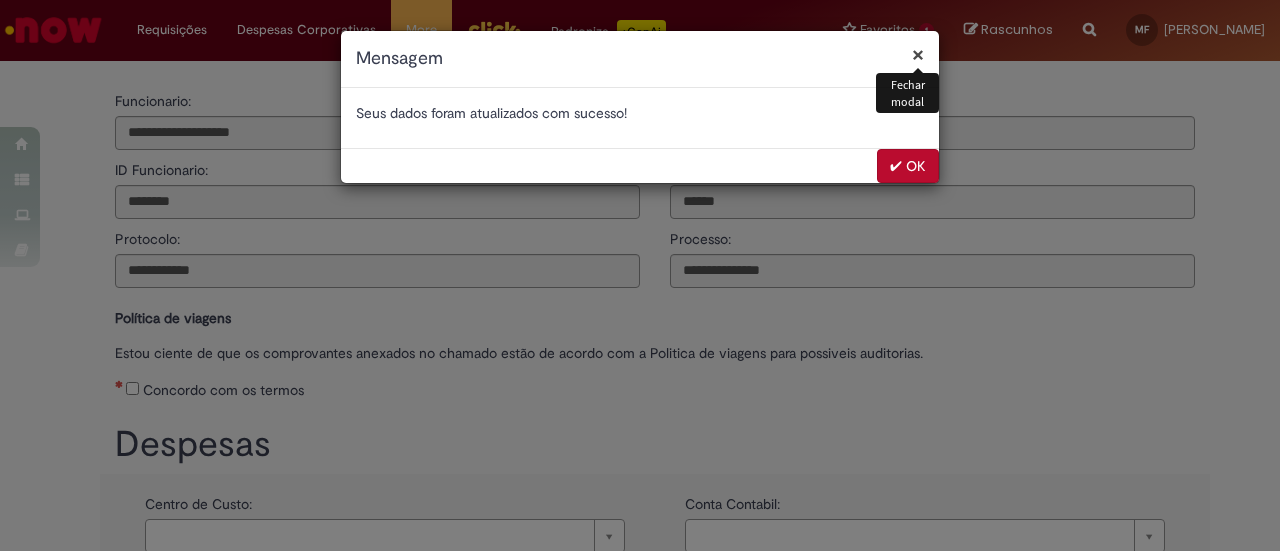 click on "✔ OK" at bounding box center [908, 166] 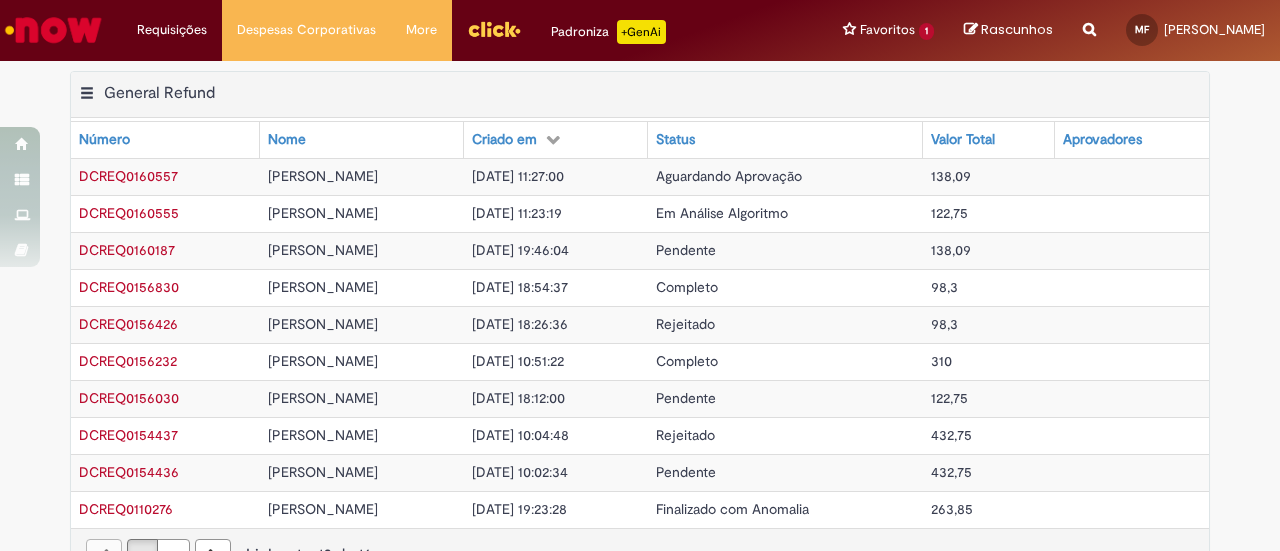 scroll, scrollTop: 0, scrollLeft: 0, axis: both 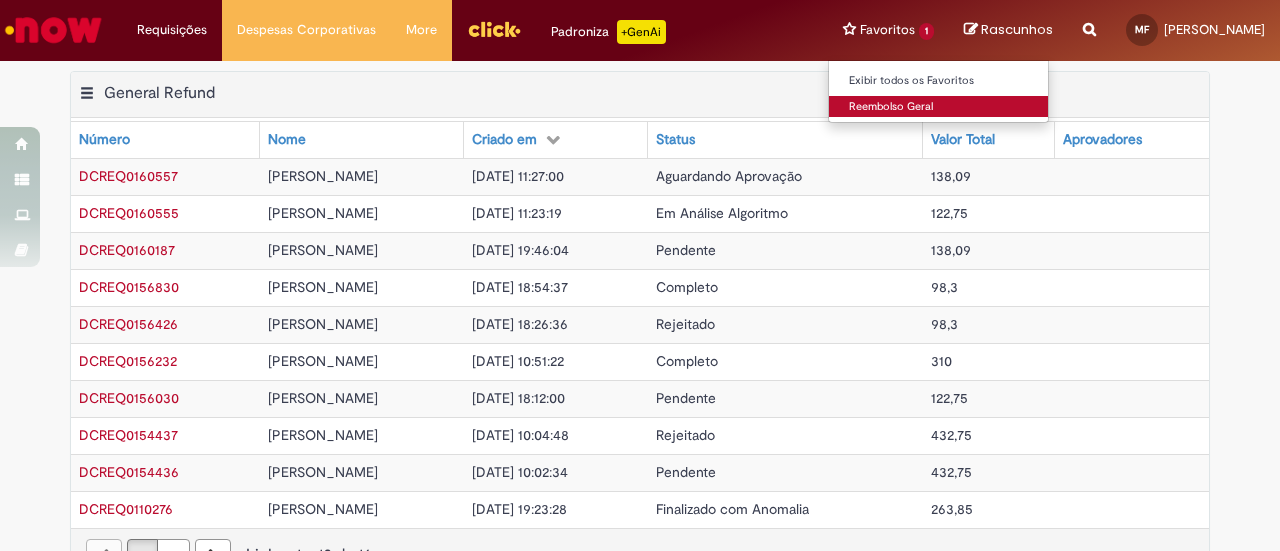 click on "Reembolso Geral" at bounding box center [939, 107] 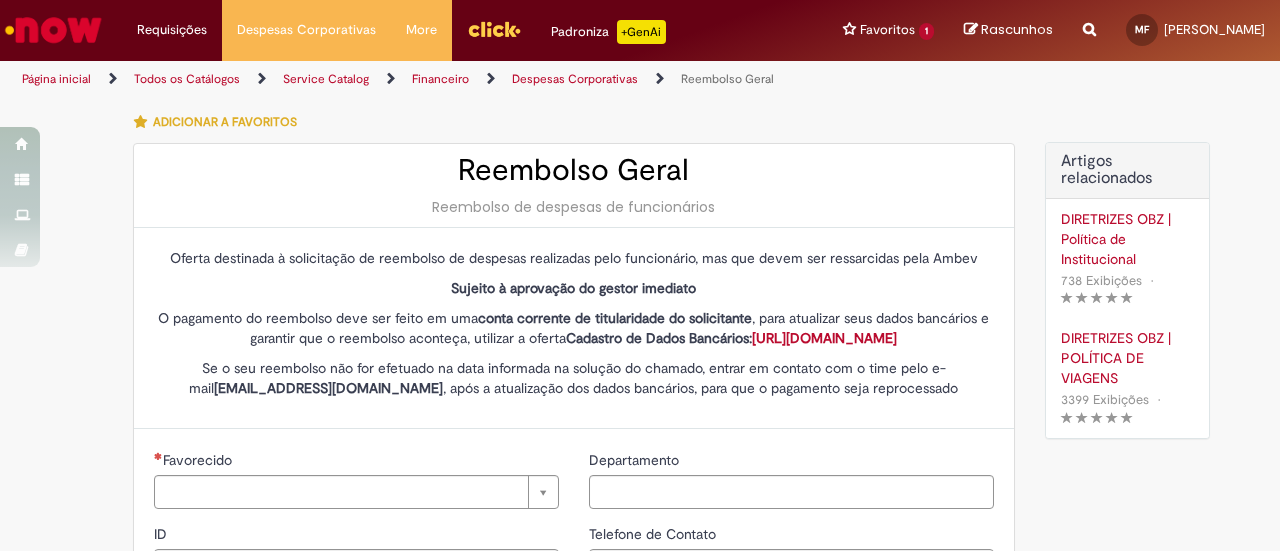type on "********" 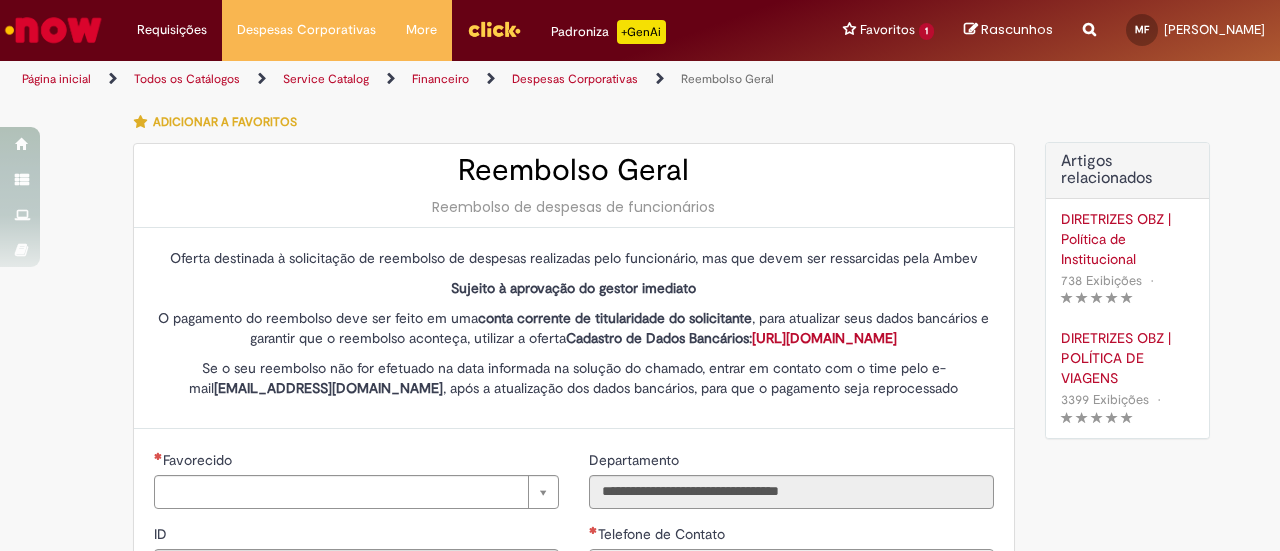 type on "**********" 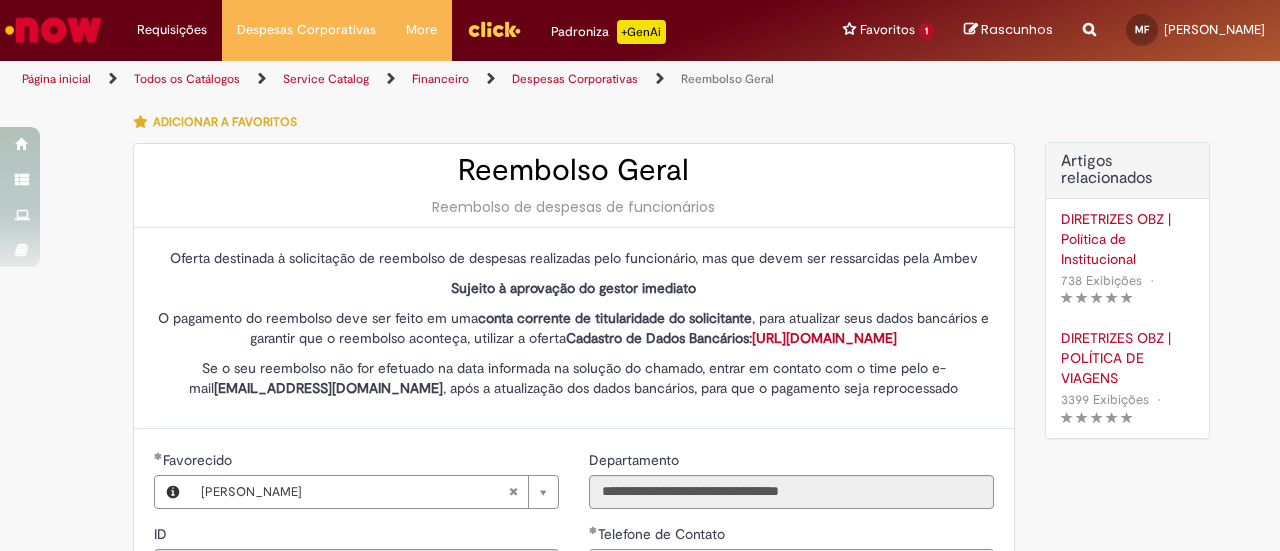 type on "**********" 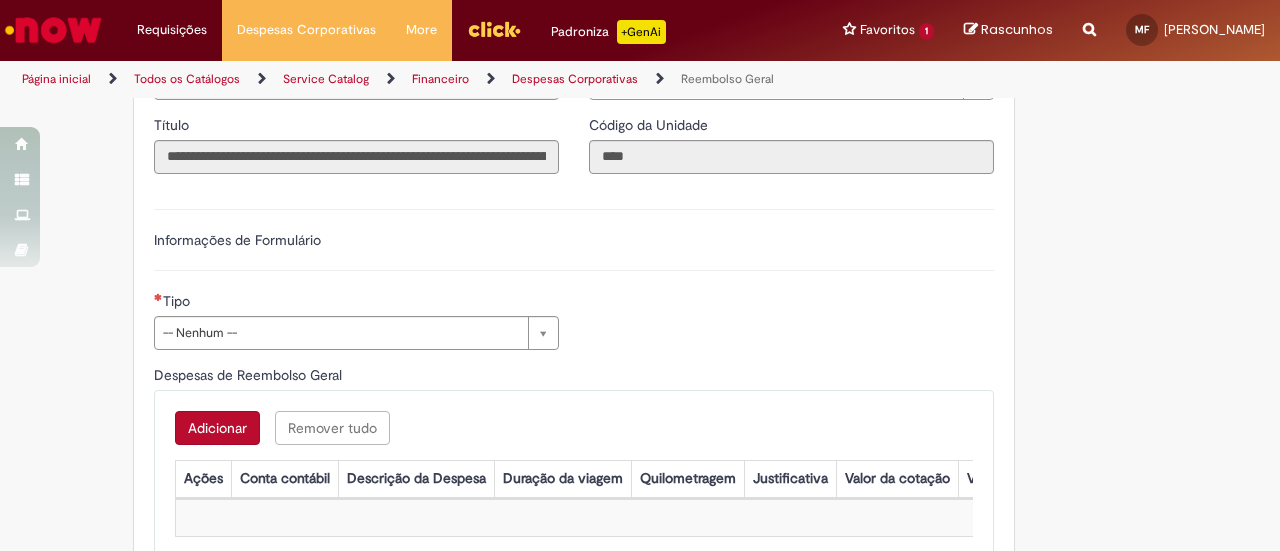 scroll, scrollTop: 600, scrollLeft: 0, axis: vertical 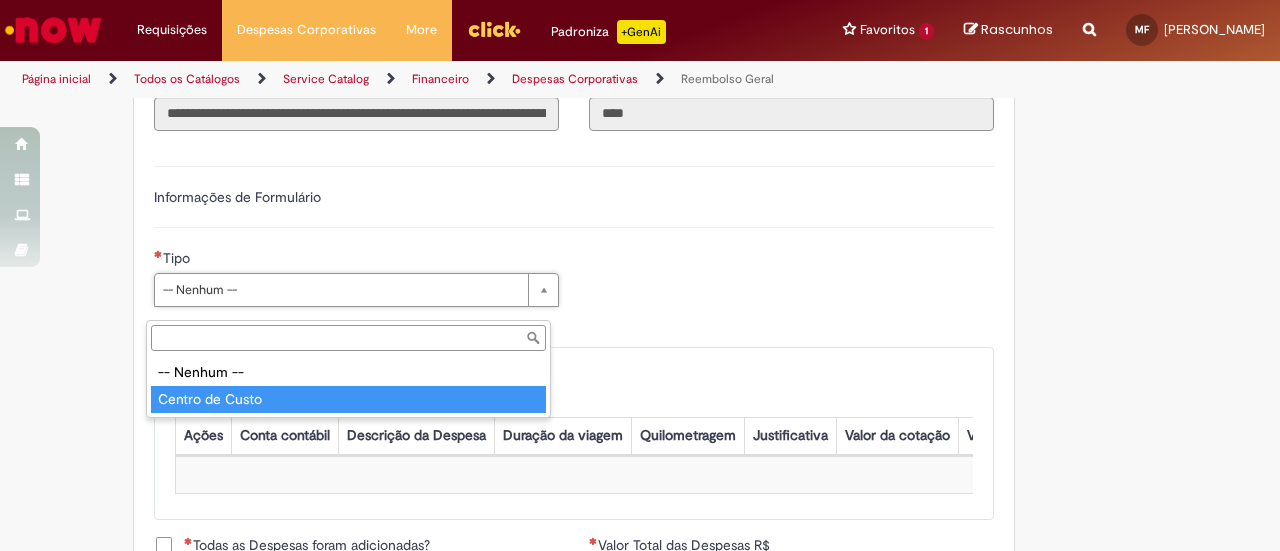 type on "**********" 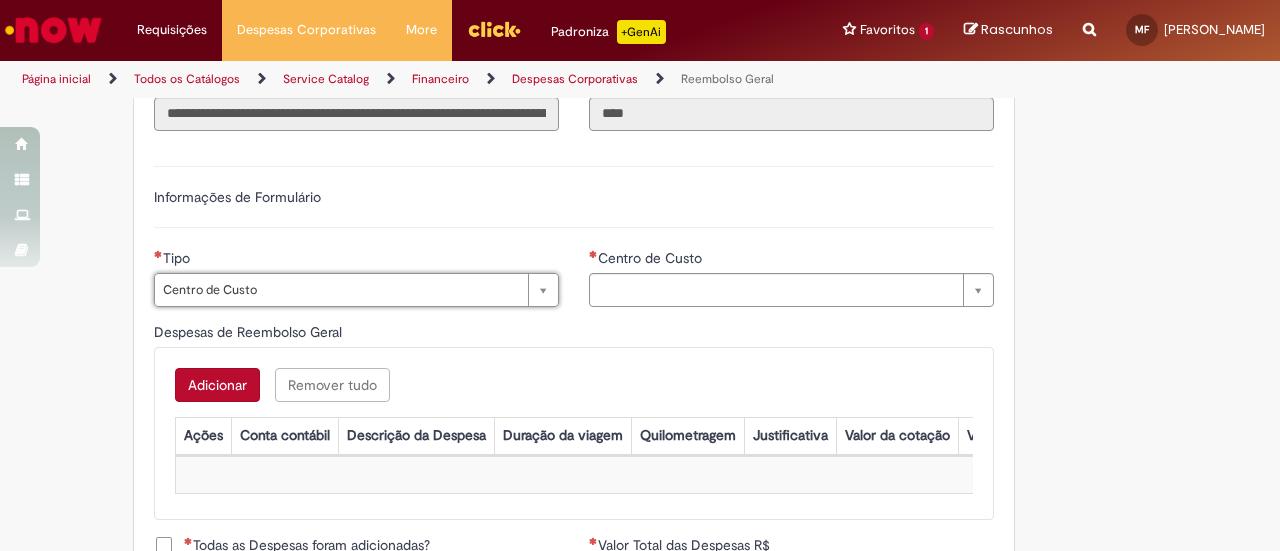 type on "**********" 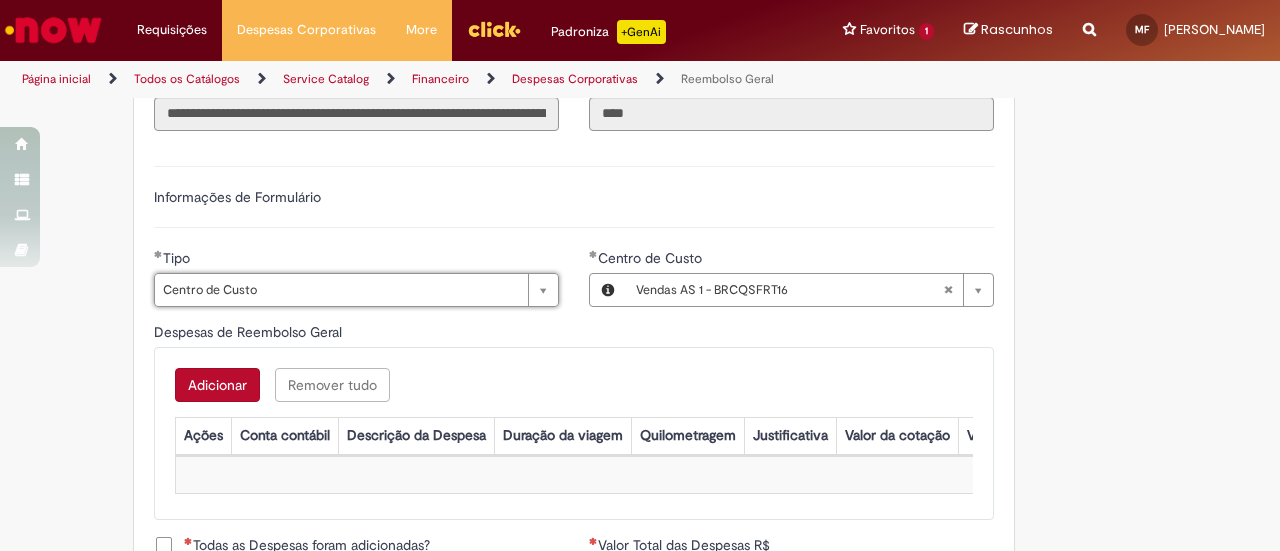 click on "Despesas de Reembolso Geral" at bounding box center [574, 334] 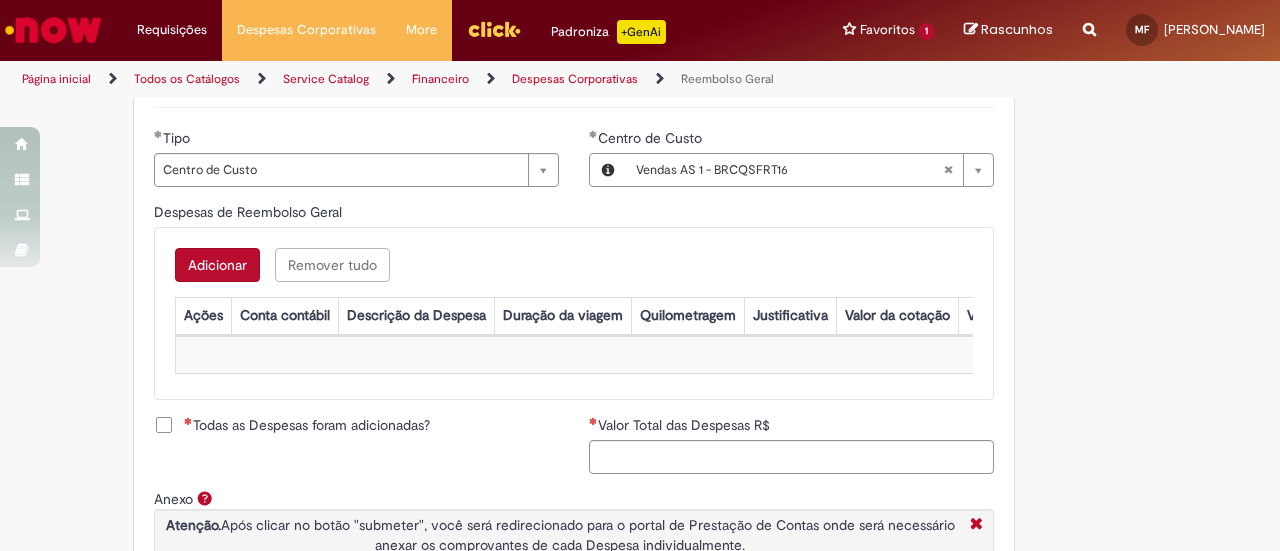 scroll, scrollTop: 800, scrollLeft: 0, axis: vertical 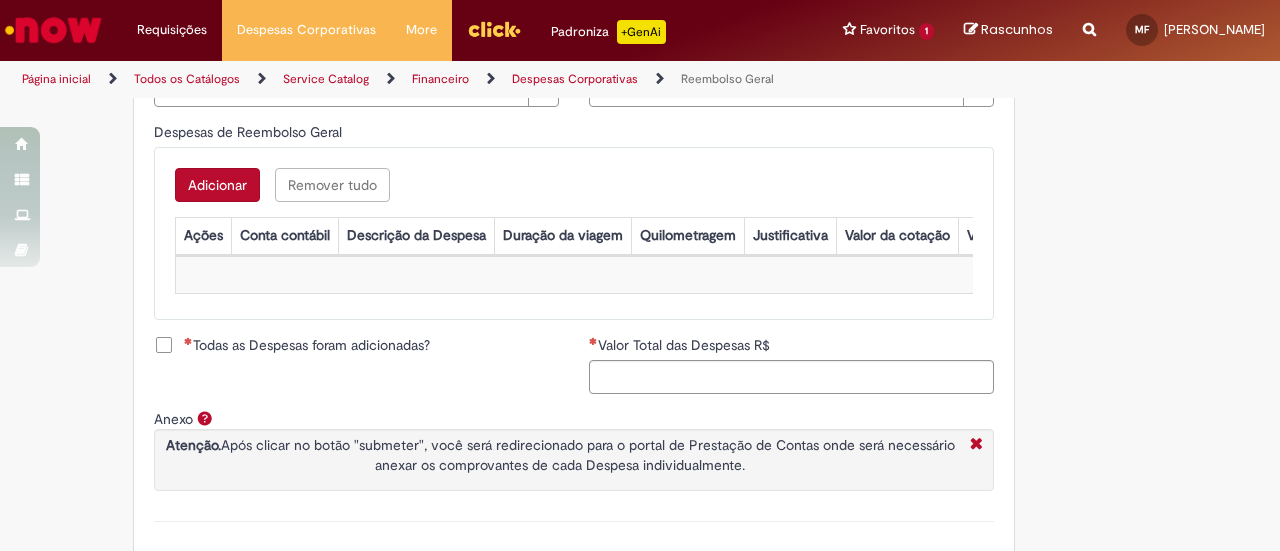 click on "Todas as Despesas foram adicionadas?" at bounding box center [307, 345] 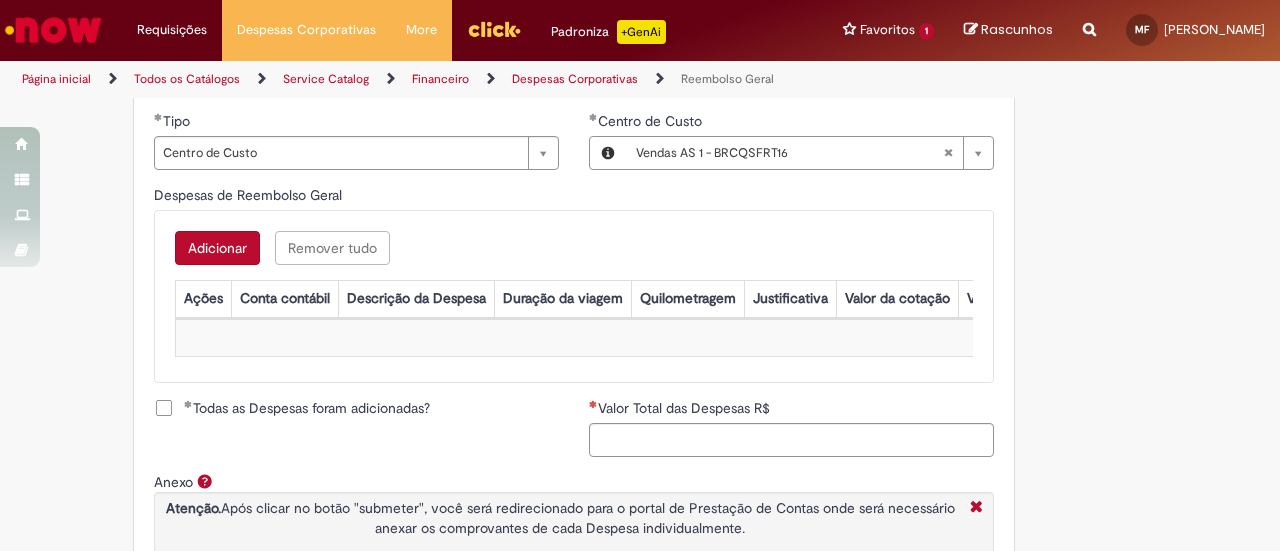scroll, scrollTop: 837, scrollLeft: 0, axis: vertical 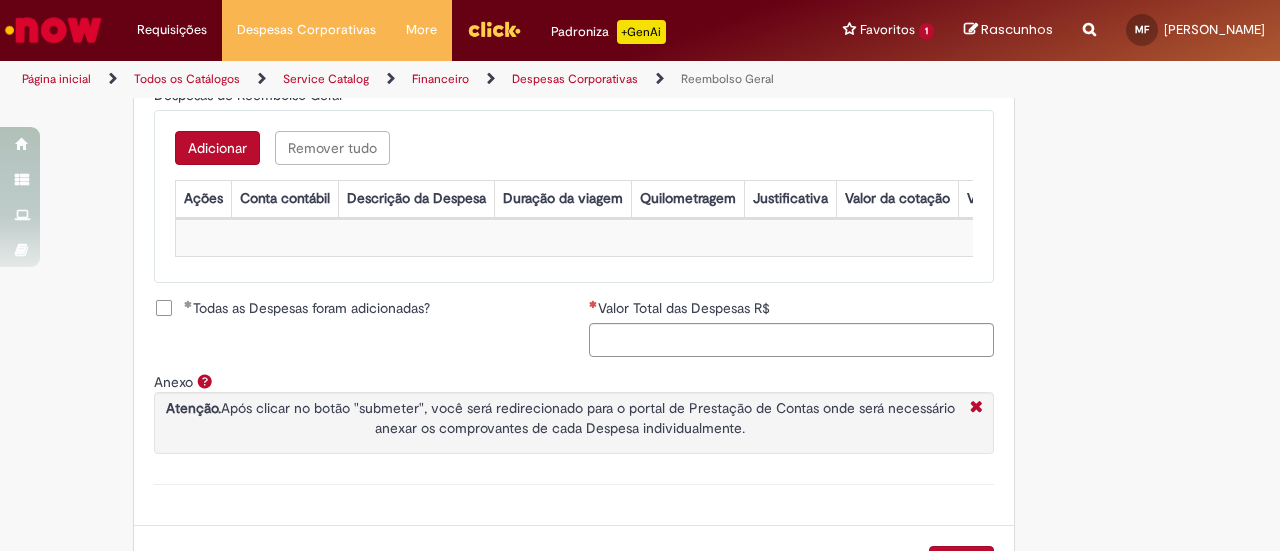 click on "Adicionar" at bounding box center [217, 148] 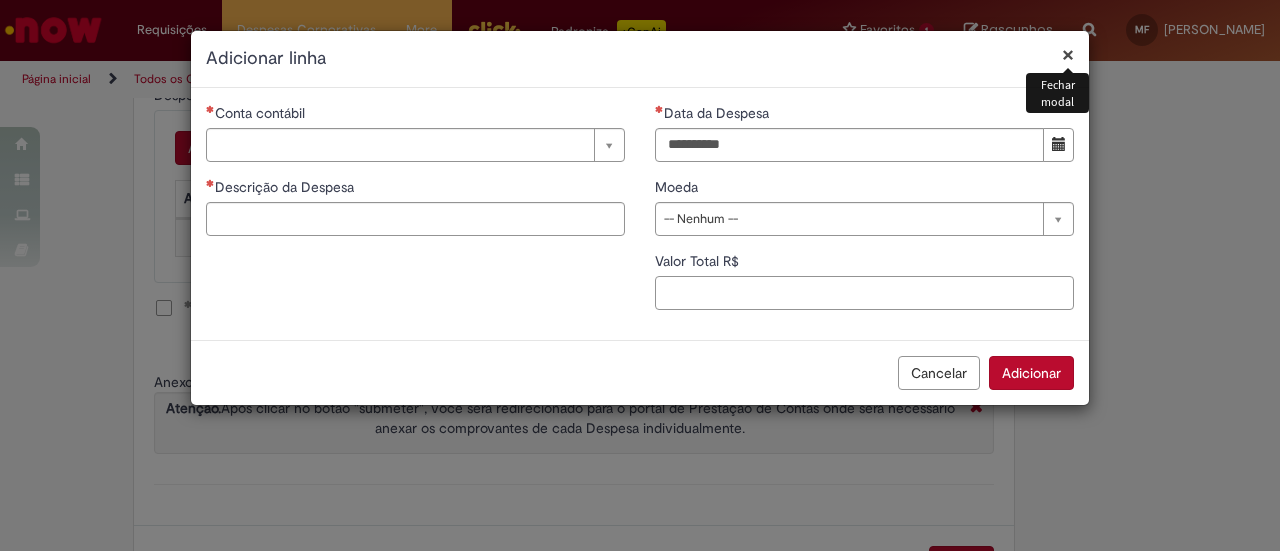 click on "Valor Total R$" at bounding box center (864, 293) 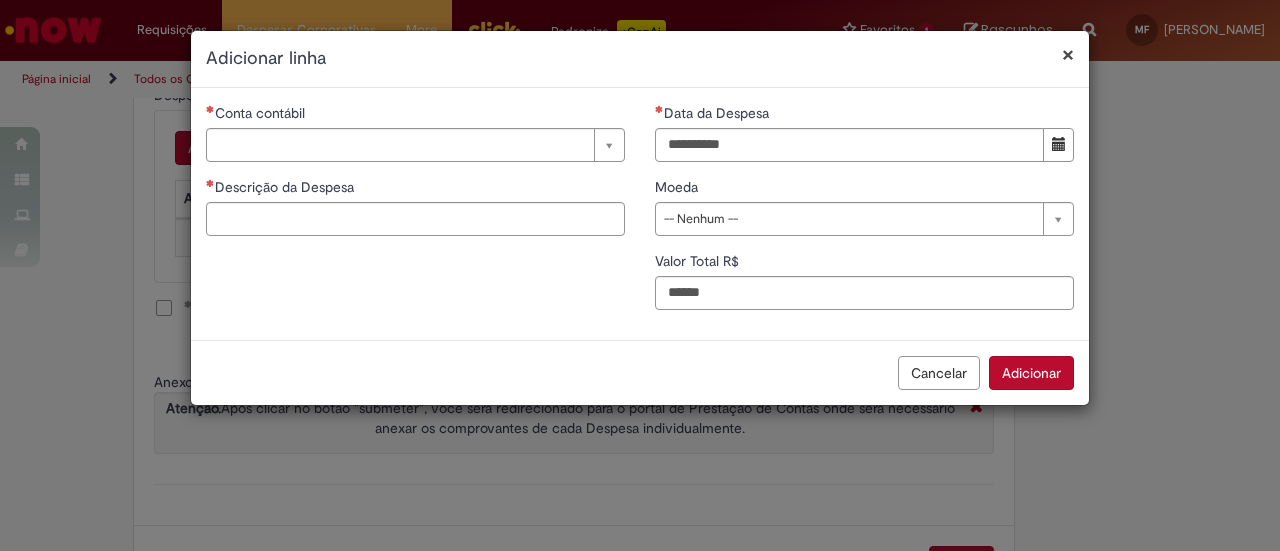 type on "******" 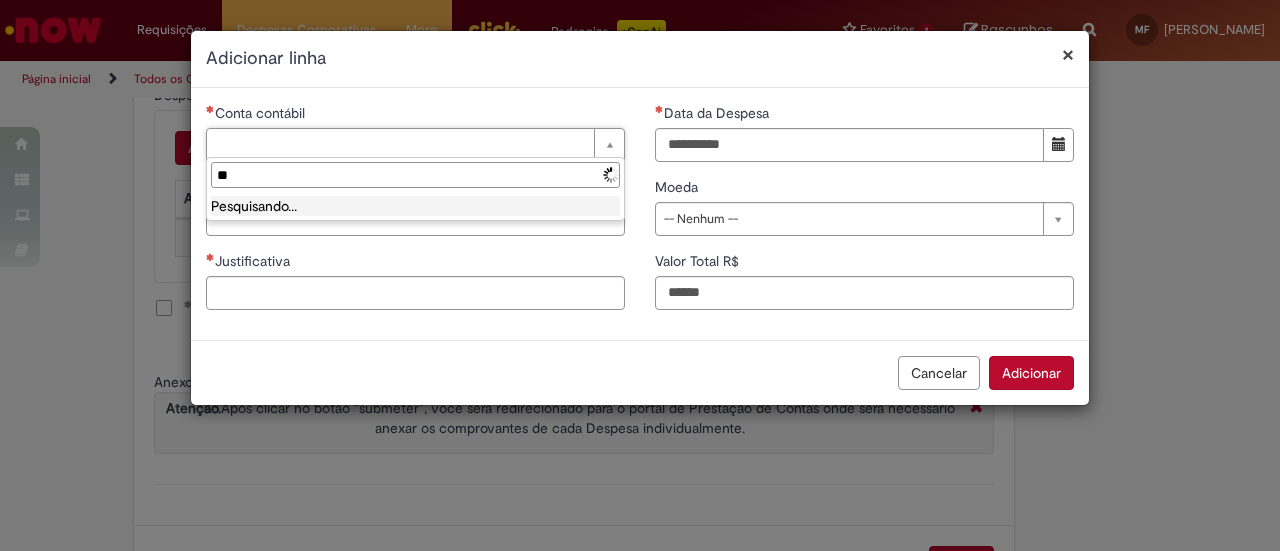 type on "*" 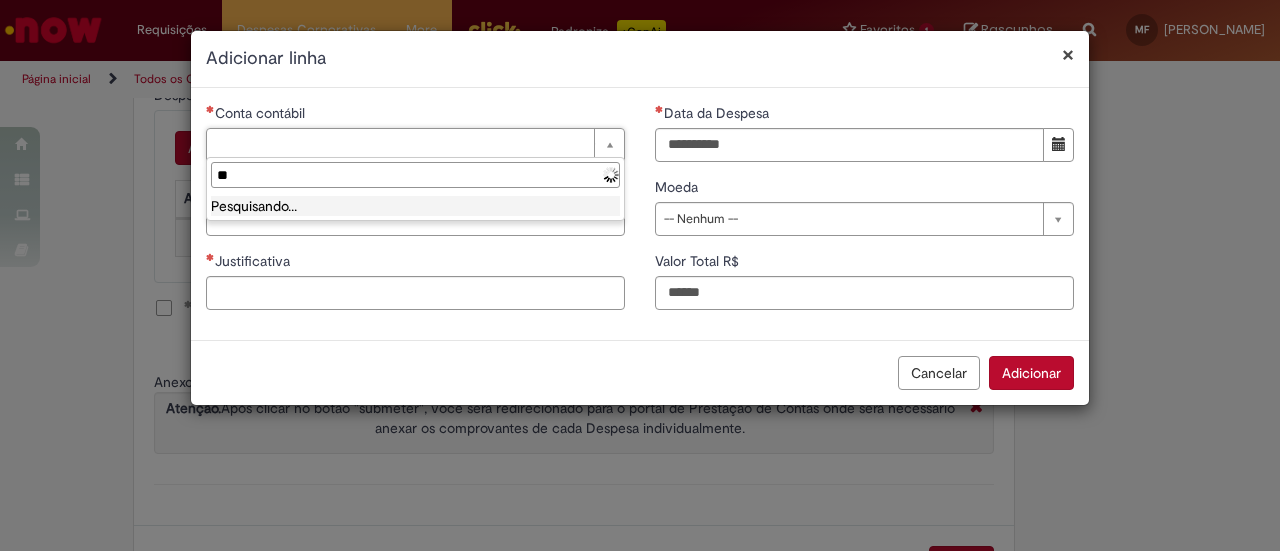 type on "*" 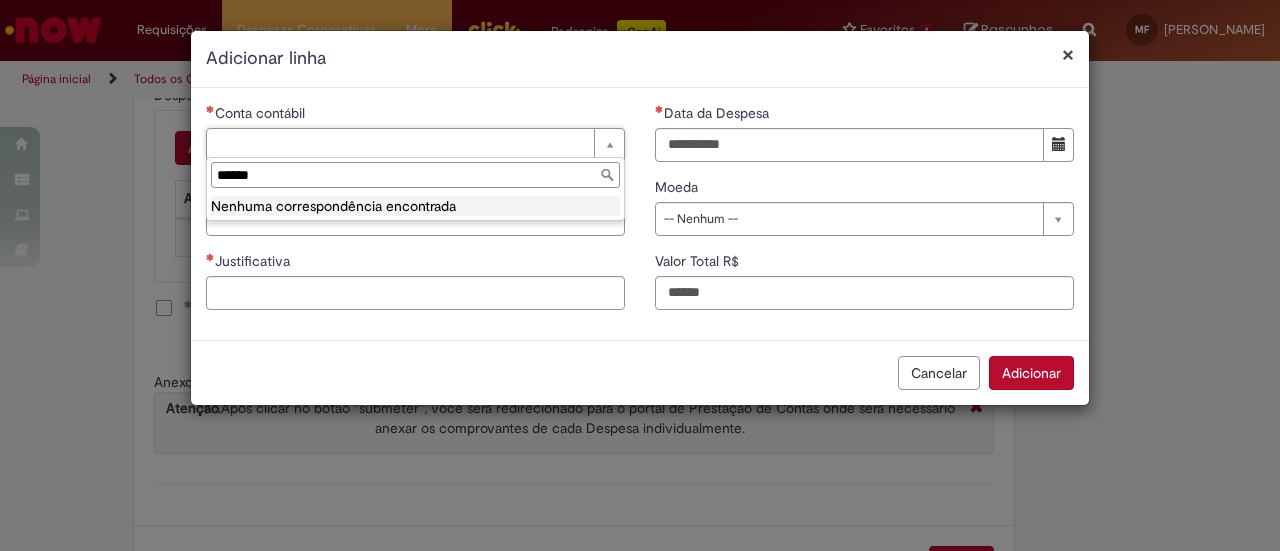 scroll, scrollTop: 0, scrollLeft: 0, axis: both 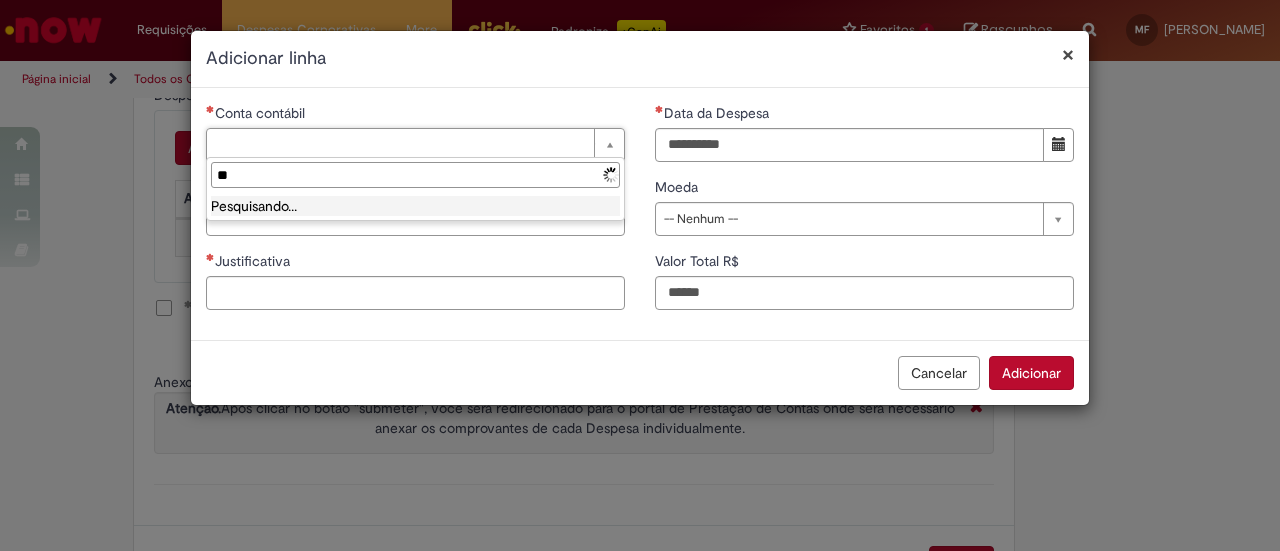 type on "*" 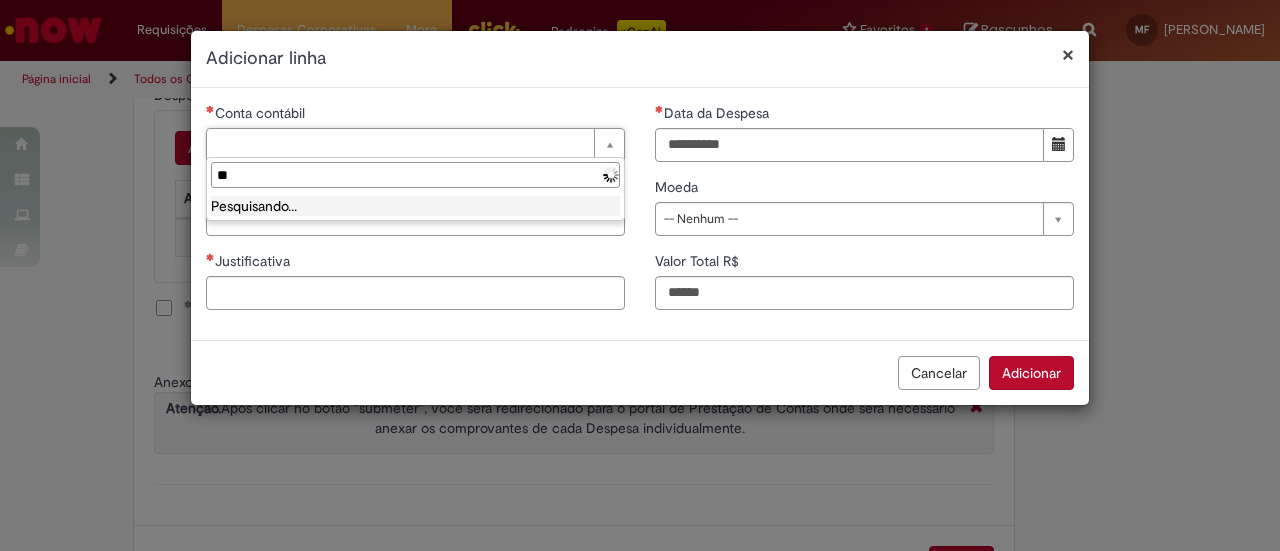 type on "*" 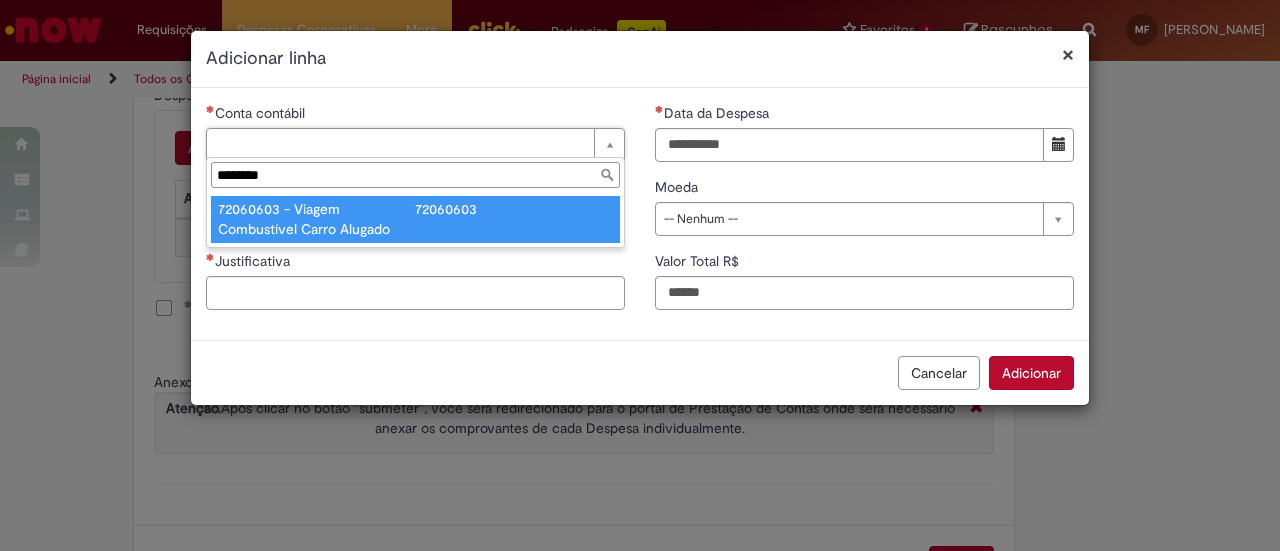 type on "********" 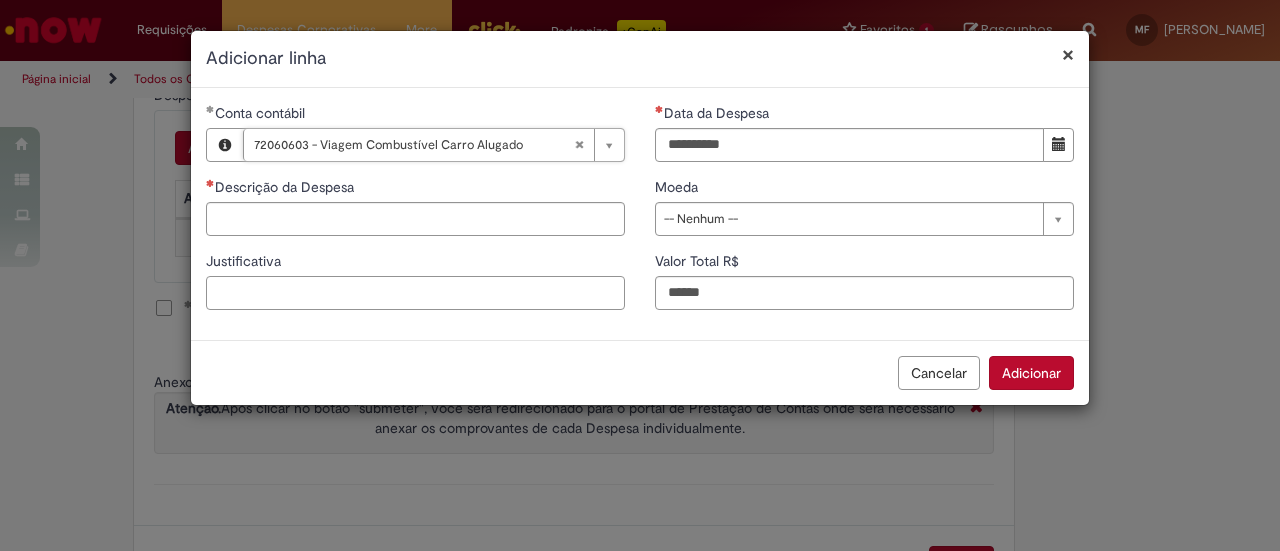 click on "Justificativa" at bounding box center (415, 293) 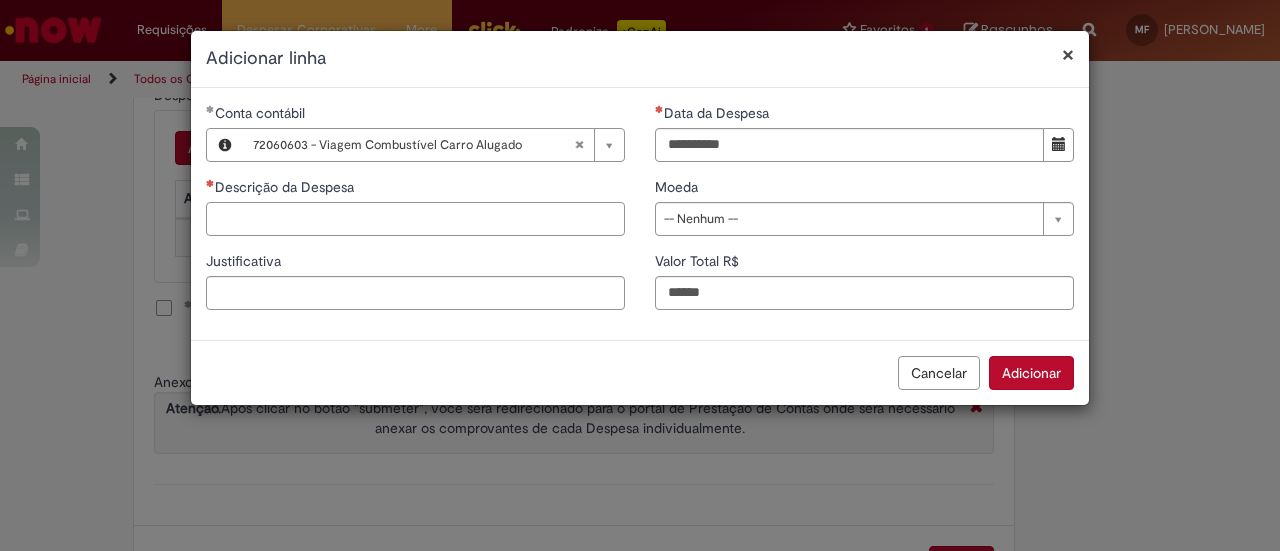 click on "Descrição da Despesa" at bounding box center [415, 219] 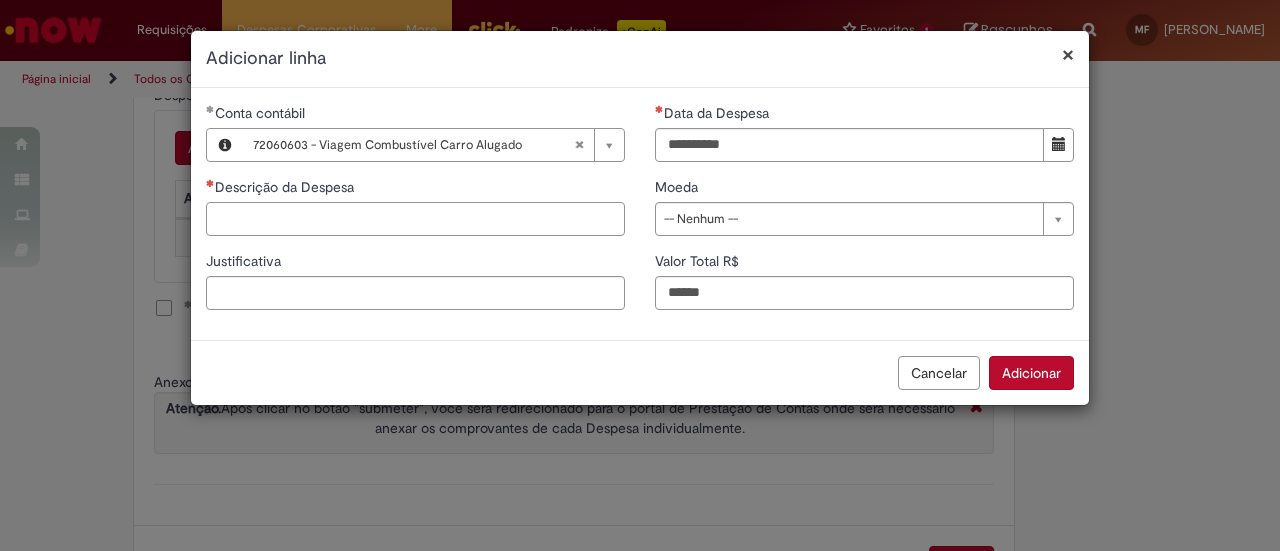 type on "*" 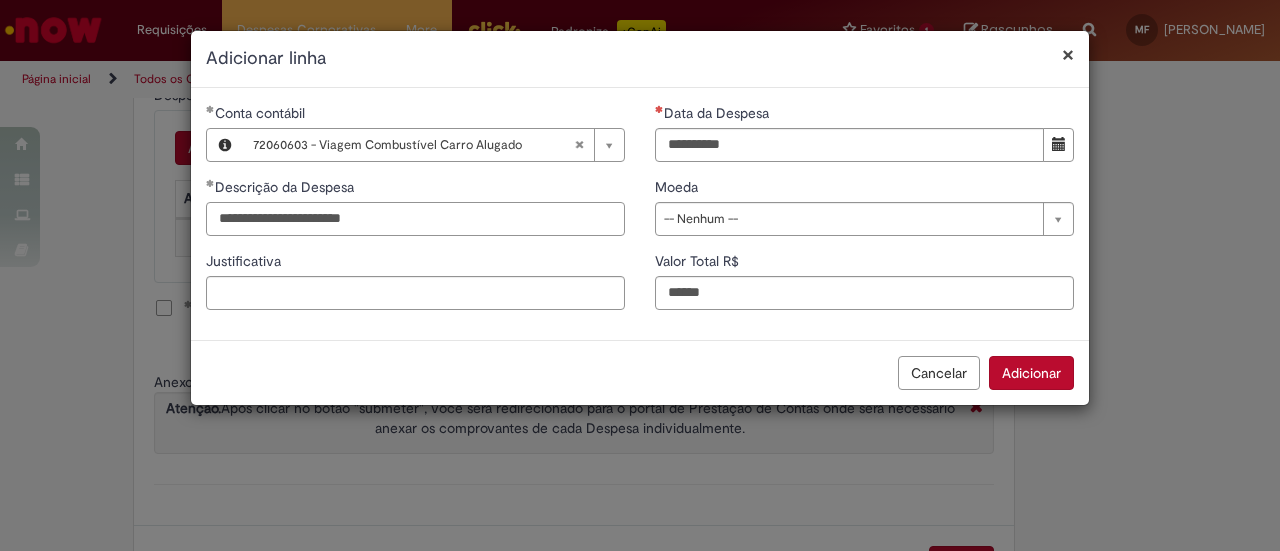 type on "**********" 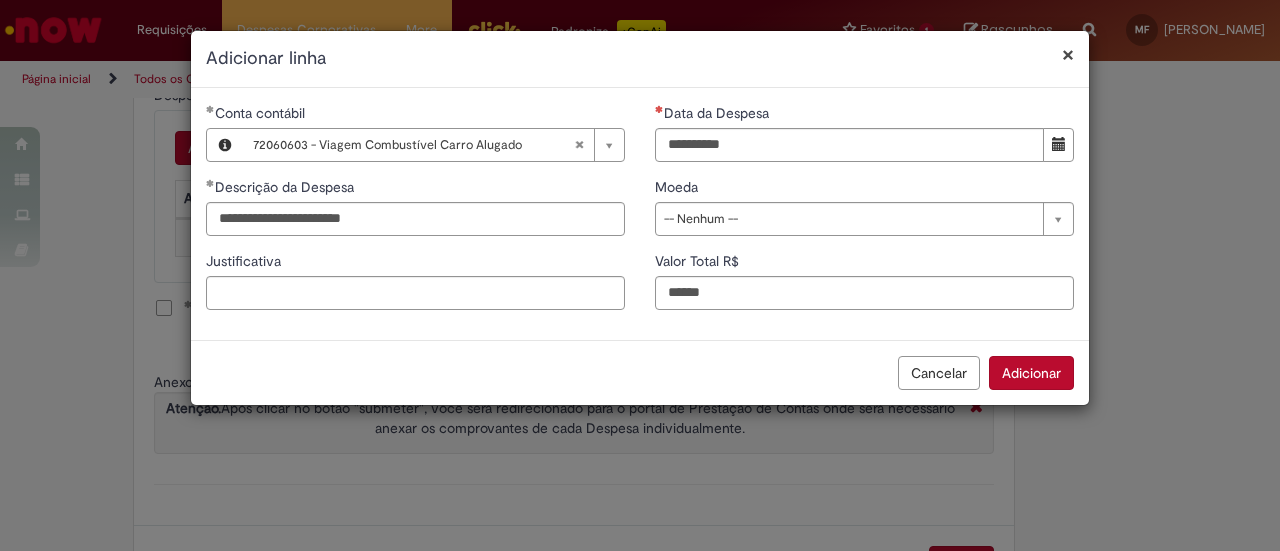 click on "**********" at bounding box center (415, 214) 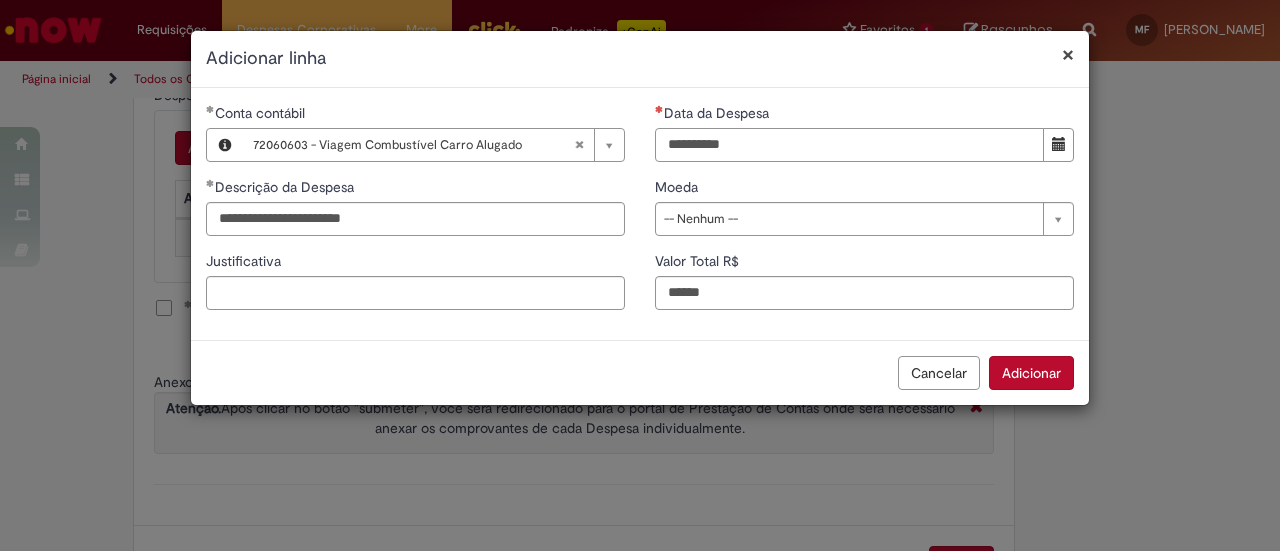 click on "Data da Despesa" at bounding box center [849, 145] 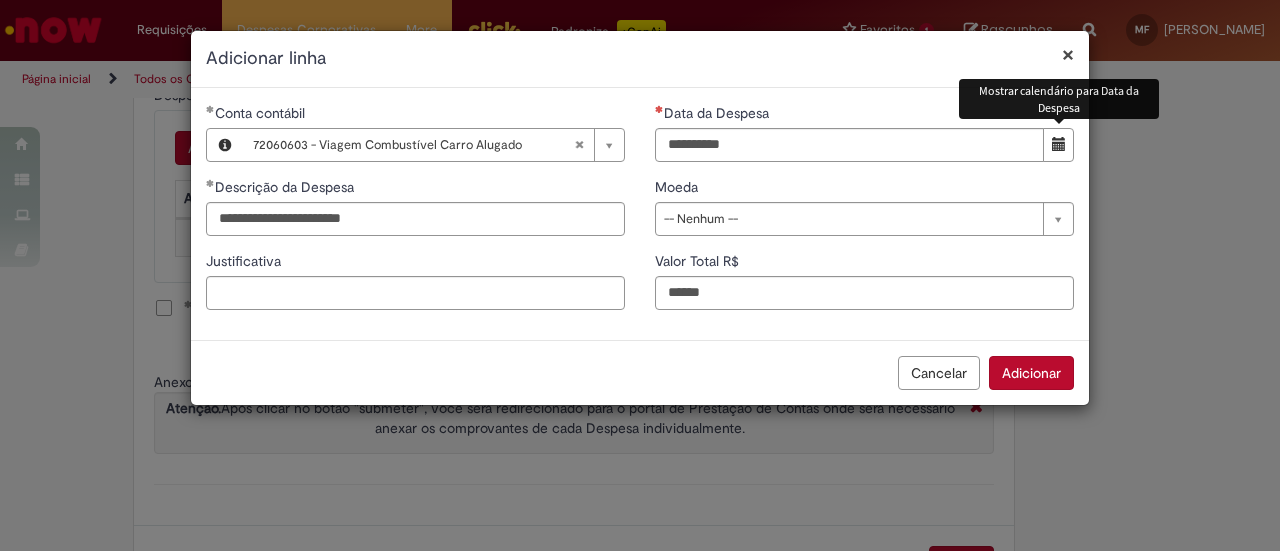 click at bounding box center (1059, 144) 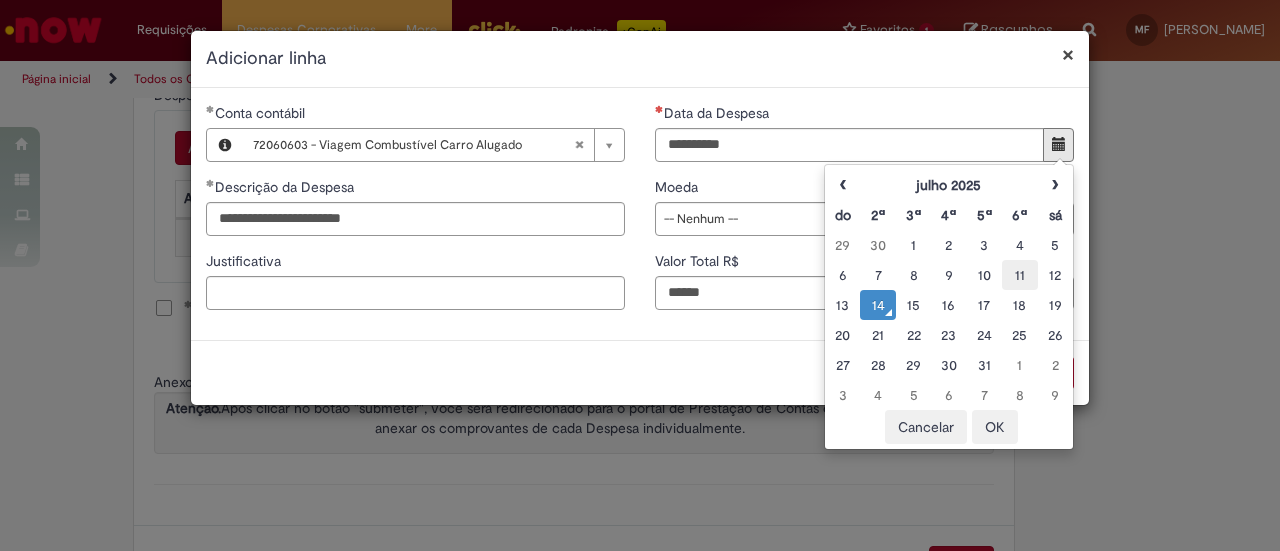 click on "11" at bounding box center [1019, 275] 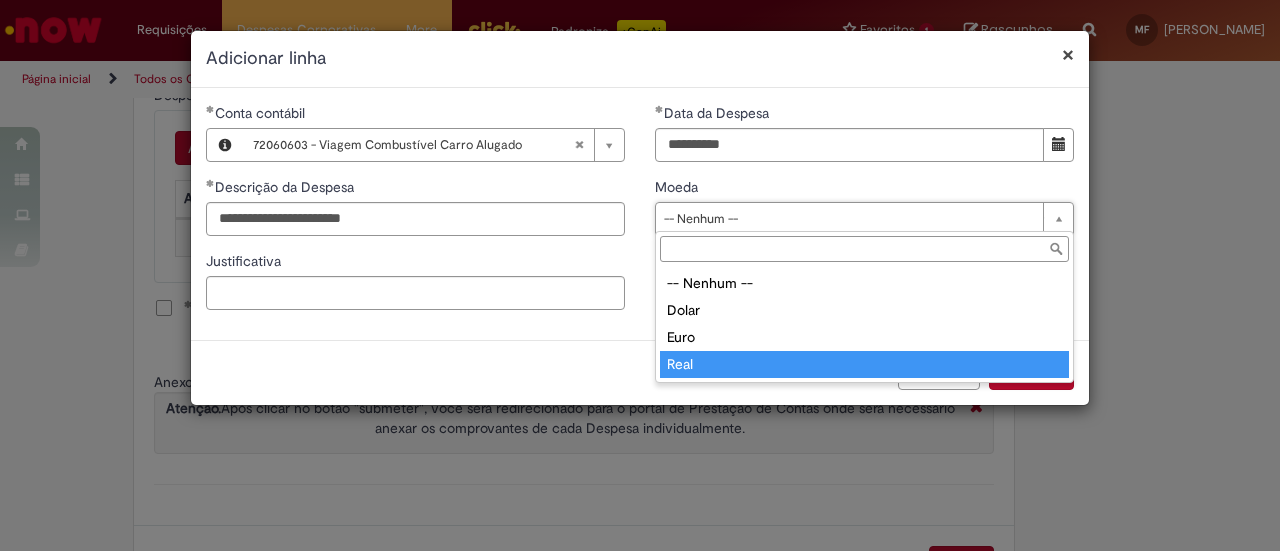 type on "****" 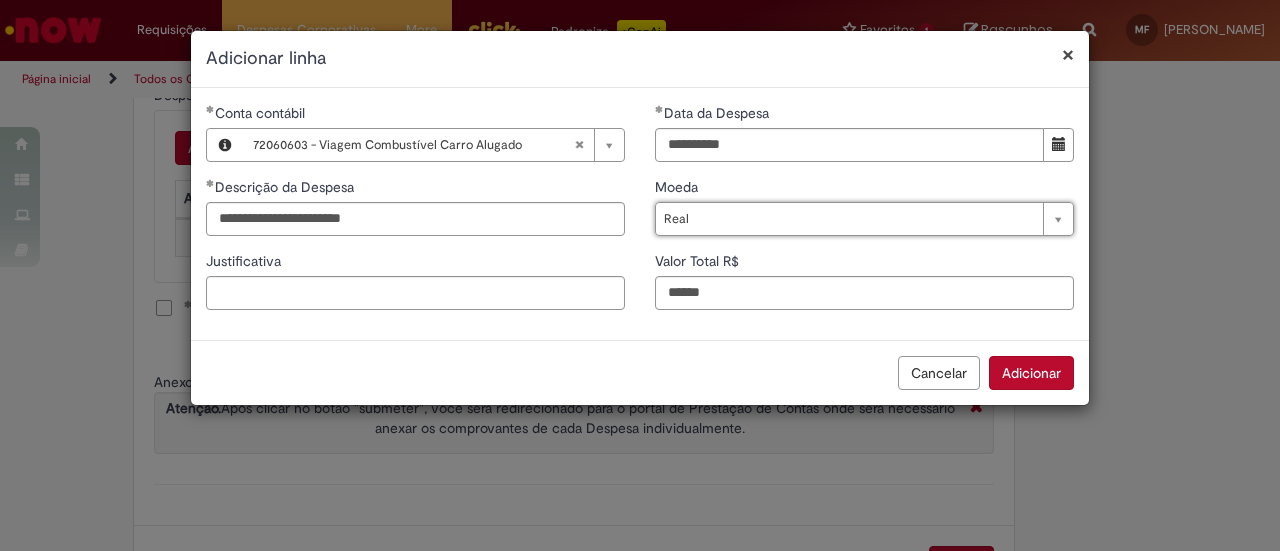 click on "Adicionar" at bounding box center [1031, 373] 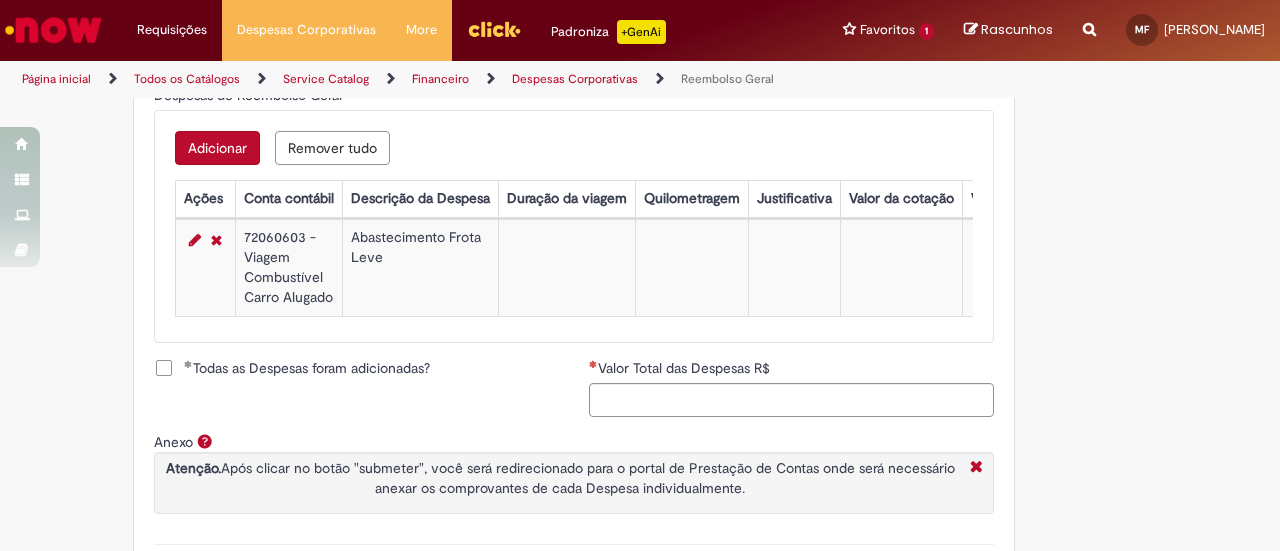 click on "Todas as Despesas foram adicionadas?" at bounding box center [307, 368] 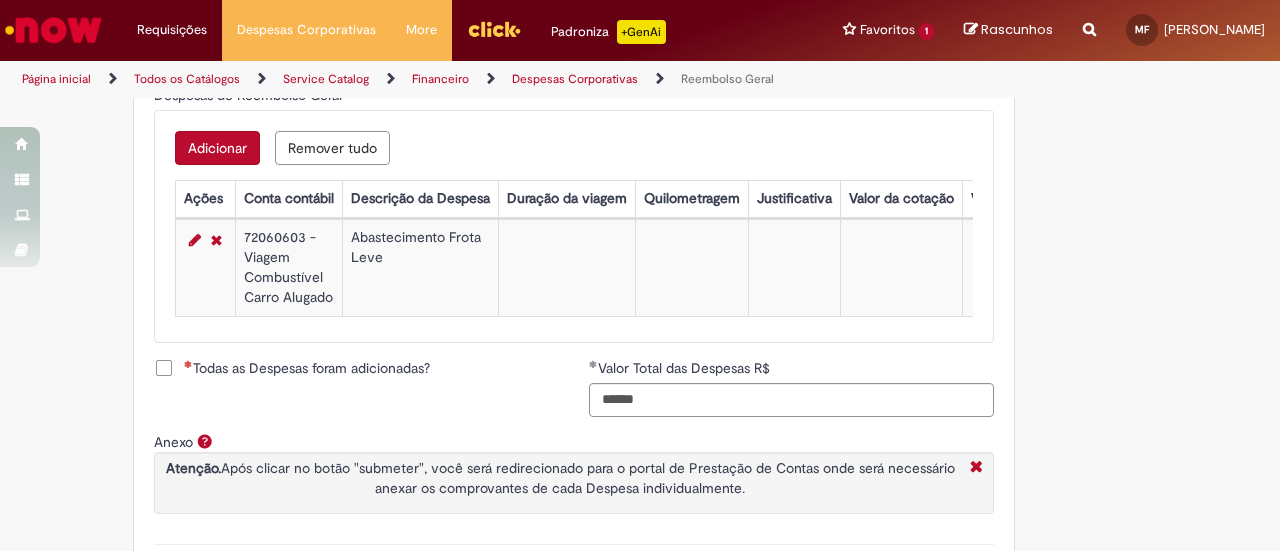 click on "Todas as Despesas foram adicionadas?" at bounding box center [307, 368] 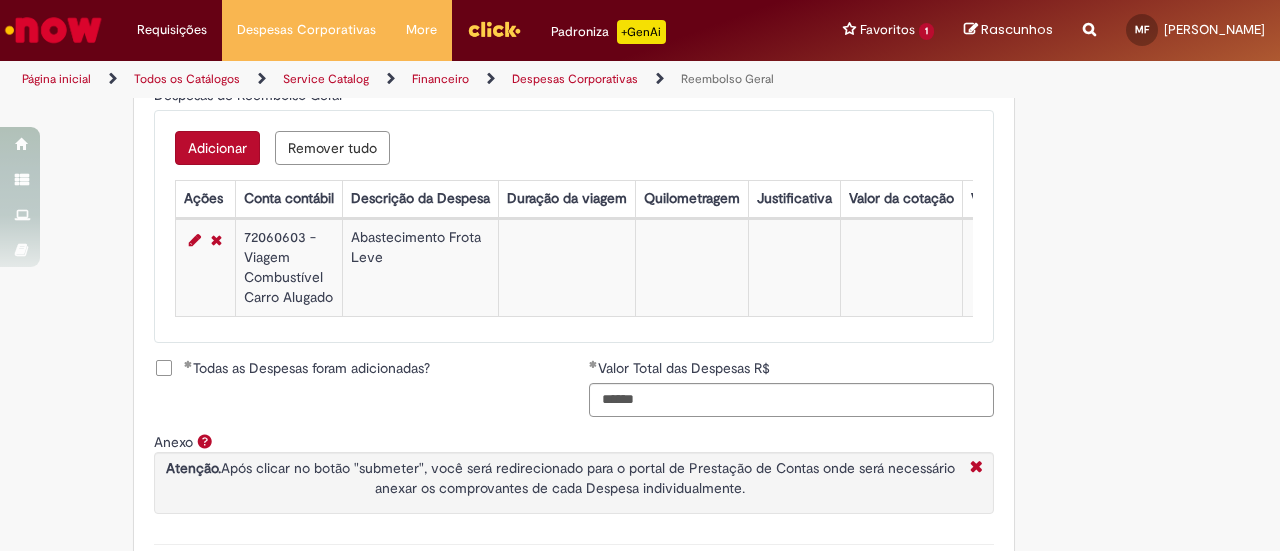 click on "Todas as Despesas foram adicionadas? Valor Total das Despesas R$ ******" at bounding box center (574, 395) 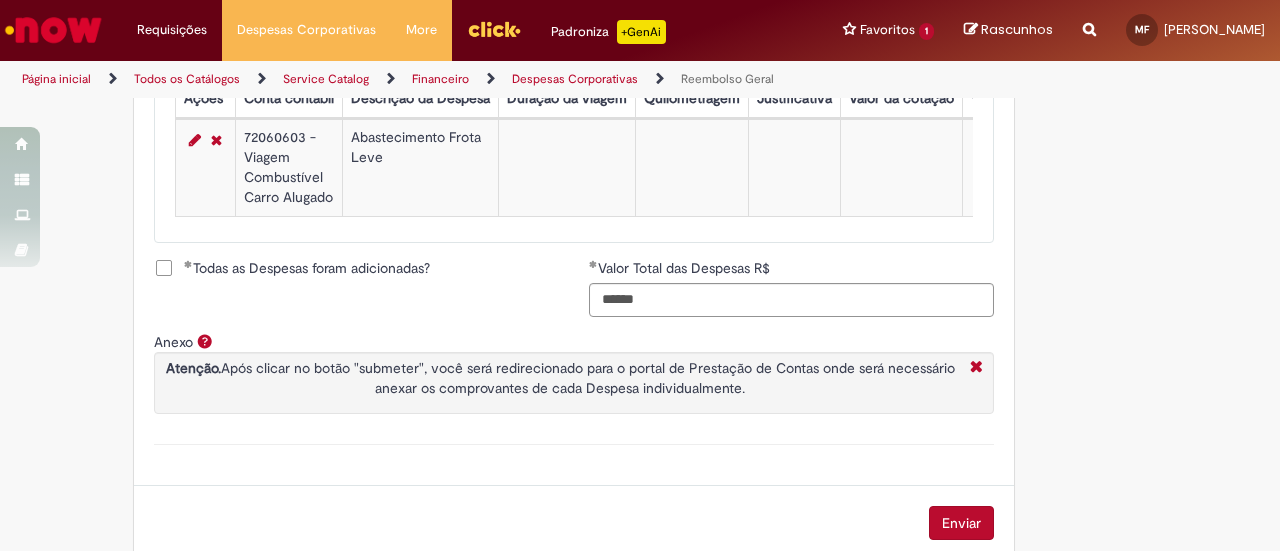 scroll, scrollTop: 997, scrollLeft: 0, axis: vertical 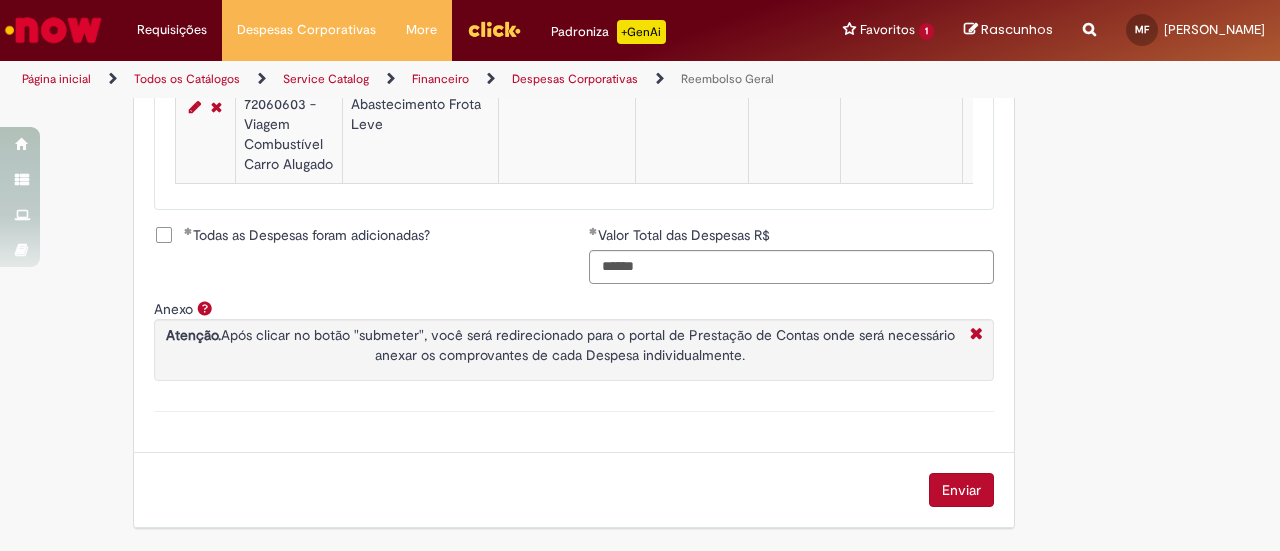 click on "Enviar" at bounding box center [961, 490] 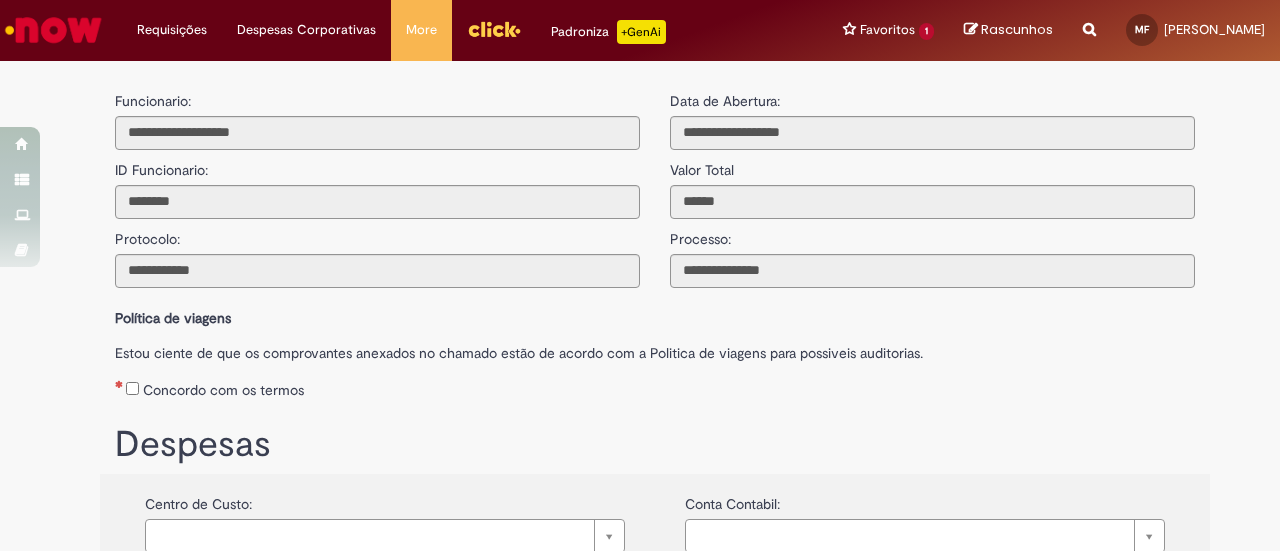 scroll, scrollTop: 0, scrollLeft: 0, axis: both 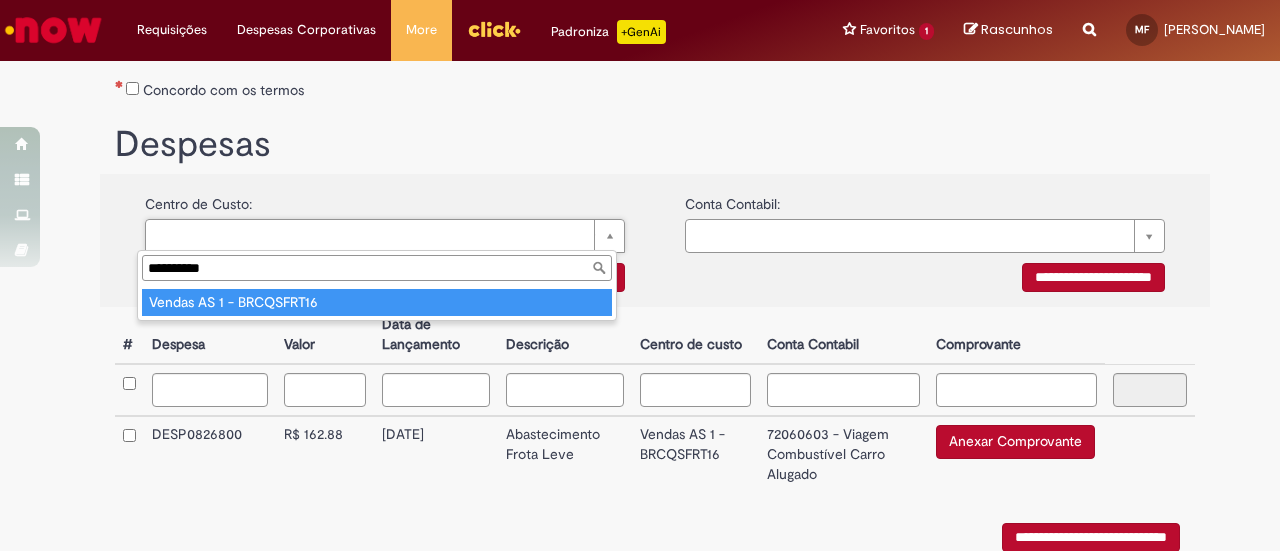 type on "**********" 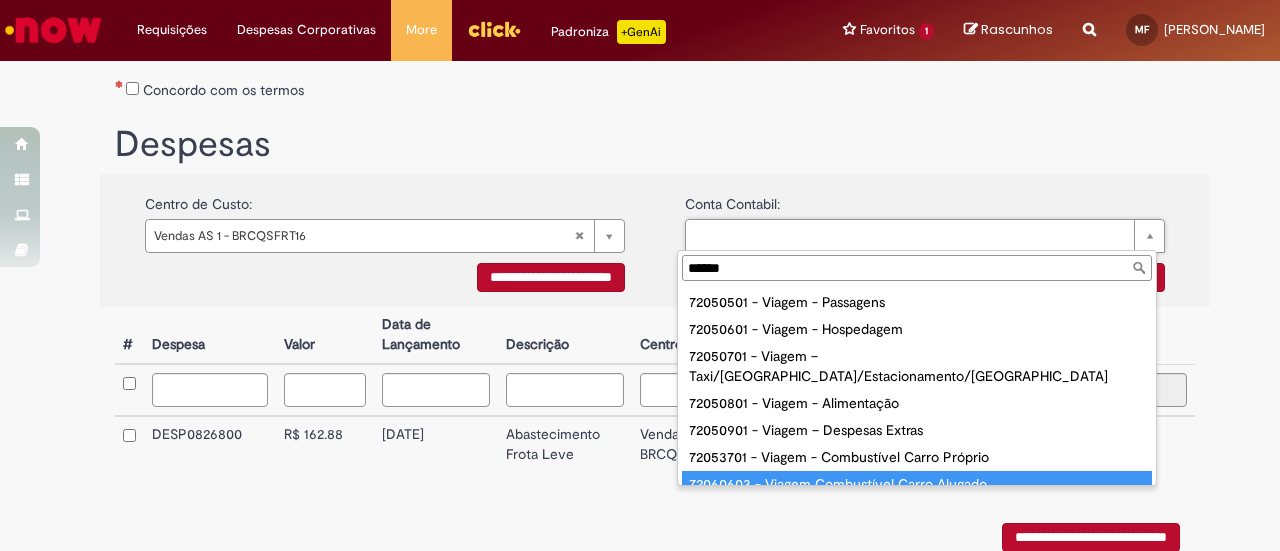 type on "******" 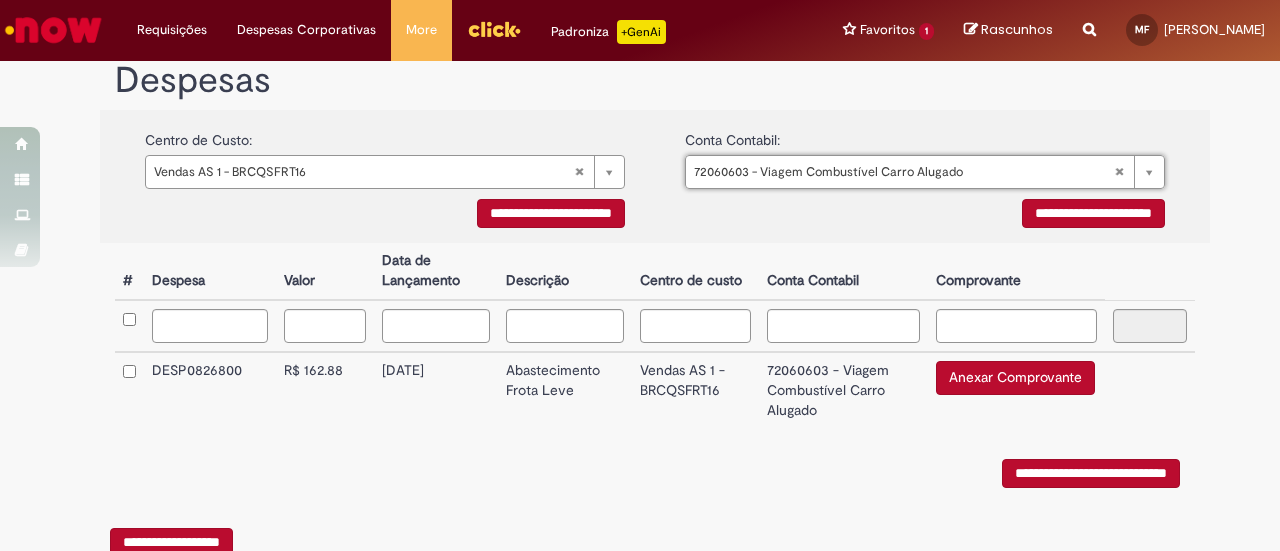 scroll, scrollTop: 428, scrollLeft: 0, axis: vertical 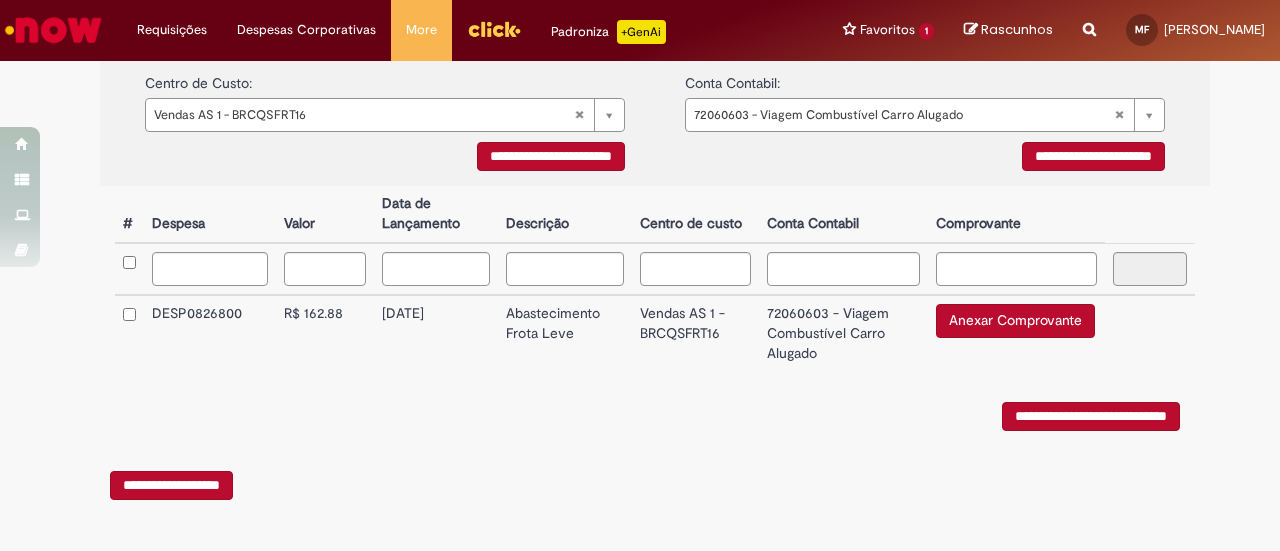 click on "Anexar Comprovante" at bounding box center [1015, 321] 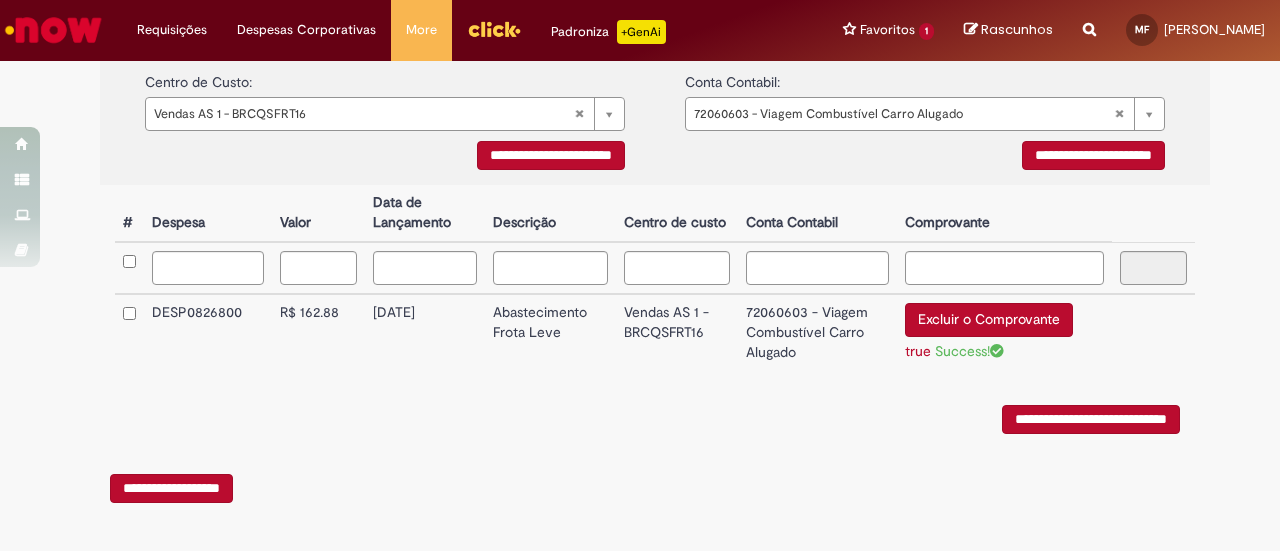 scroll, scrollTop: 431, scrollLeft: 0, axis: vertical 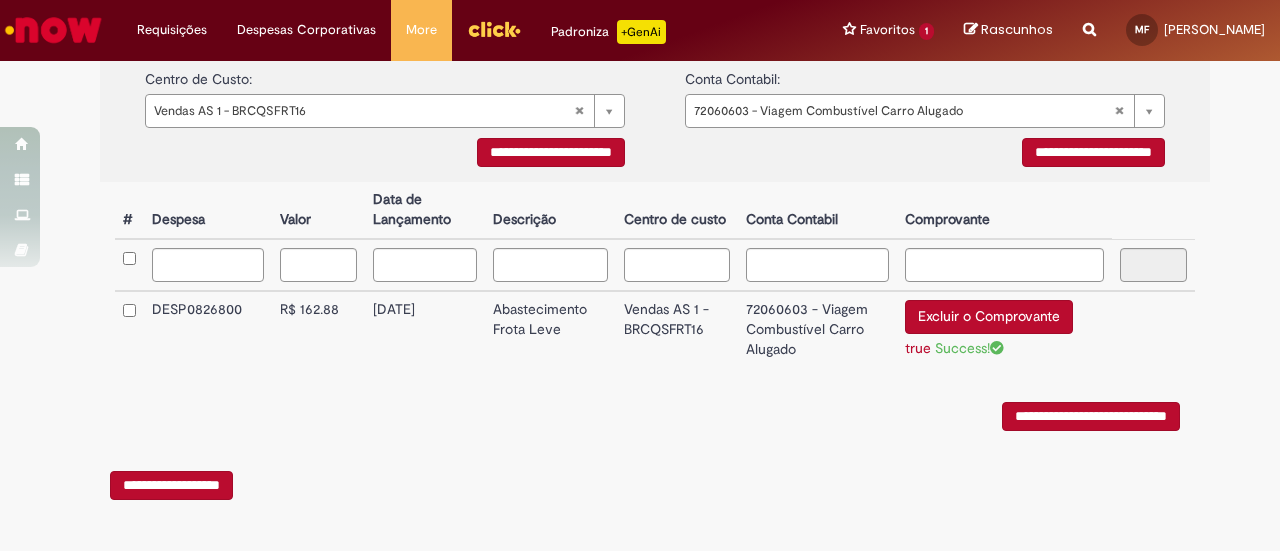 click on "**********" at bounding box center [1091, 416] 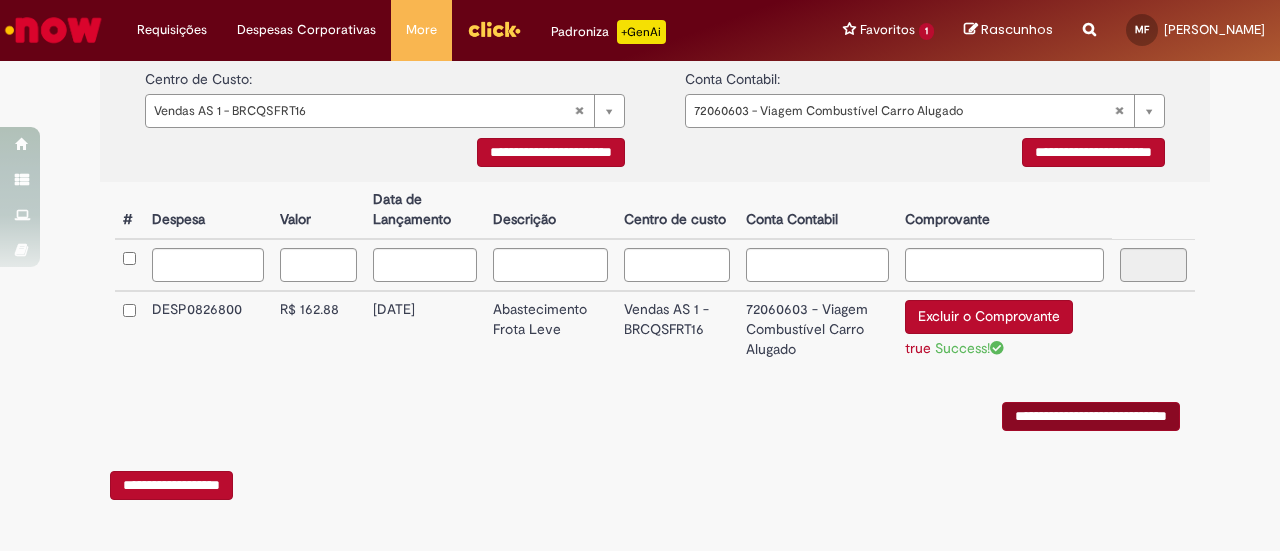scroll, scrollTop: 0, scrollLeft: 0, axis: both 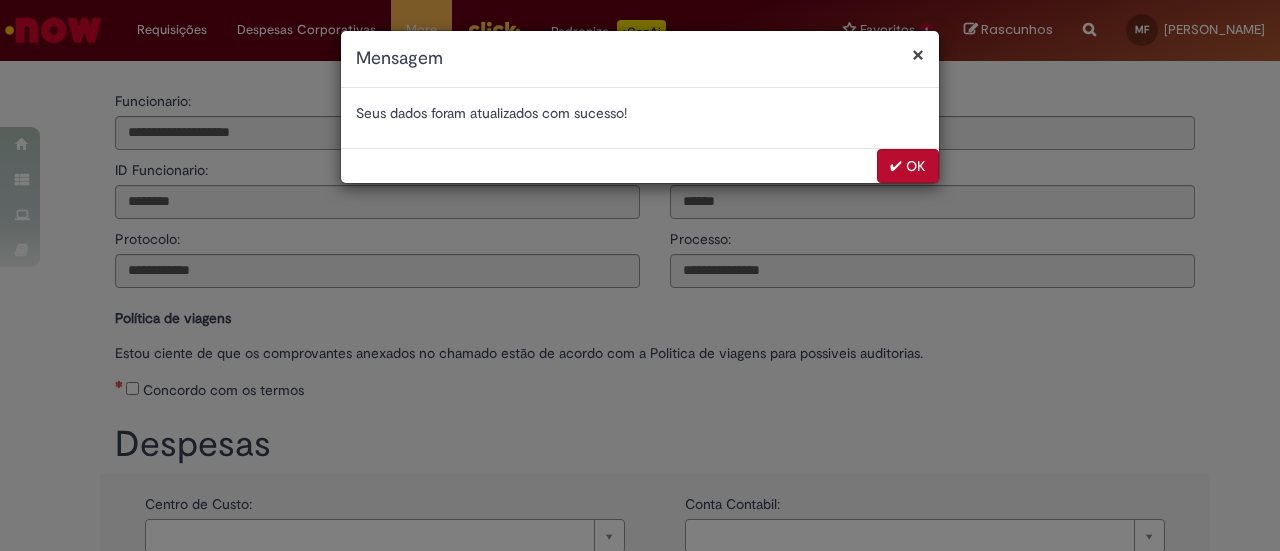 click on "✔ OK" at bounding box center (908, 166) 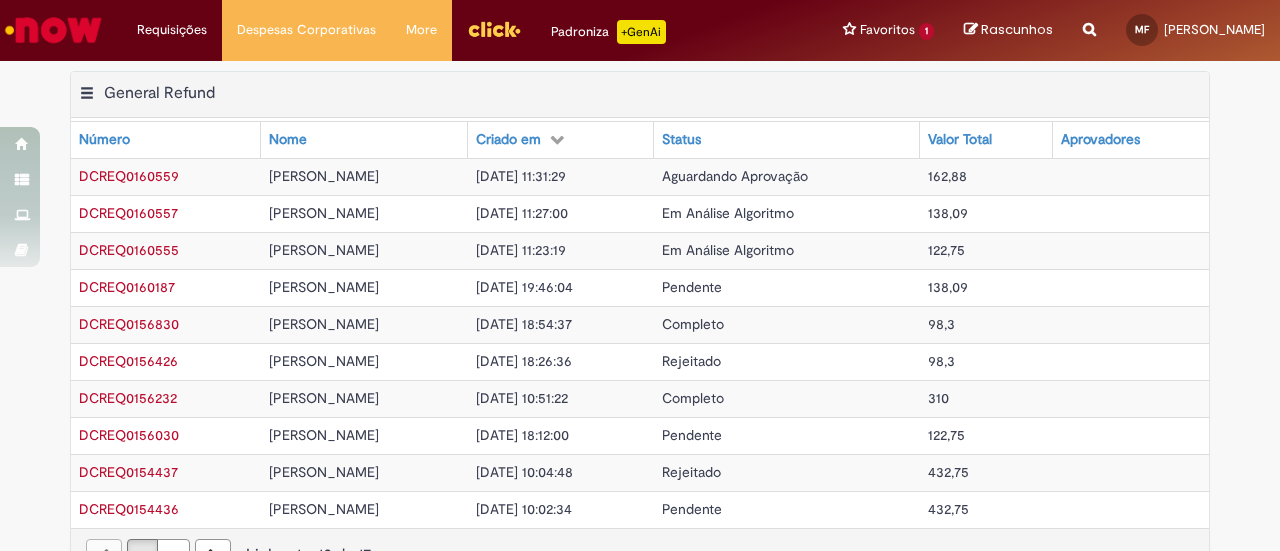 scroll, scrollTop: 0, scrollLeft: 0, axis: both 